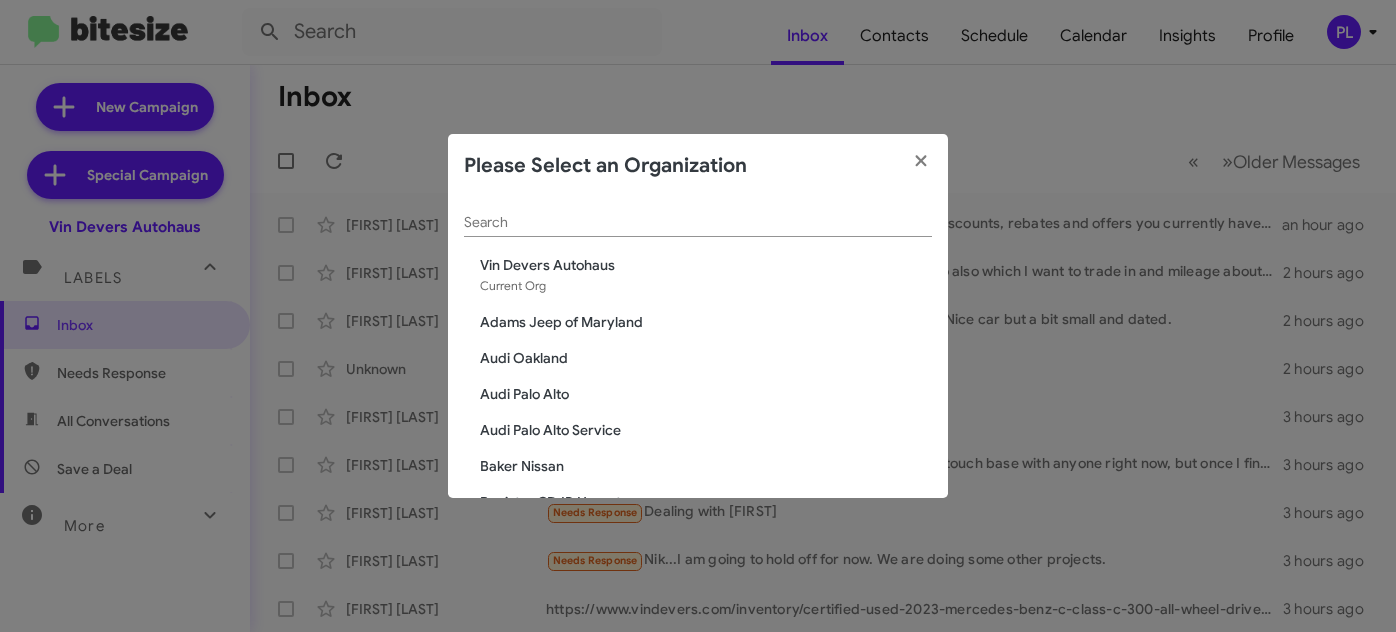 scroll, scrollTop: 0, scrollLeft: 0, axis: both 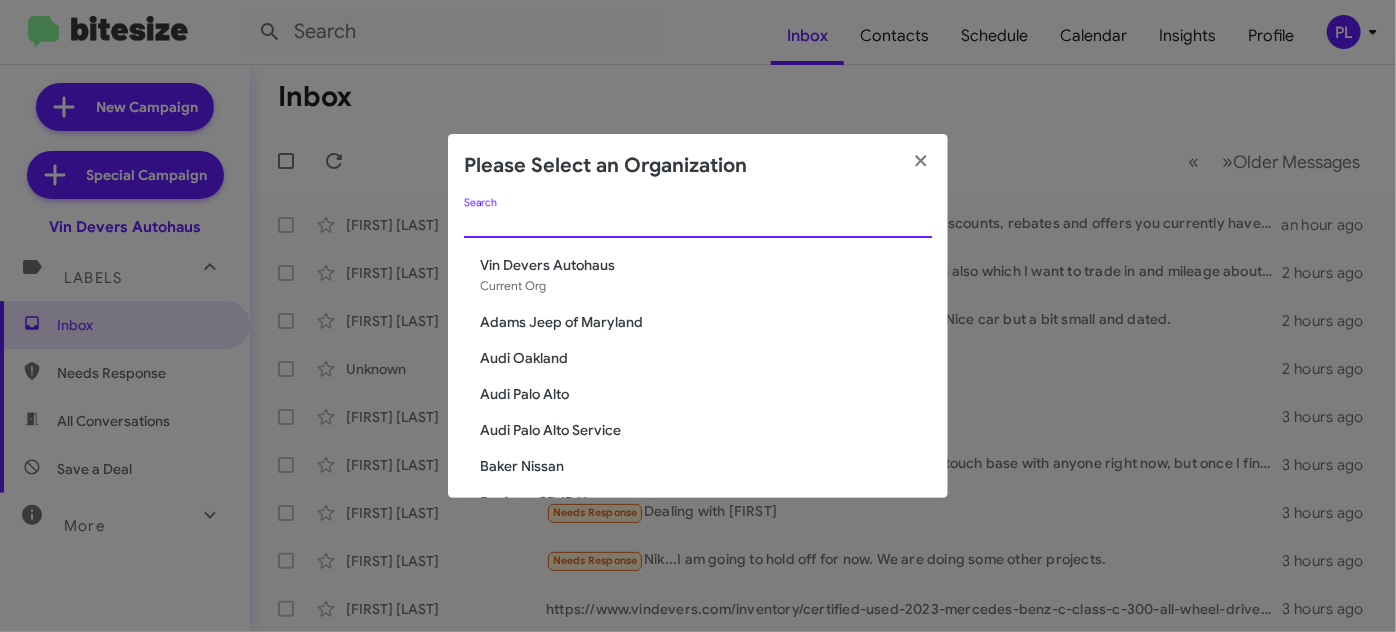 click on "Search" at bounding box center [698, 223] 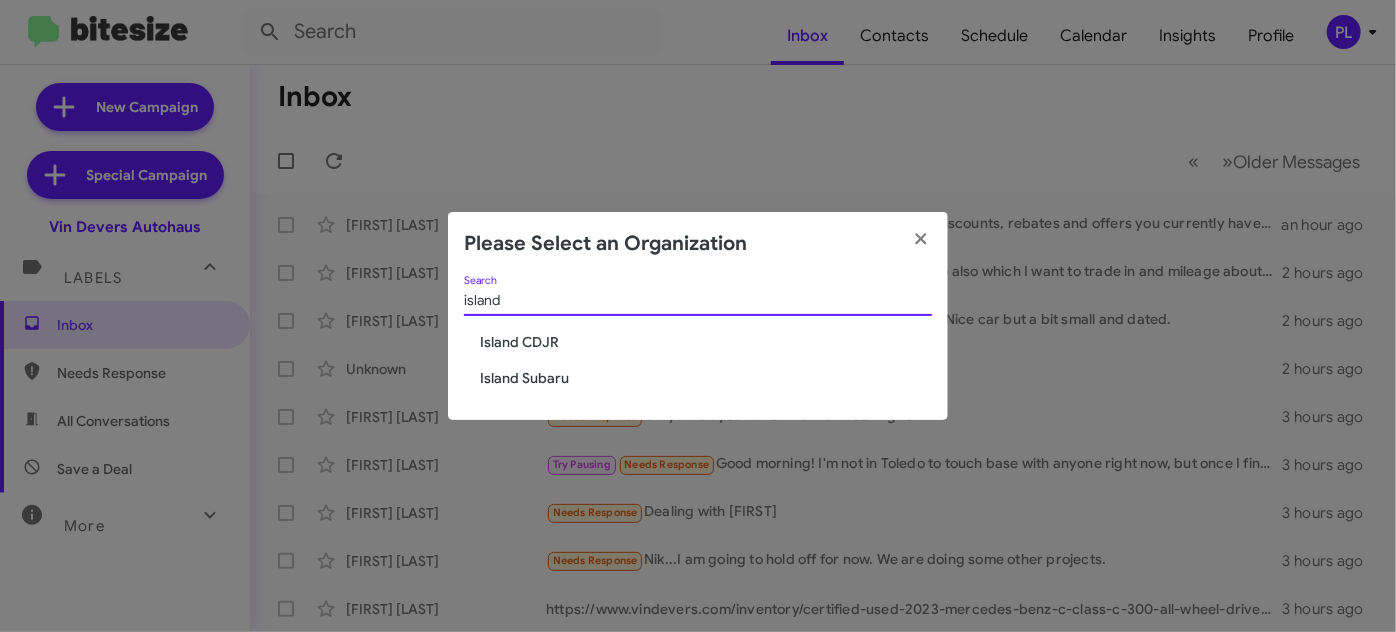 type on "island" 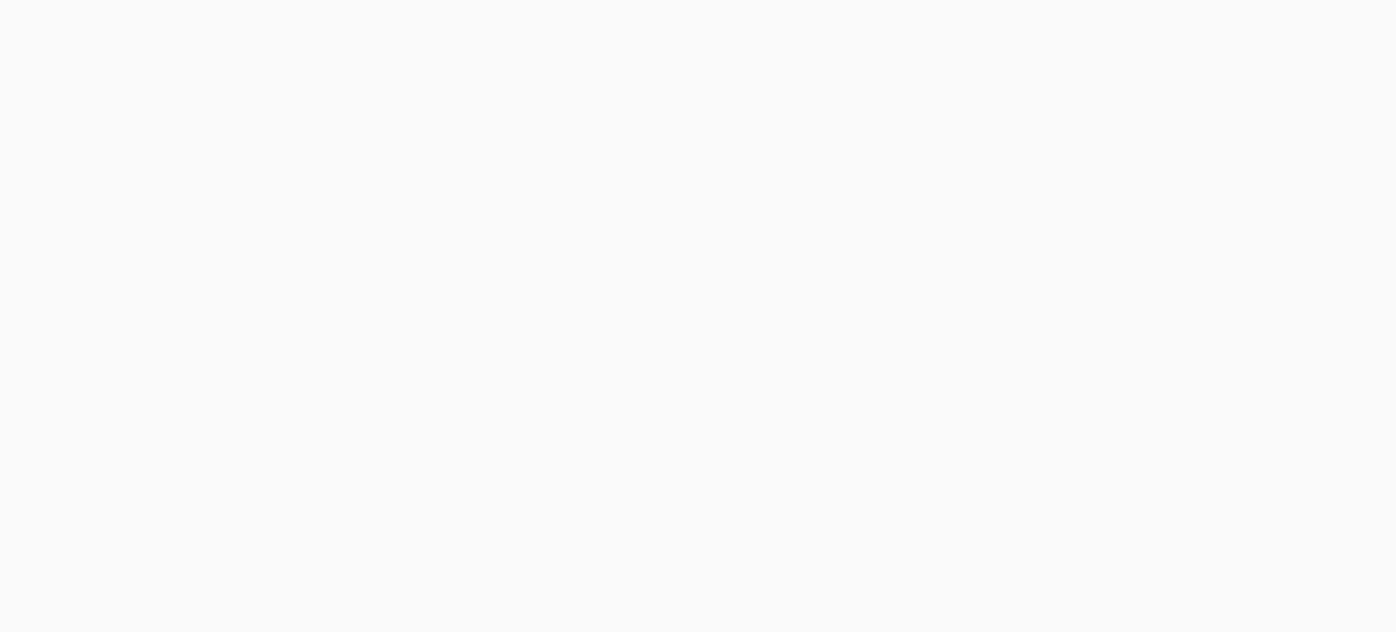 scroll, scrollTop: 0, scrollLeft: 0, axis: both 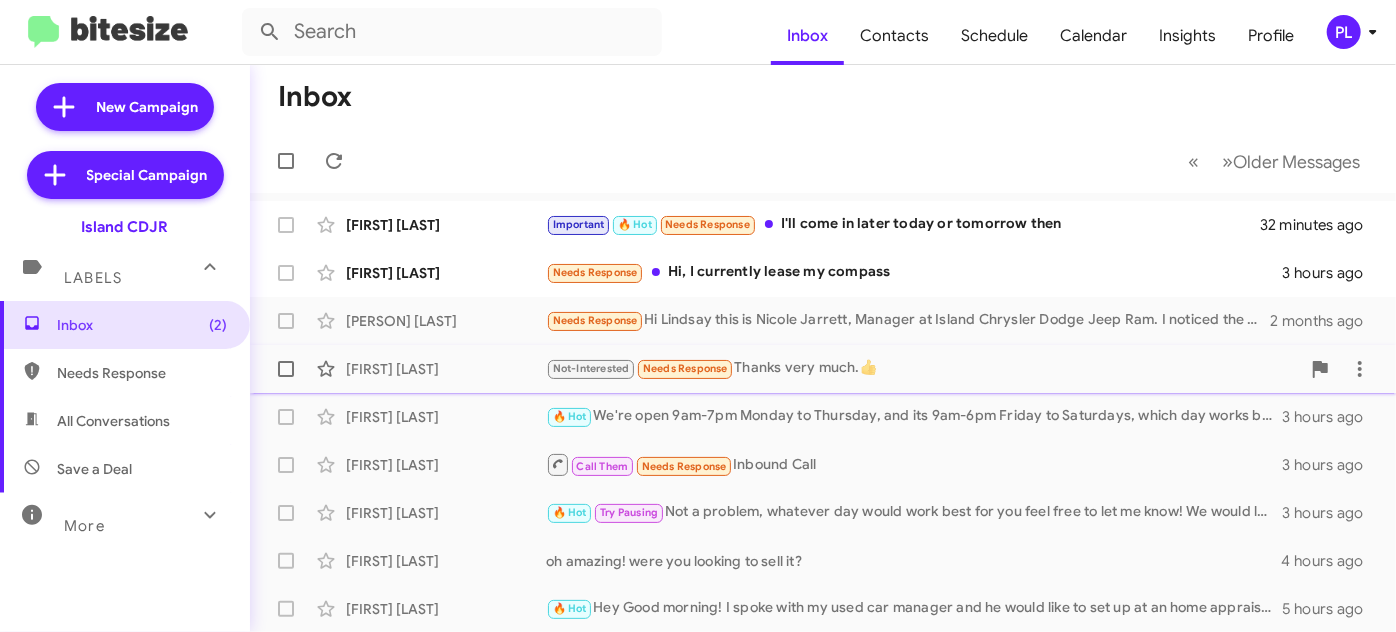 click on "Not-Interested   Needs Response   Thanks very much.👍" 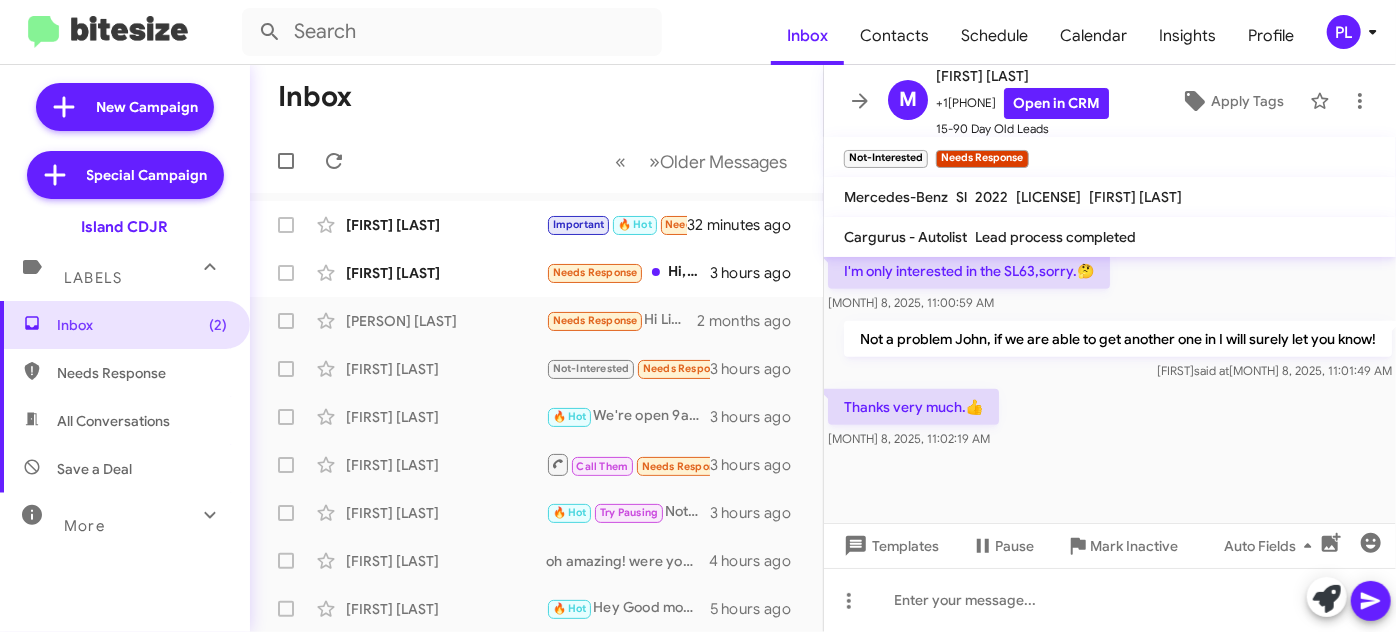 scroll, scrollTop: 1005, scrollLeft: 0, axis: vertical 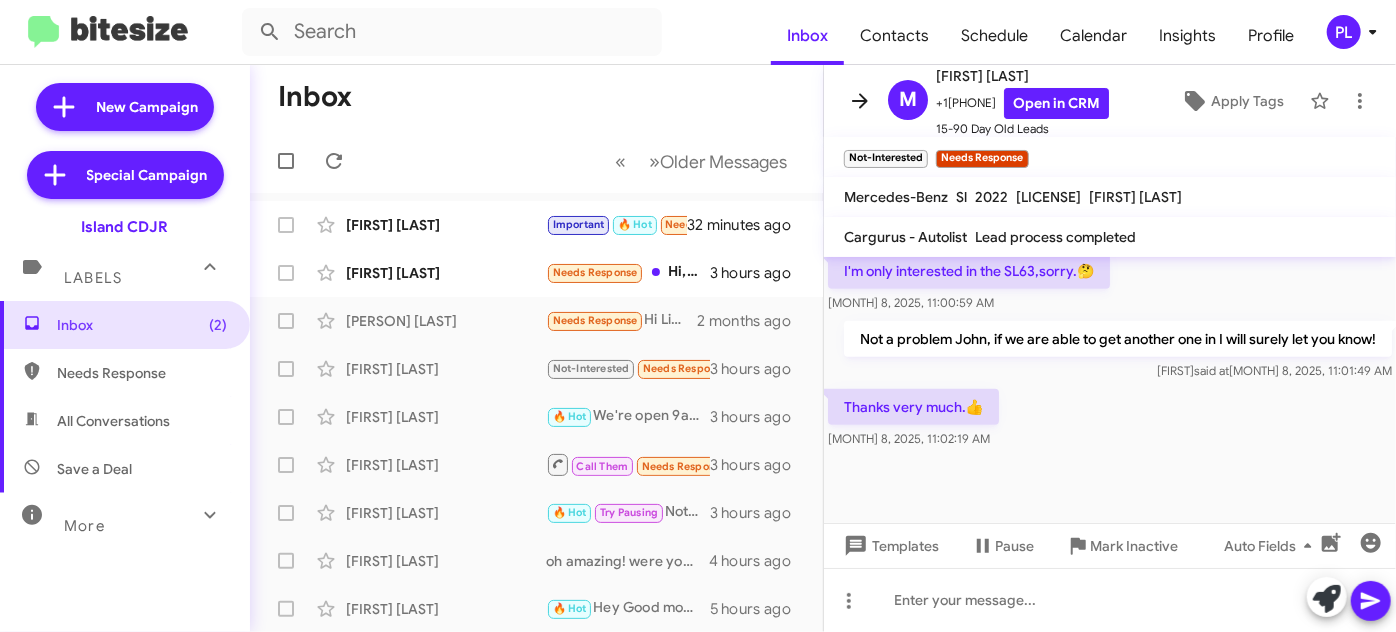 click 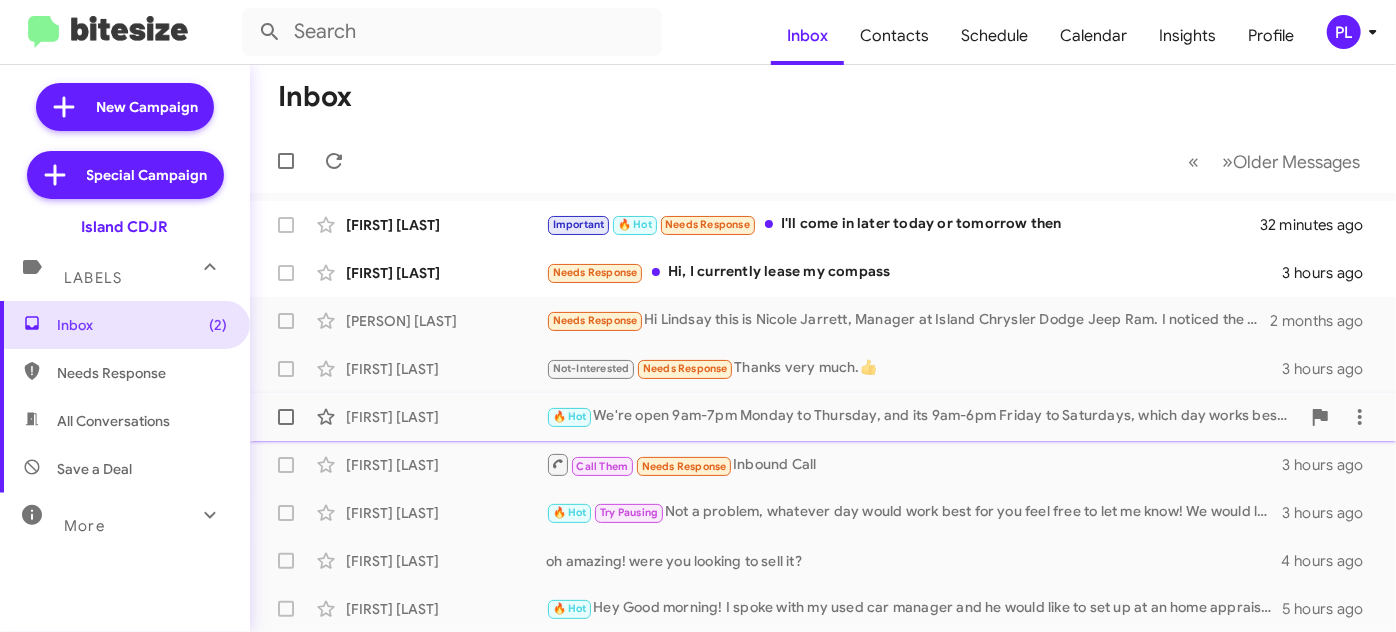 click on "🔥 Hot   We're open 9am-7pm Monday to Thursday, and its 9am-6pm Friday to Saturdays, which day works best for you?" 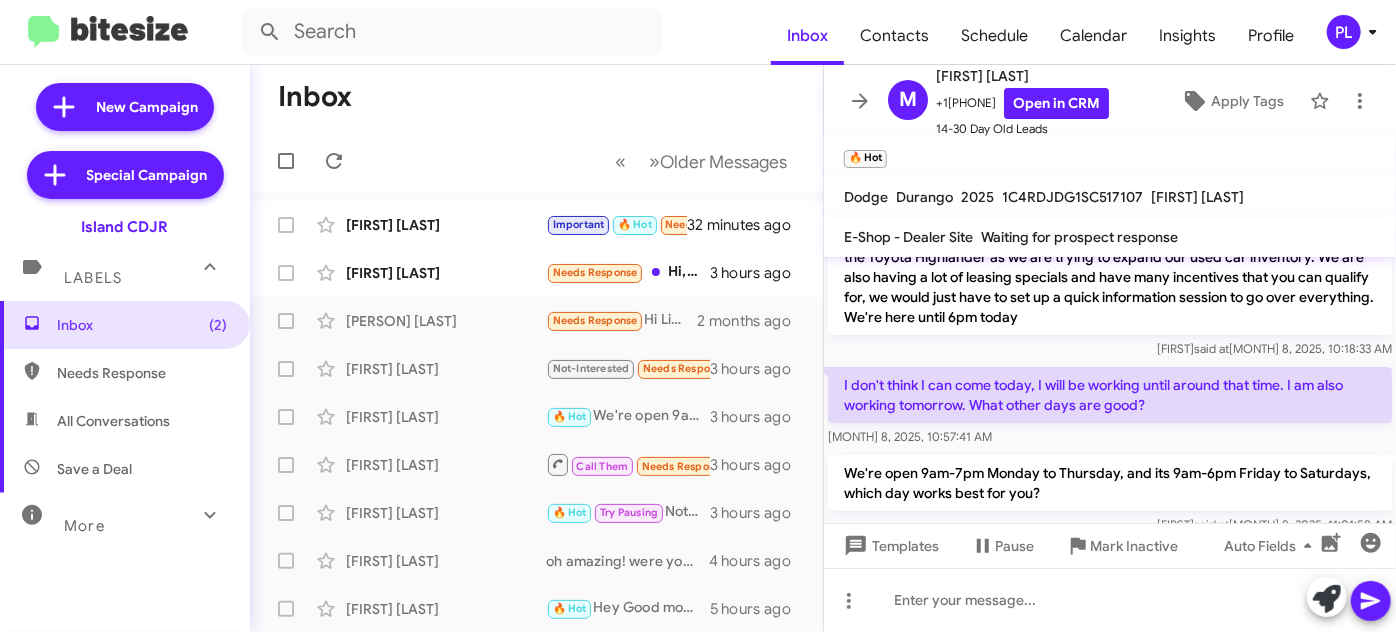 scroll, scrollTop: 318, scrollLeft: 0, axis: vertical 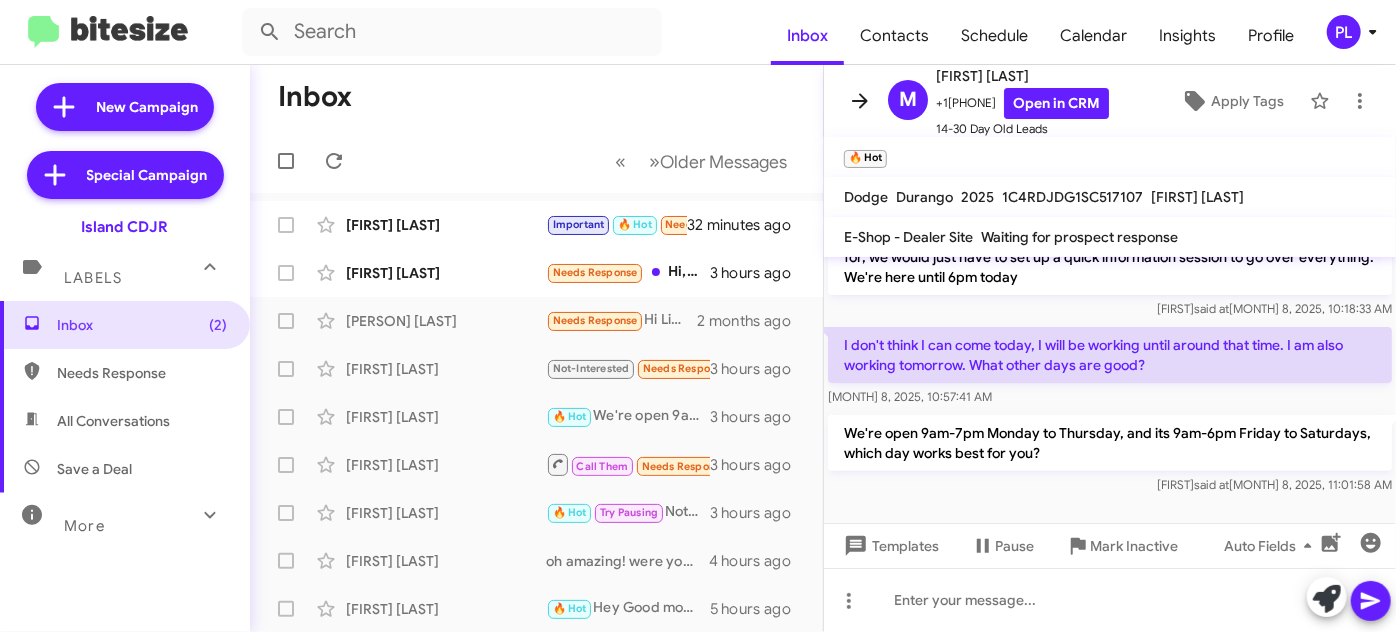 click 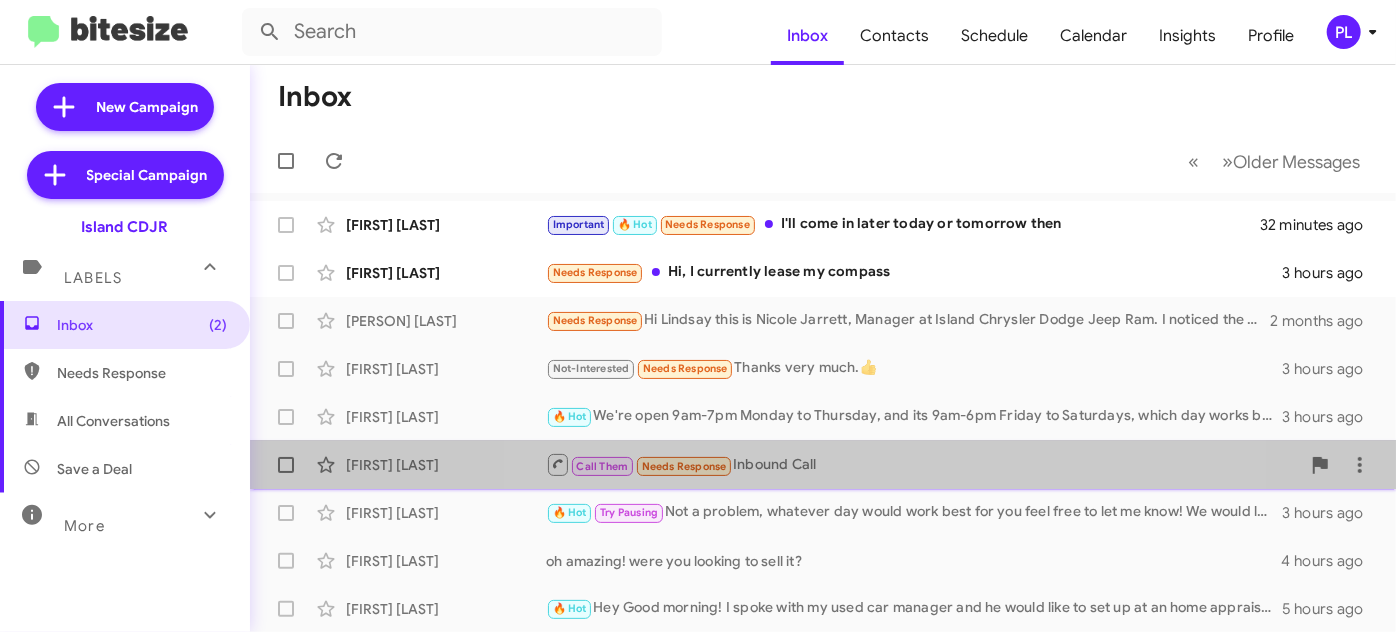 click on "Call Them   Needs Response   Inbound Call" 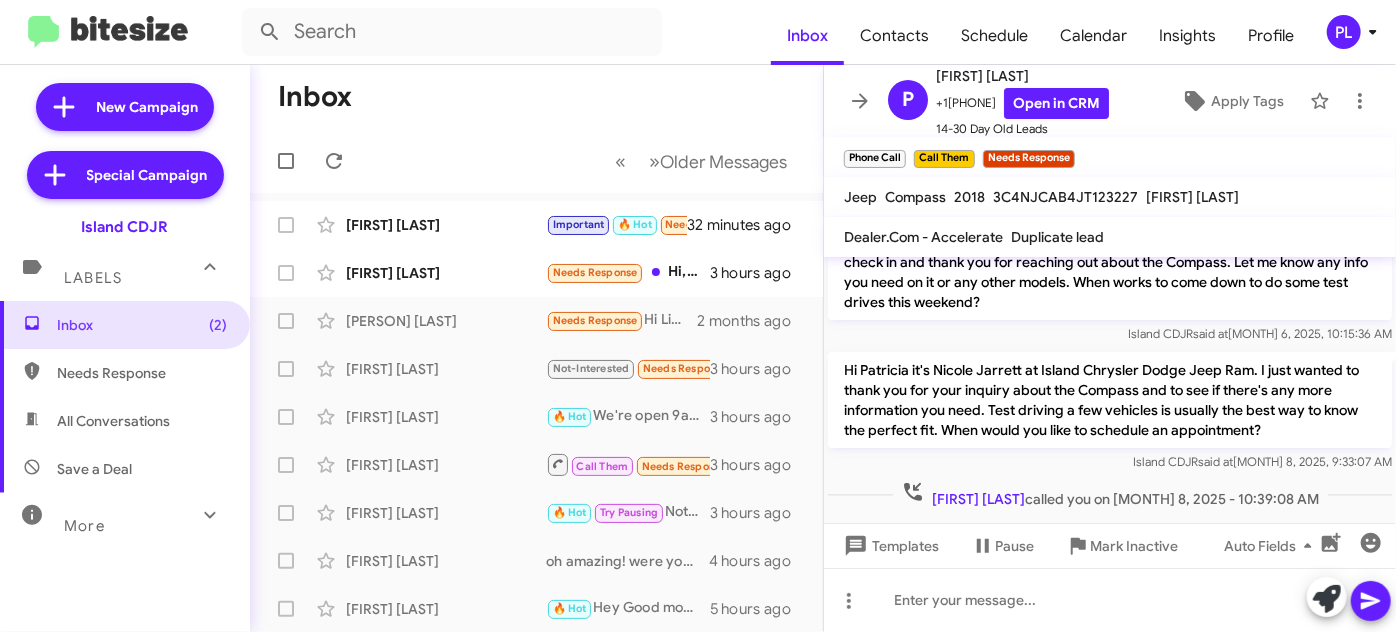 scroll, scrollTop: 288, scrollLeft: 0, axis: vertical 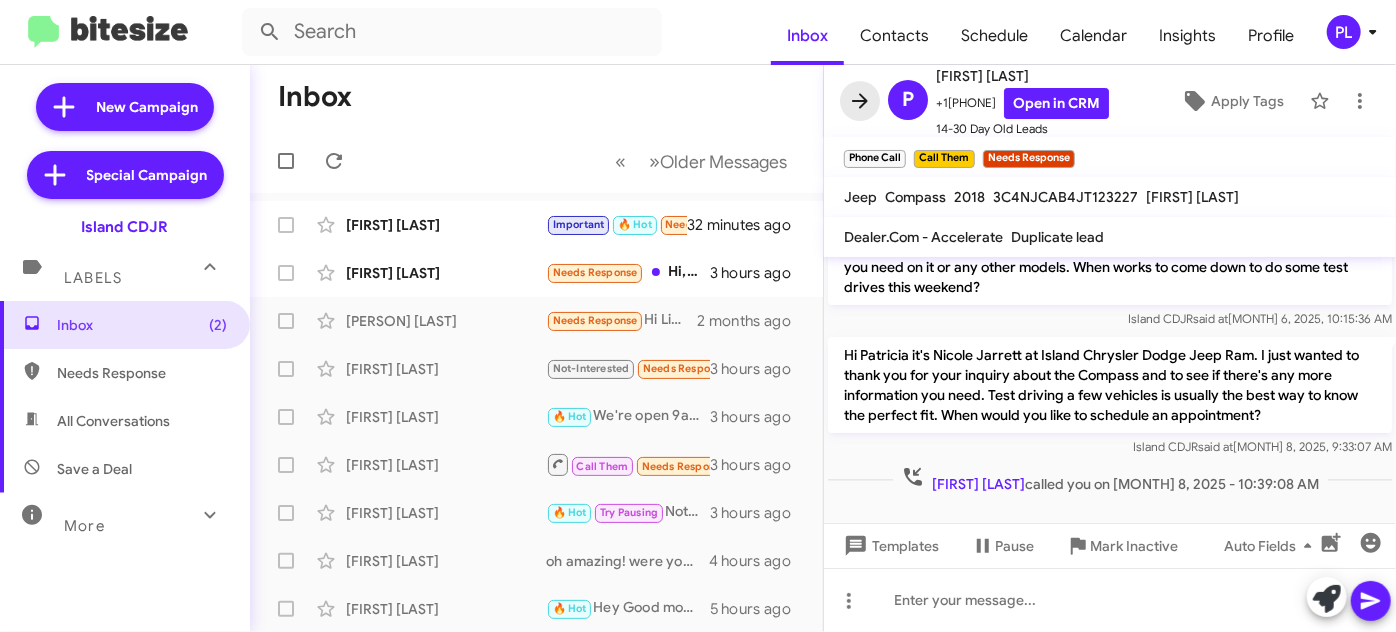click 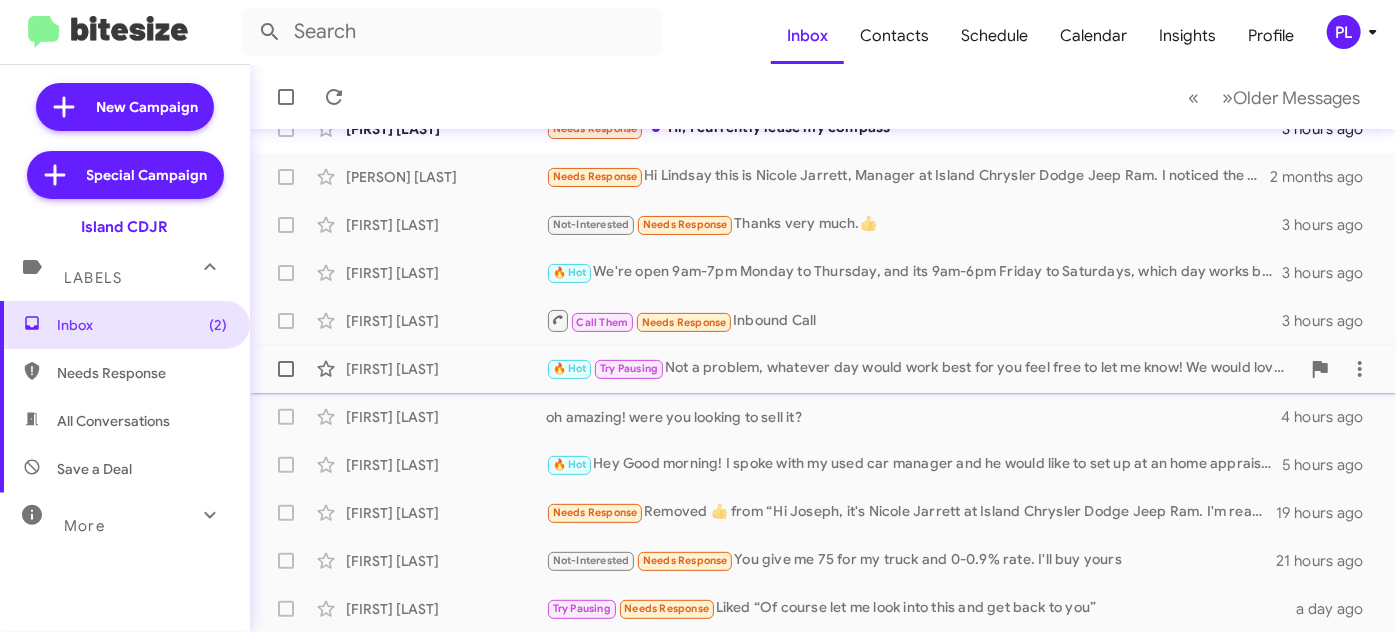 scroll, scrollTop: 272, scrollLeft: 0, axis: vertical 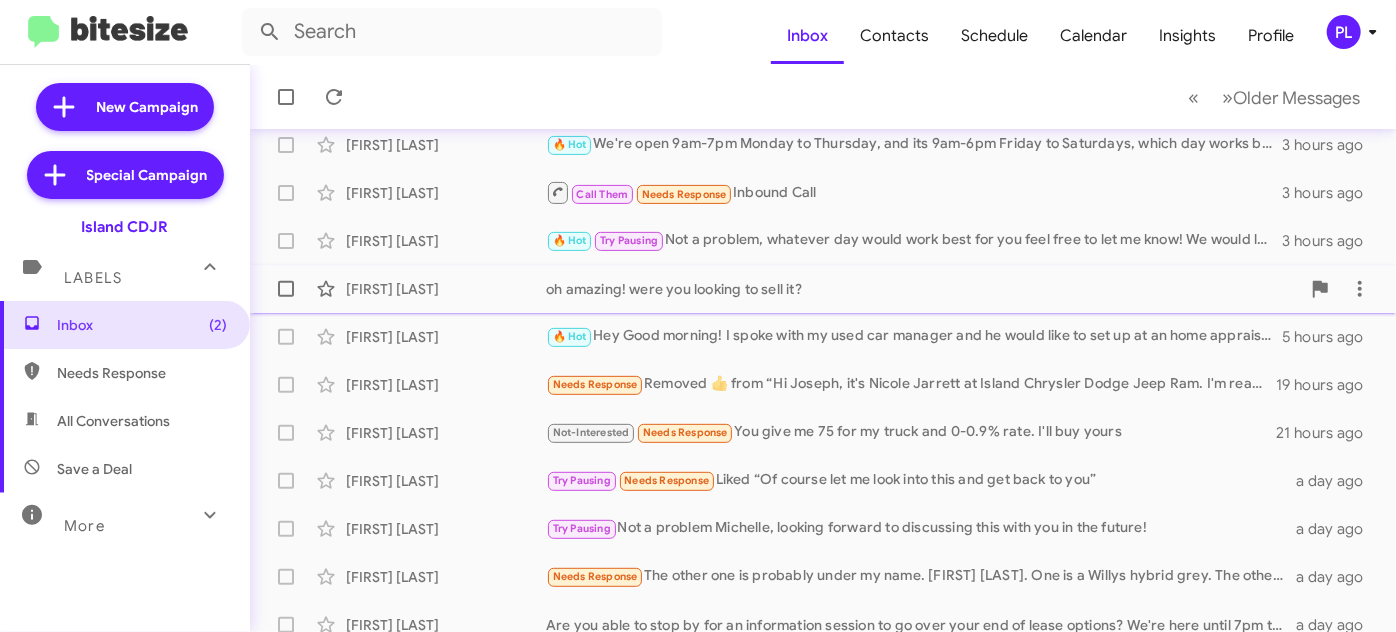 click on "Laurie Deerfield" 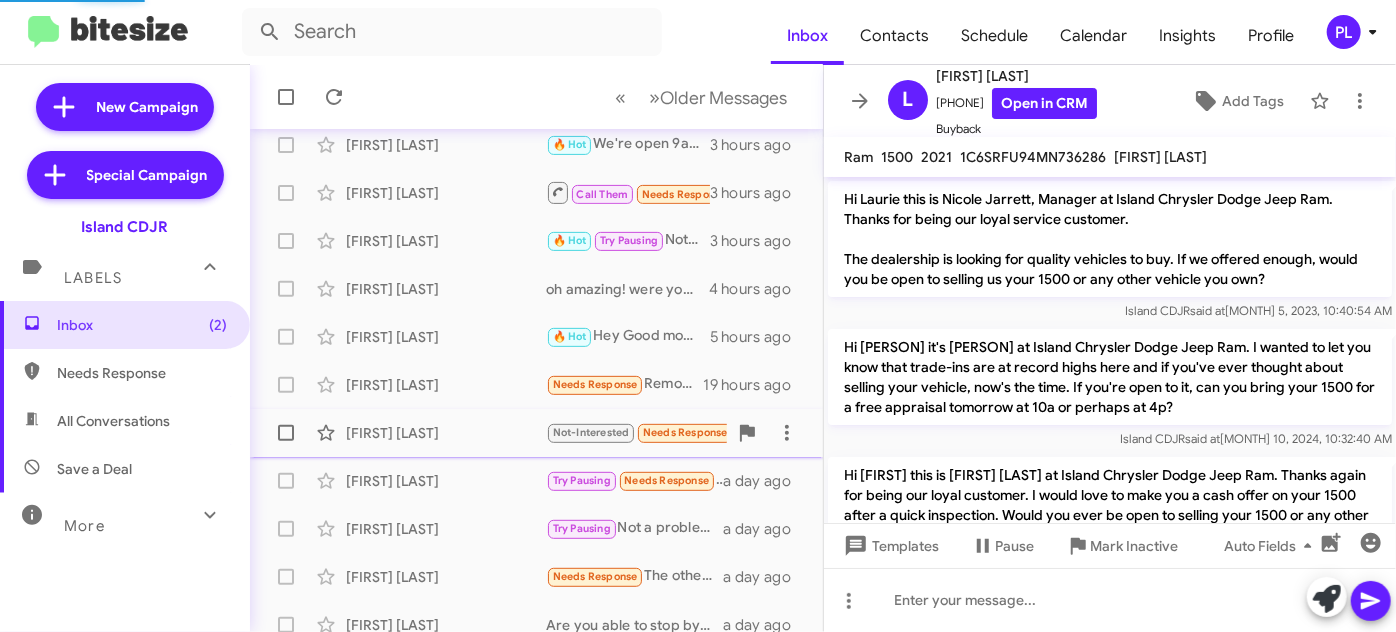 scroll, scrollTop: 578, scrollLeft: 0, axis: vertical 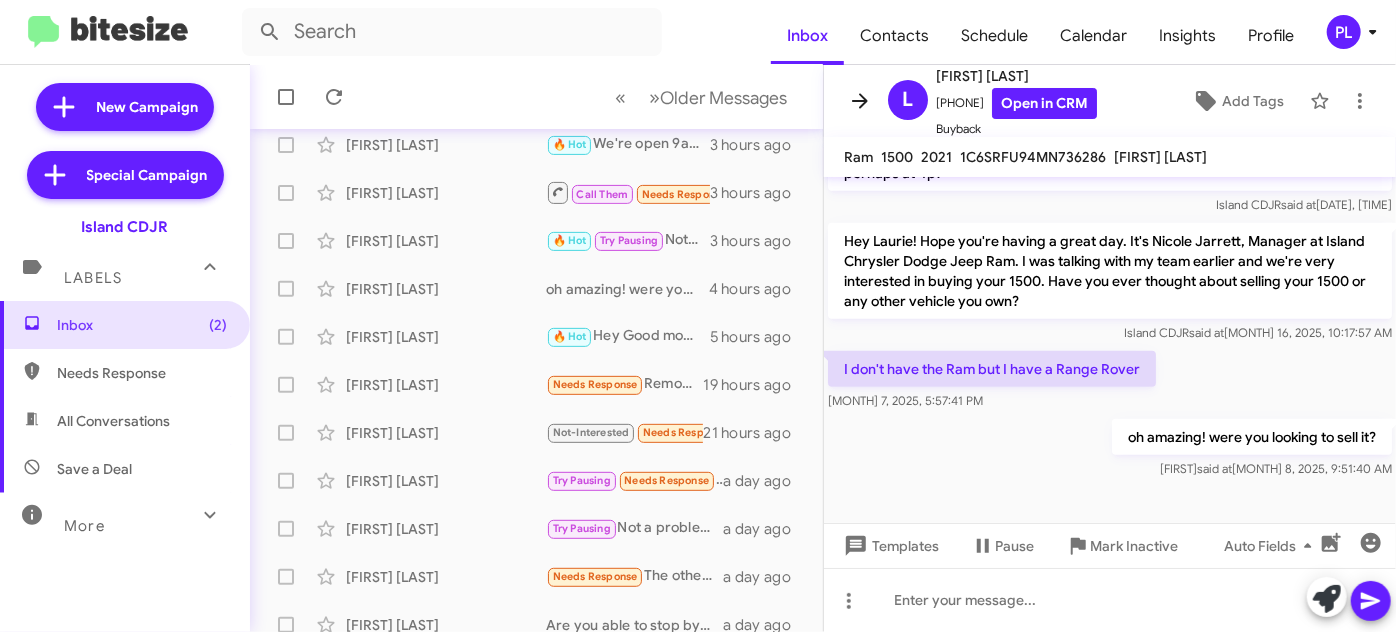 click 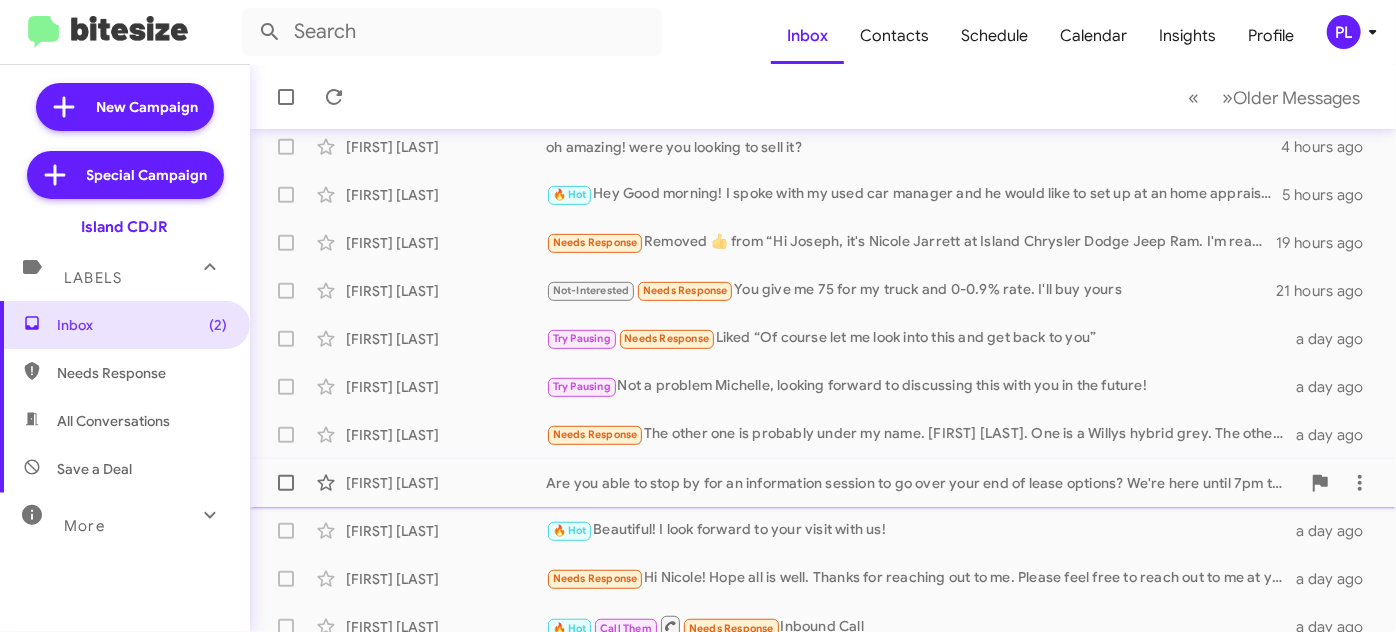 scroll, scrollTop: 528, scrollLeft: 0, axis: vertical 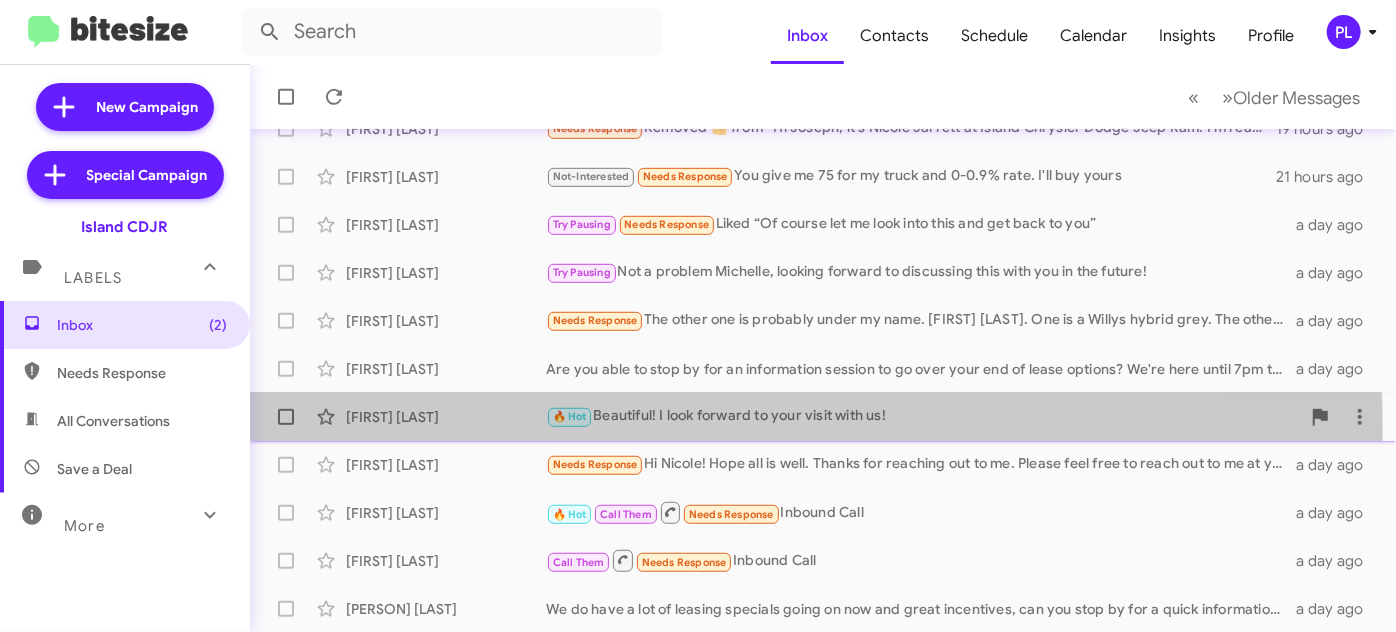 click on "Martina Naam  🔥 Hot   Beautiful! I look forward to your visit with us!   a day ago" 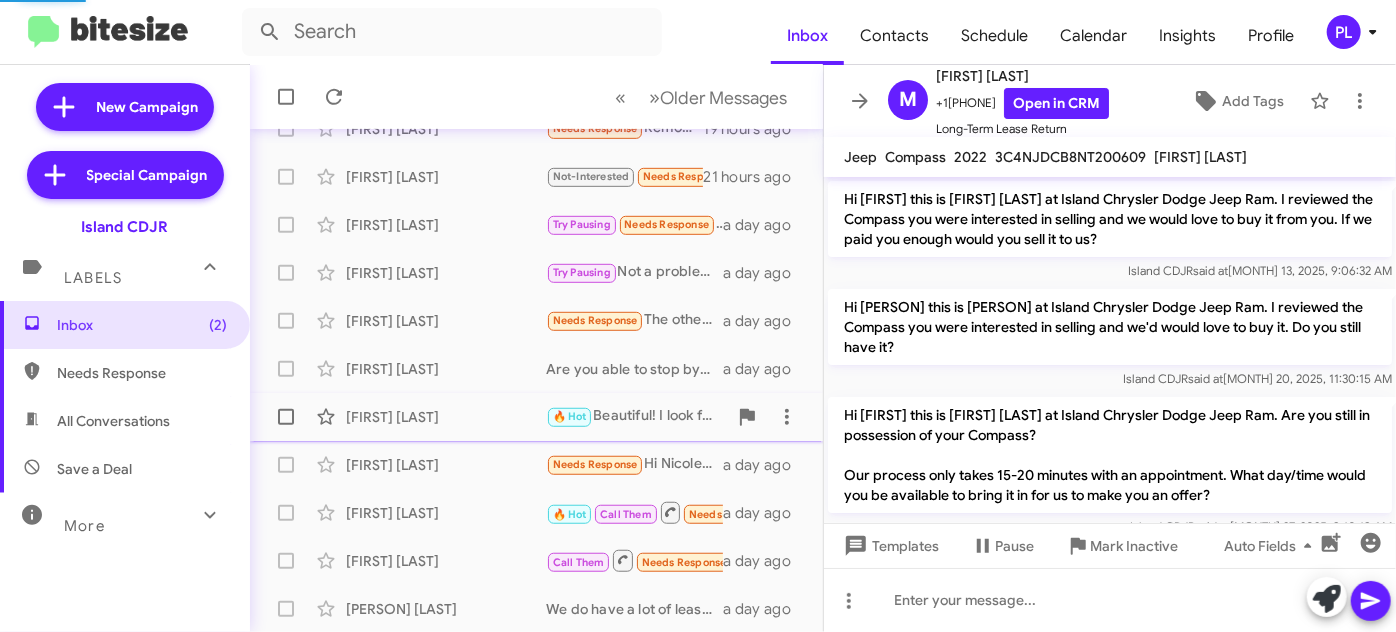 scroll, scrollTop: 1429, scrollLeft: 0, axis: vertical 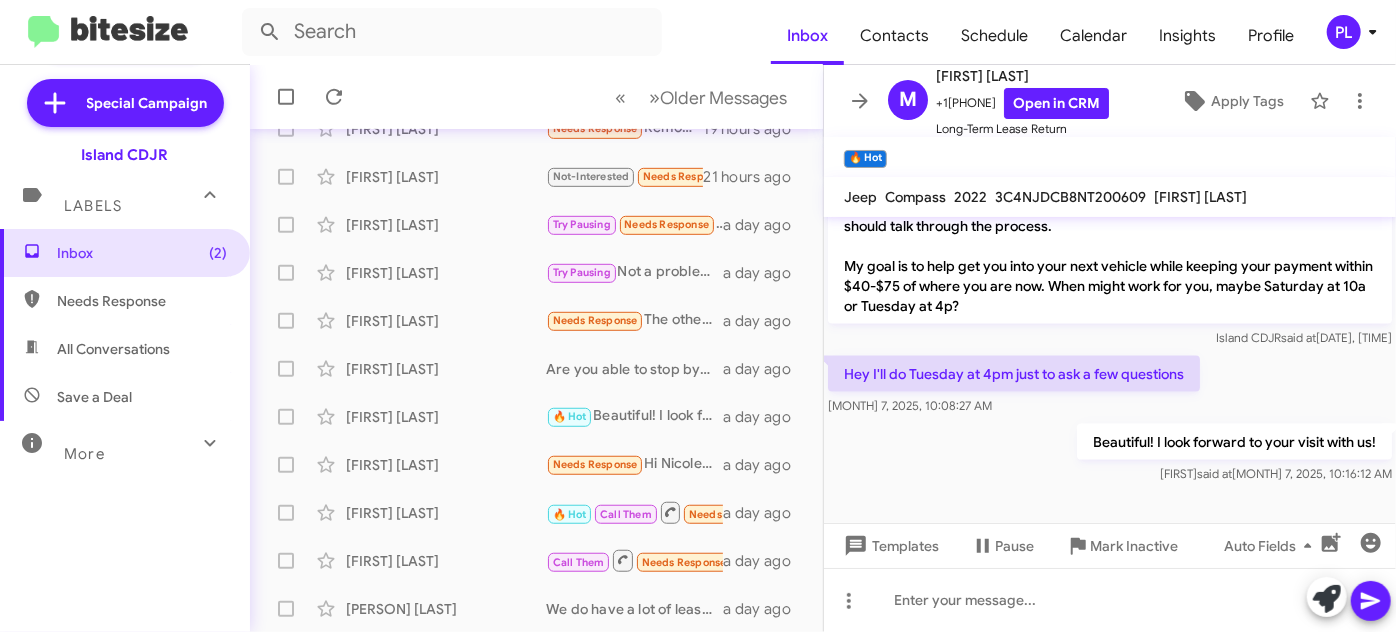 click on "More" at bounding box center (105, 445) 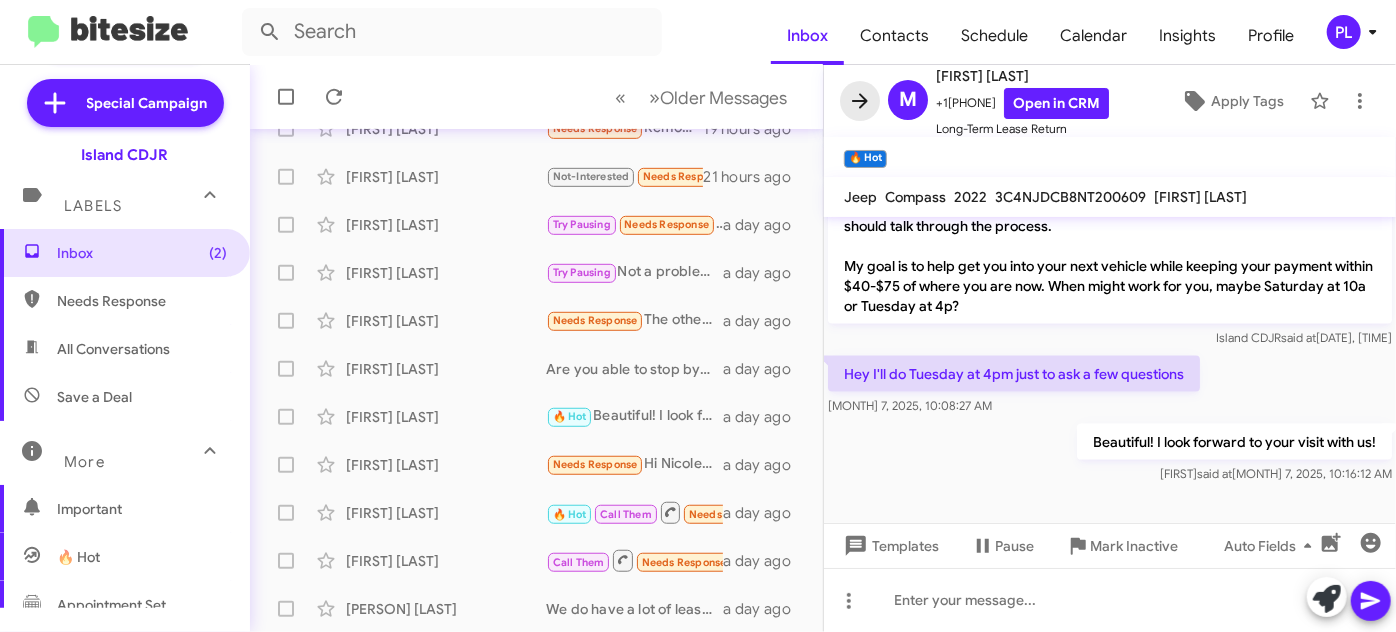 click 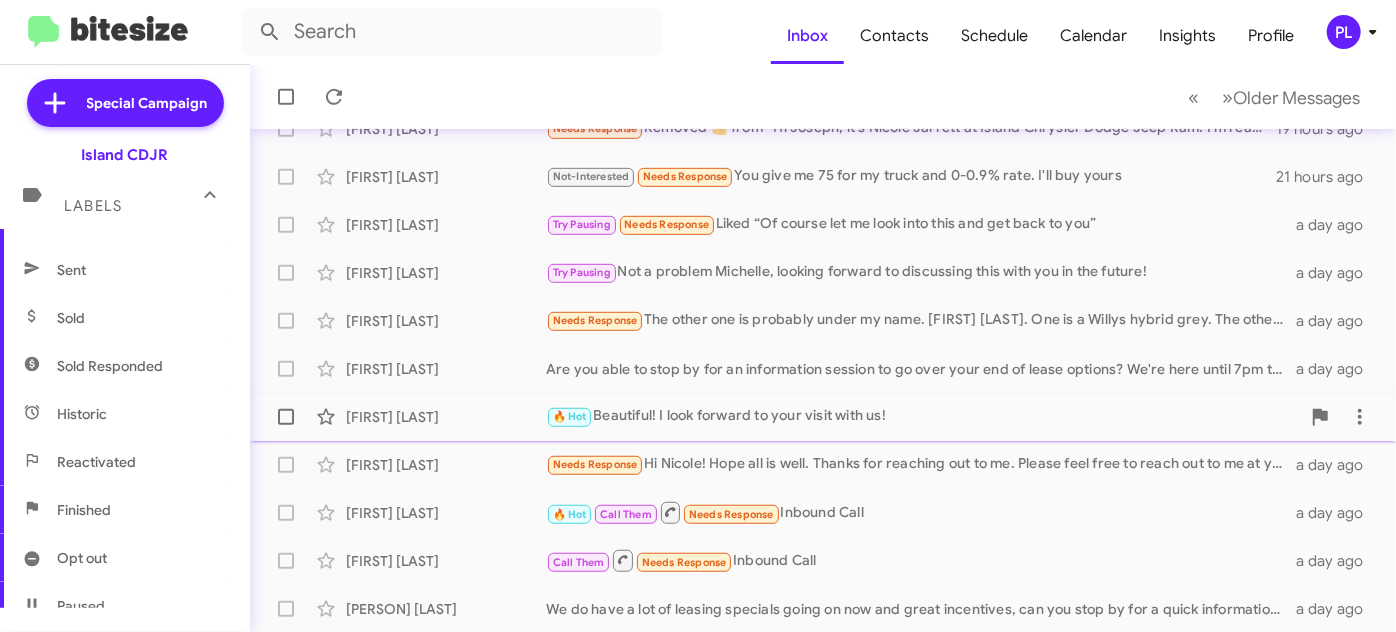scroll, scrollTop: 454, scrollLeft: 0, axis: vertical 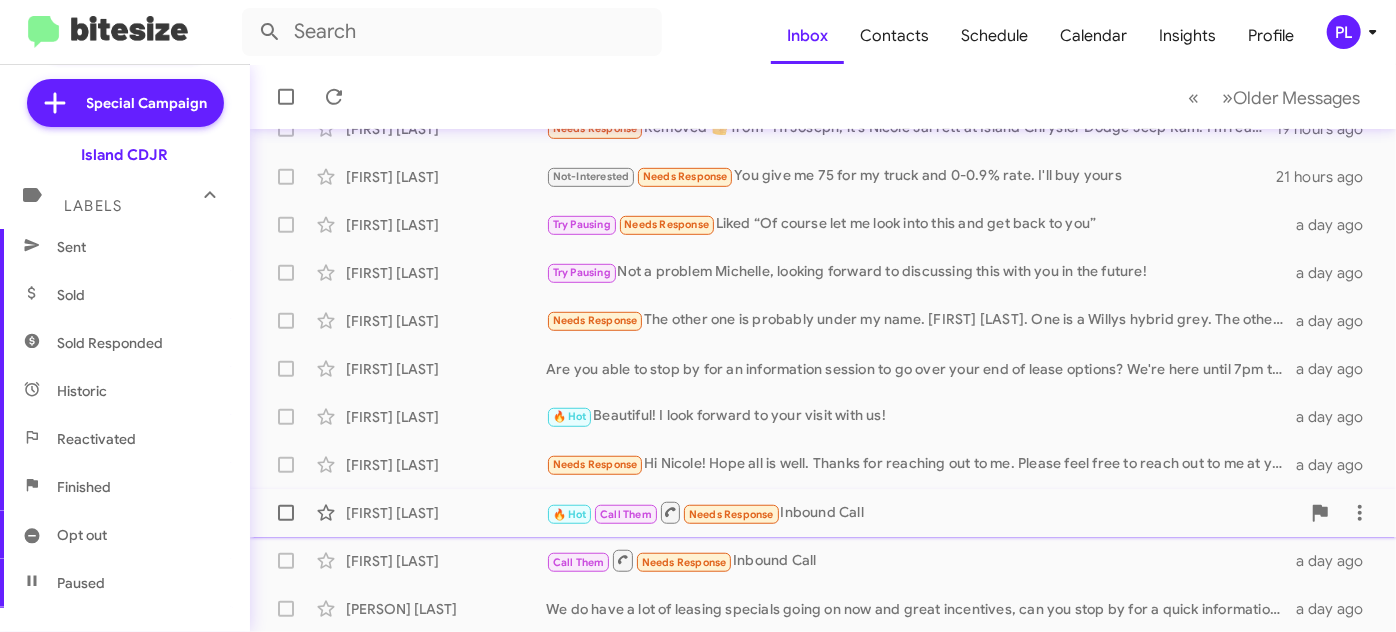 click on "Sally Caruso" 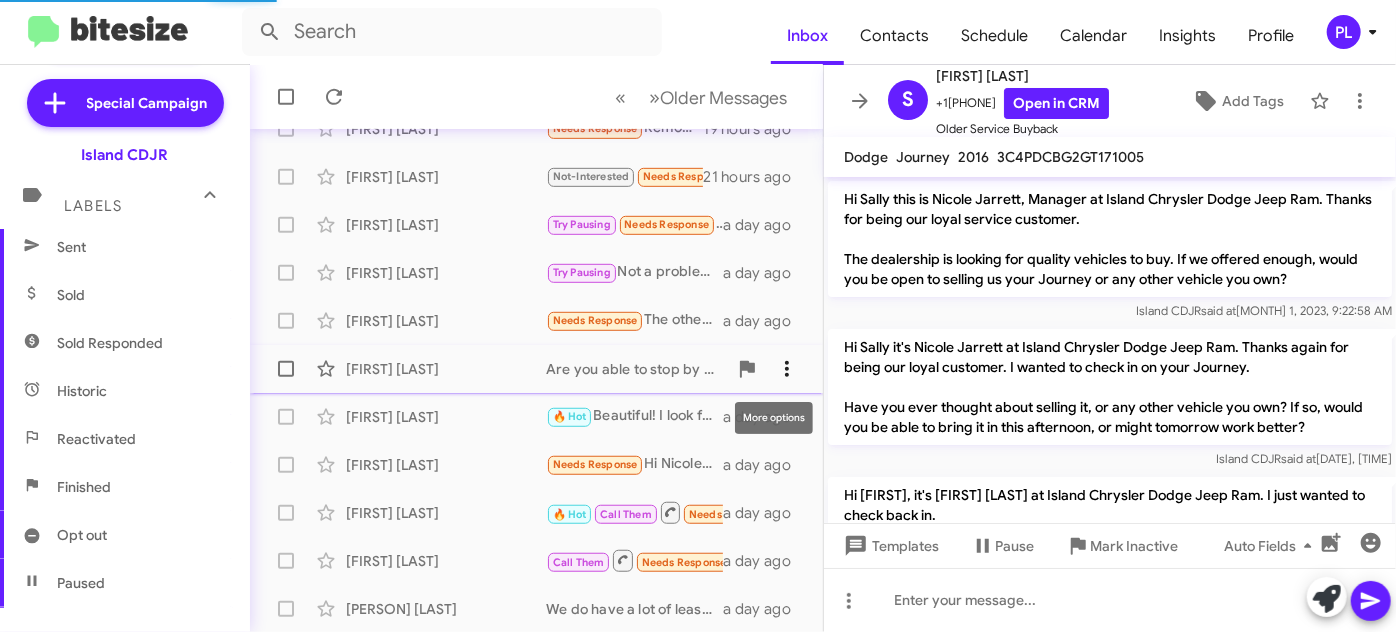 scroll, scrollTop: 453, scrollLeft: 0, axis: vertical 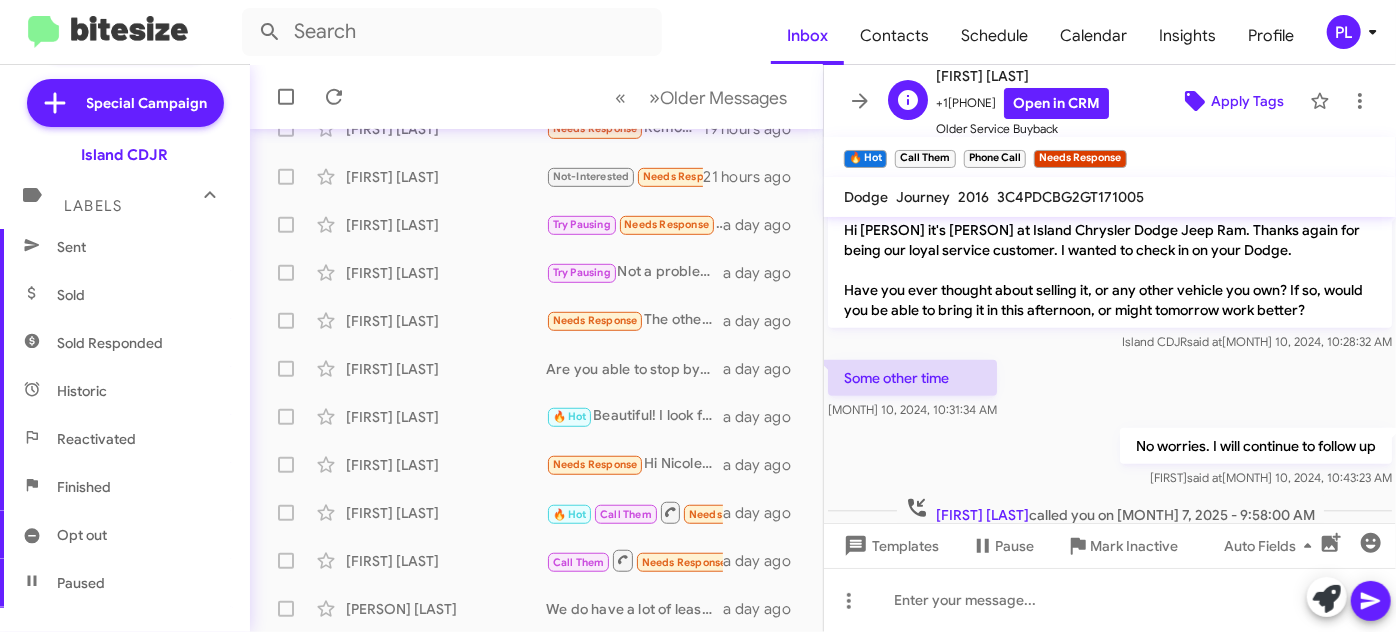 click on "Apply Tags" 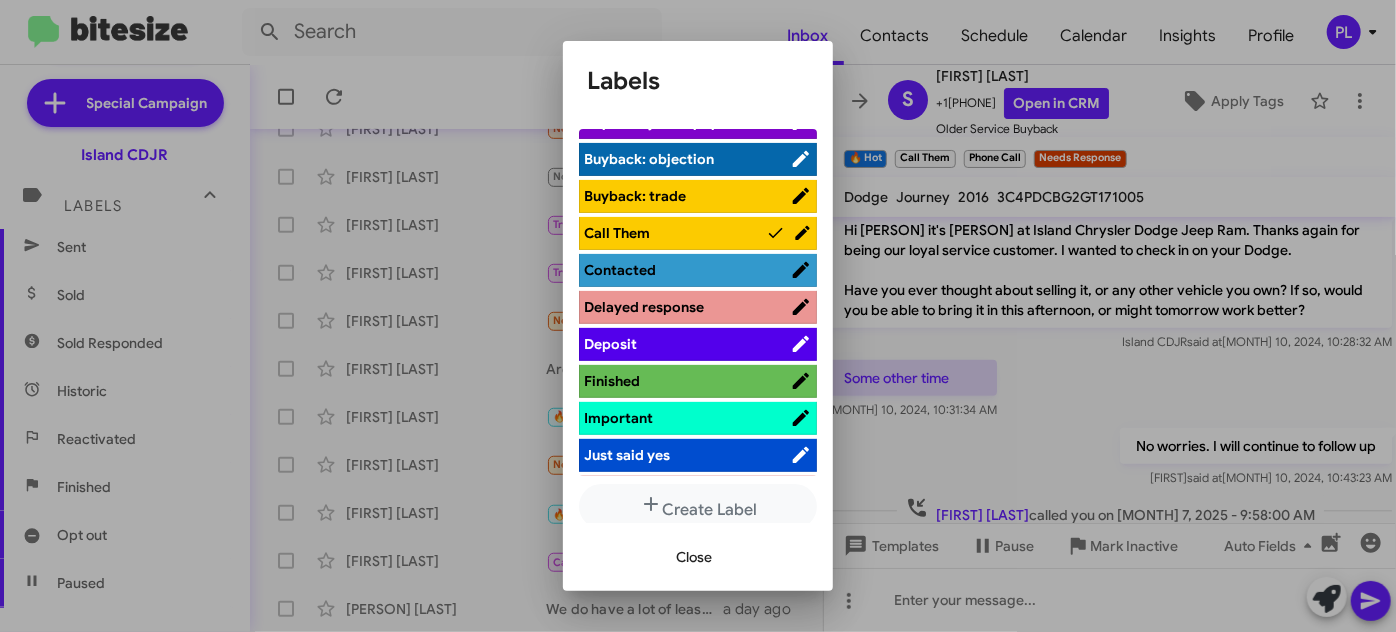 scroll, scrollTop: 363, scrollLeft: 0, axis: vertical 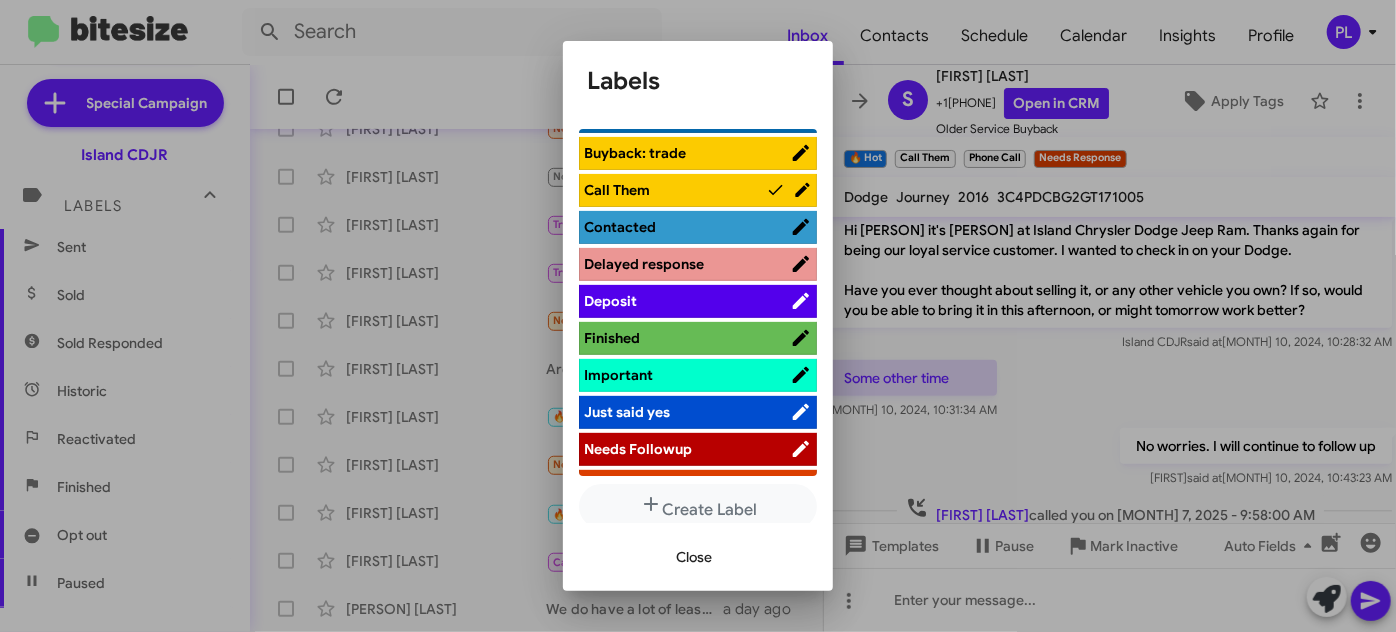click on "Close" at bounding box center (694, 557) 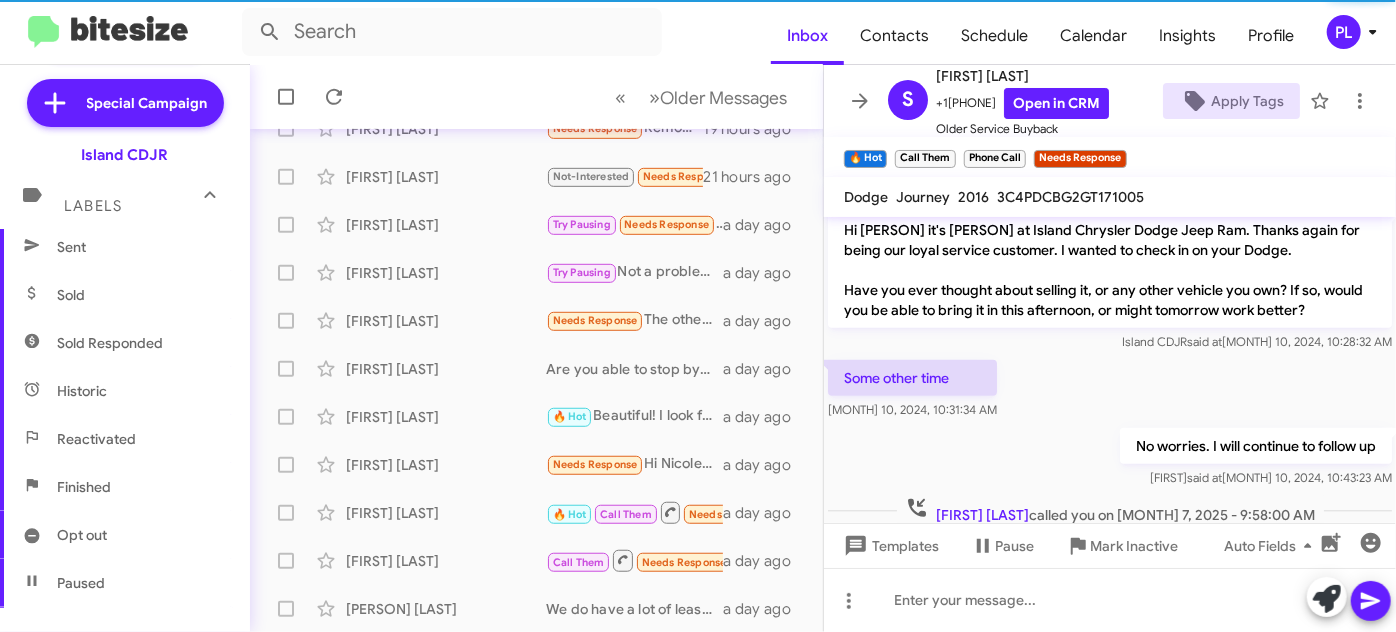 click 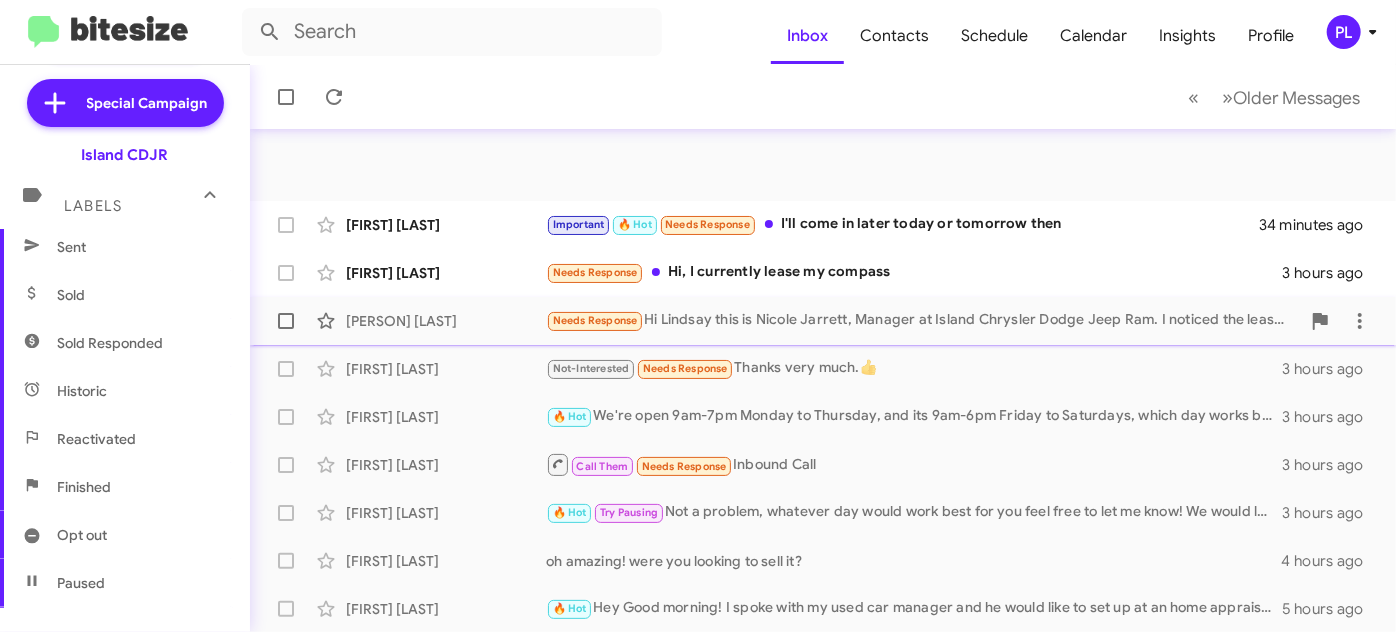 scroll, scrollTop: 363, scrollLeft: 0, axis: vertical 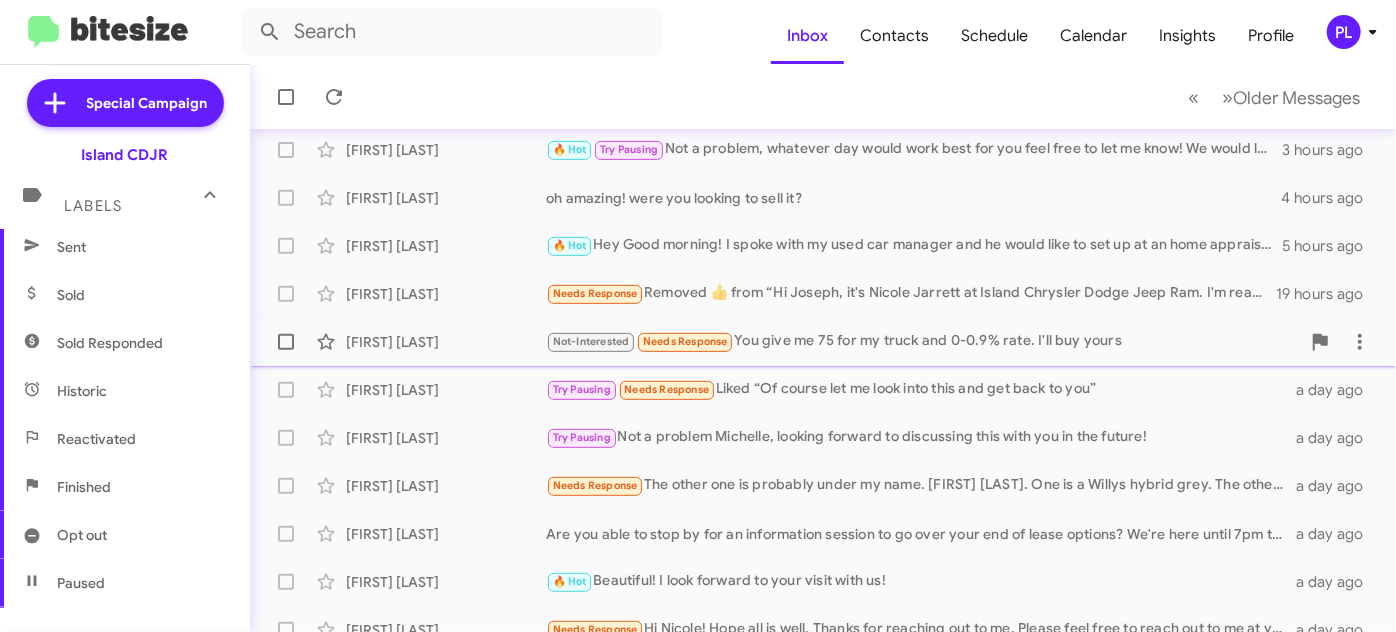 click on "Not-Interested   Needs Response   You give me 75 for my truck and 0-0.9% rate.  I'll buy yours" 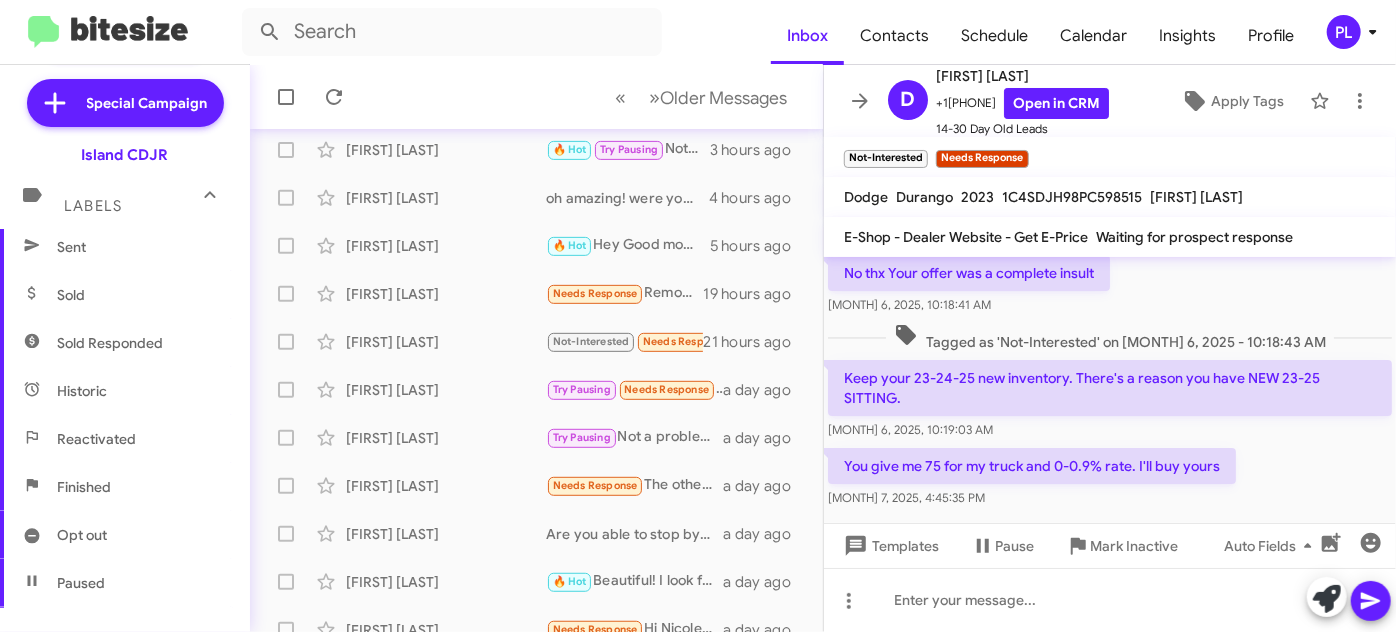scroll, scrollTop: 108, scrollLeft: 0, axis: vertical 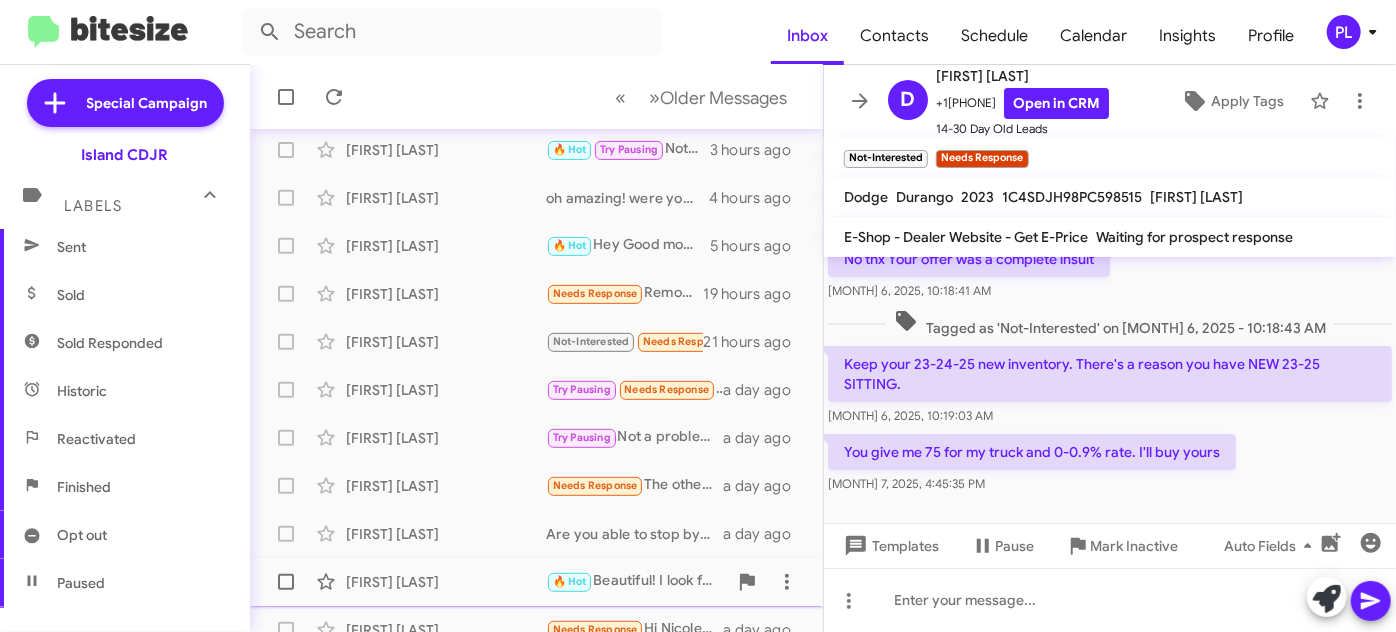 click on "Martina Naam" 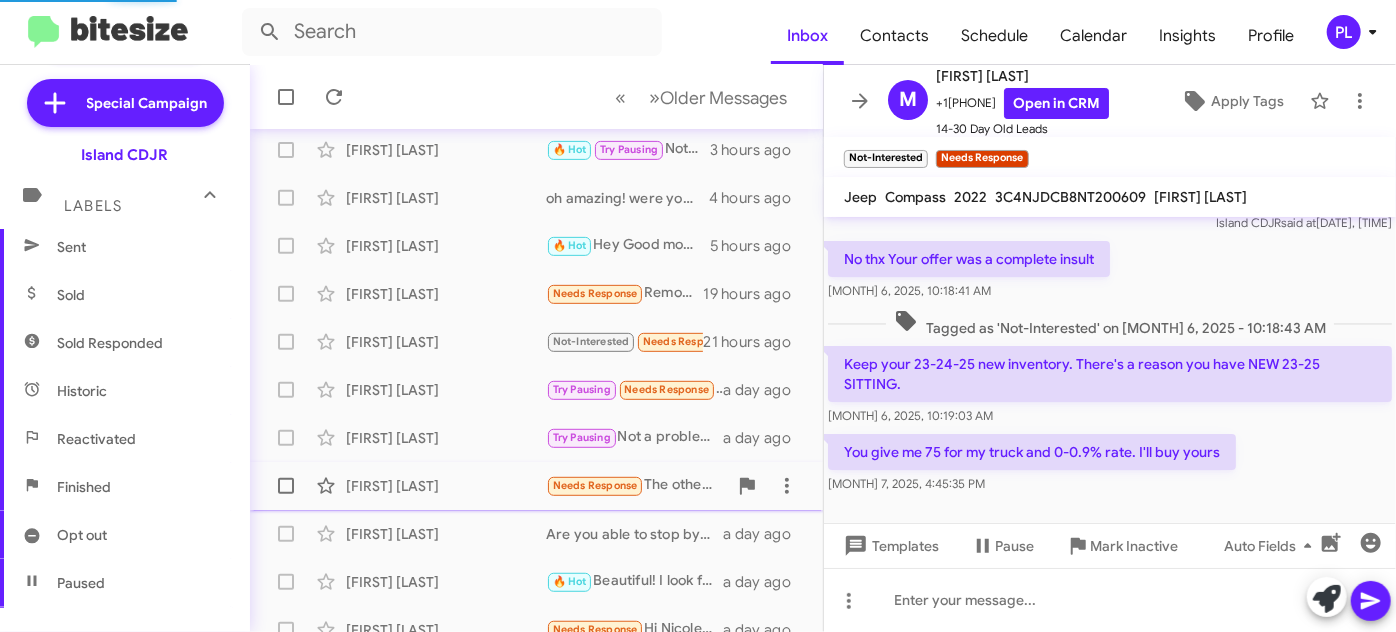 scroll, scrollTop: 1469, scrollLeft: 0, axis: vertical 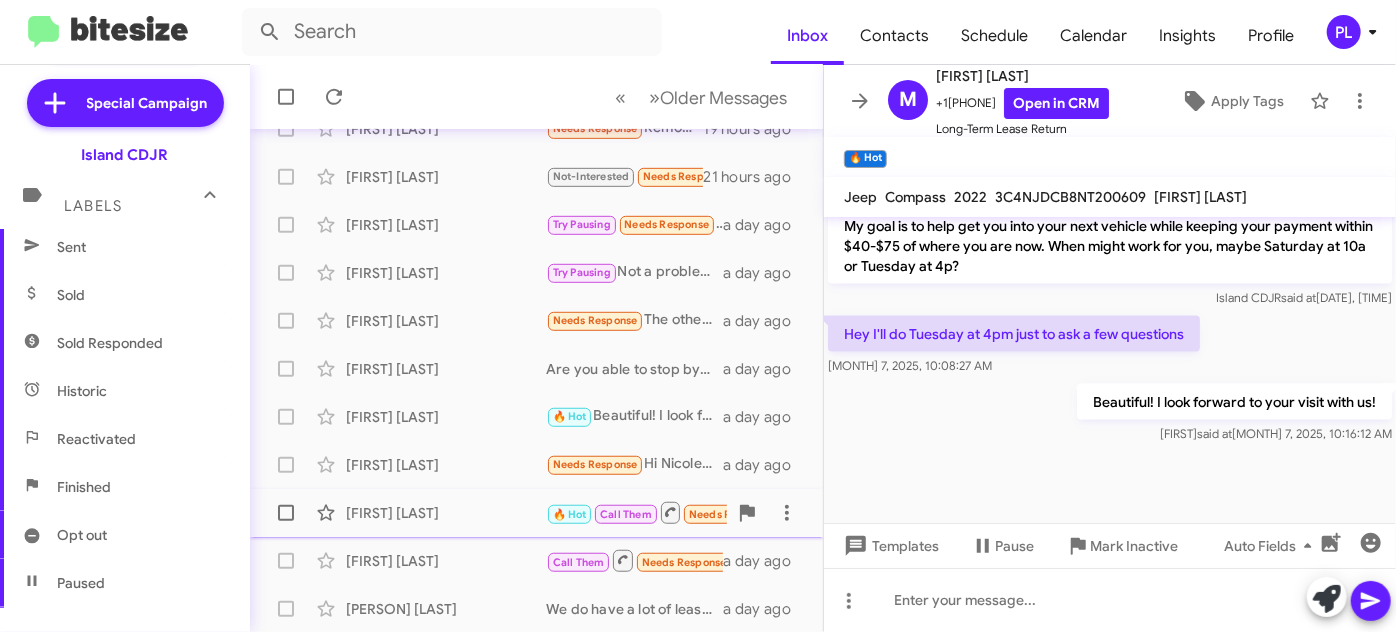 click on "Sally Caruso  🔥 Hot   Call Them   Needs Response   Inbound Call   a day ago" 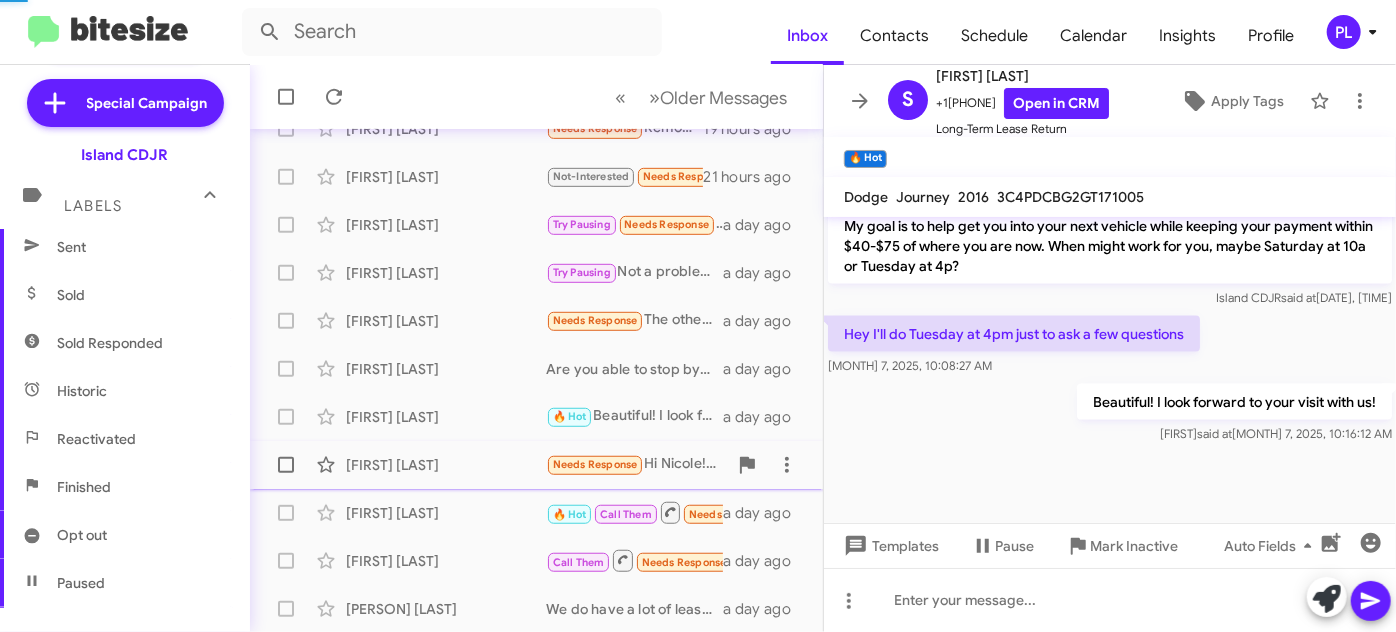 scroll, scrollTop: 493, scrollLeft: 0, axis: vertical 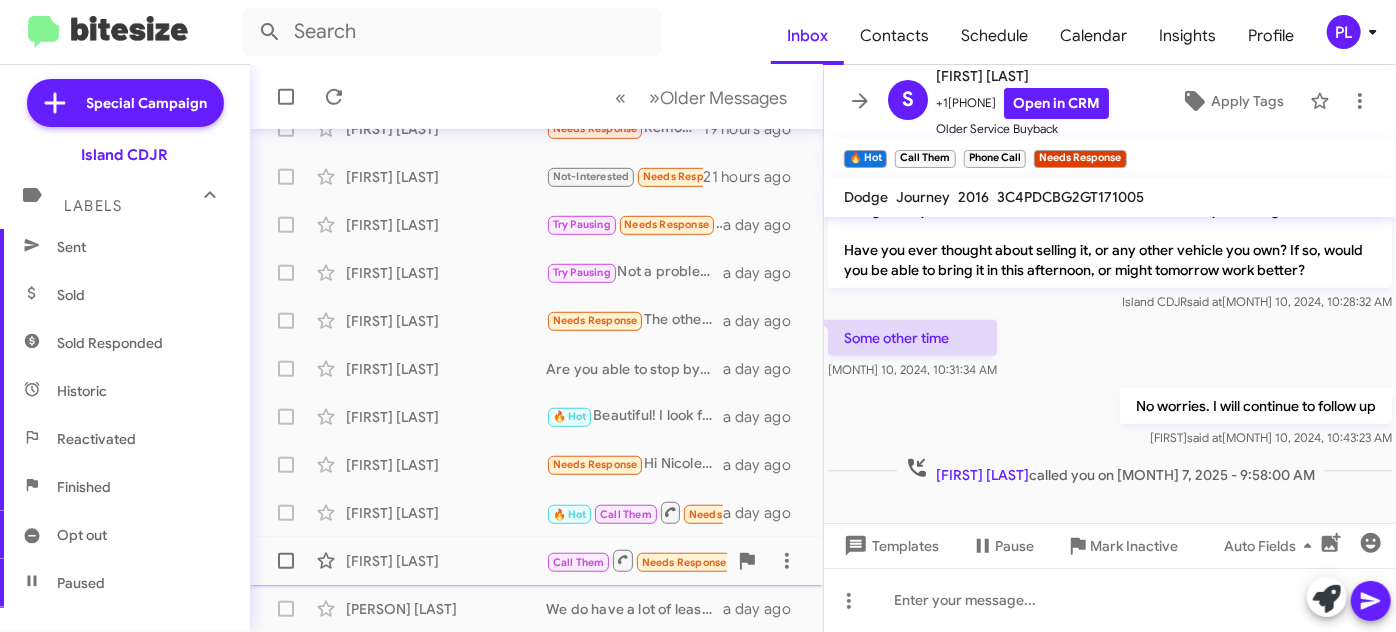 click on "Louis Pontone" 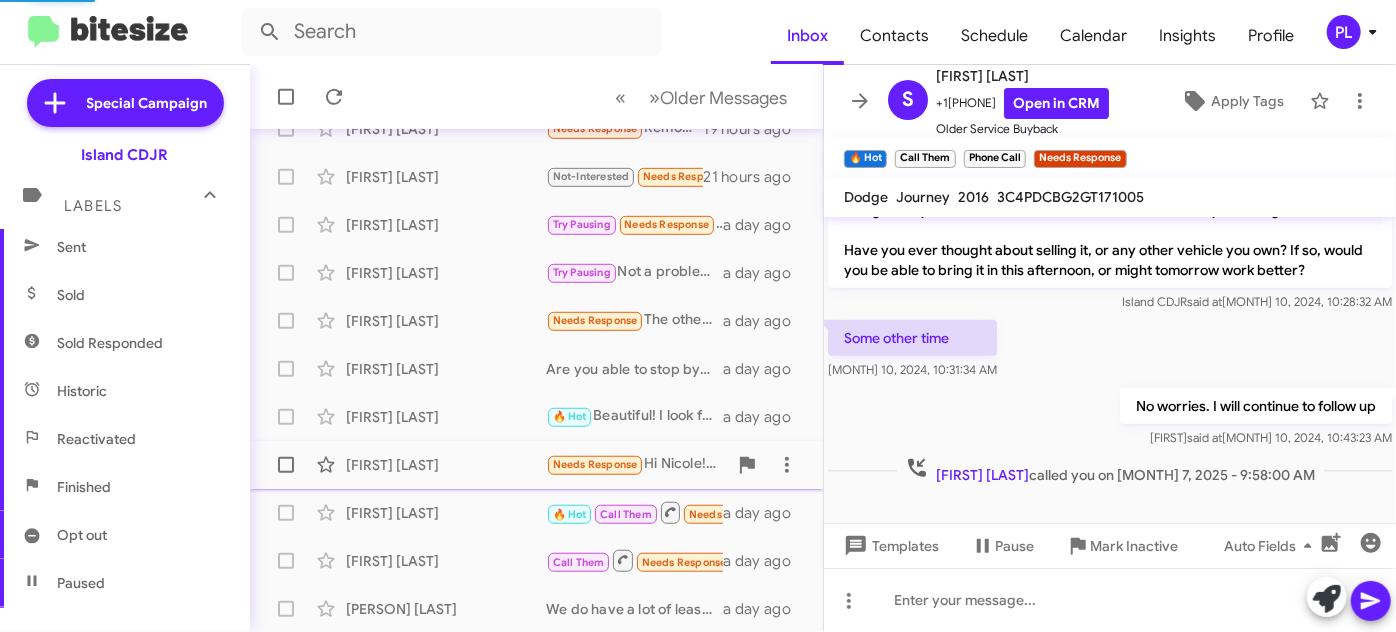 scroll, scrollTop: 719, scrollLeft: 0, axis: vertical 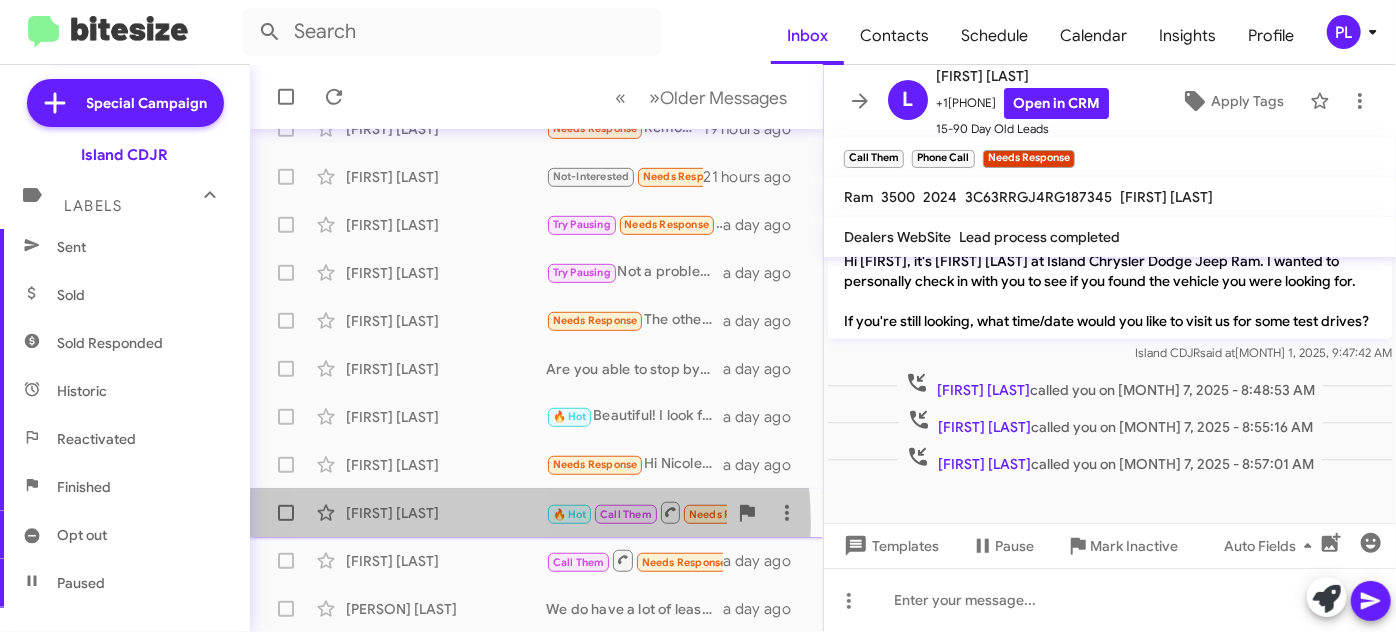 click on "Sally Caruso  🔥 Hot   Call Them   Needs Response   Inbound Call   a day ago" 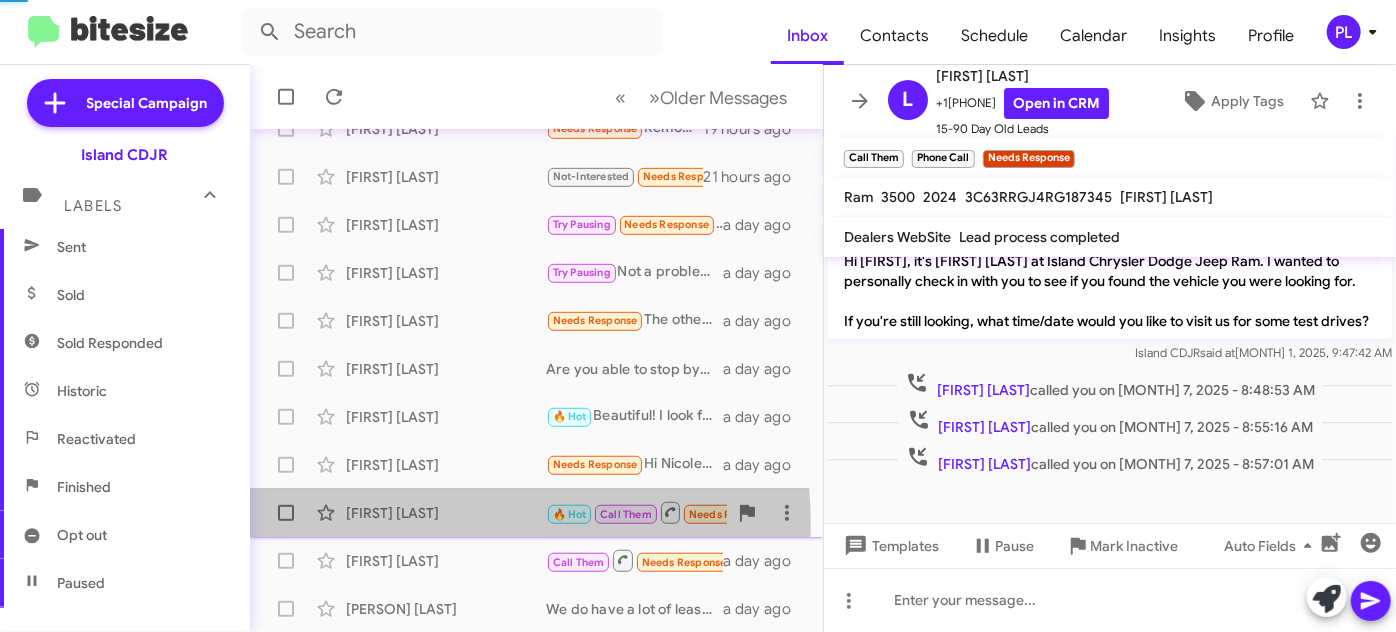 scroll, scrollTop: 493, scrollLeft: 0, axis: vertical 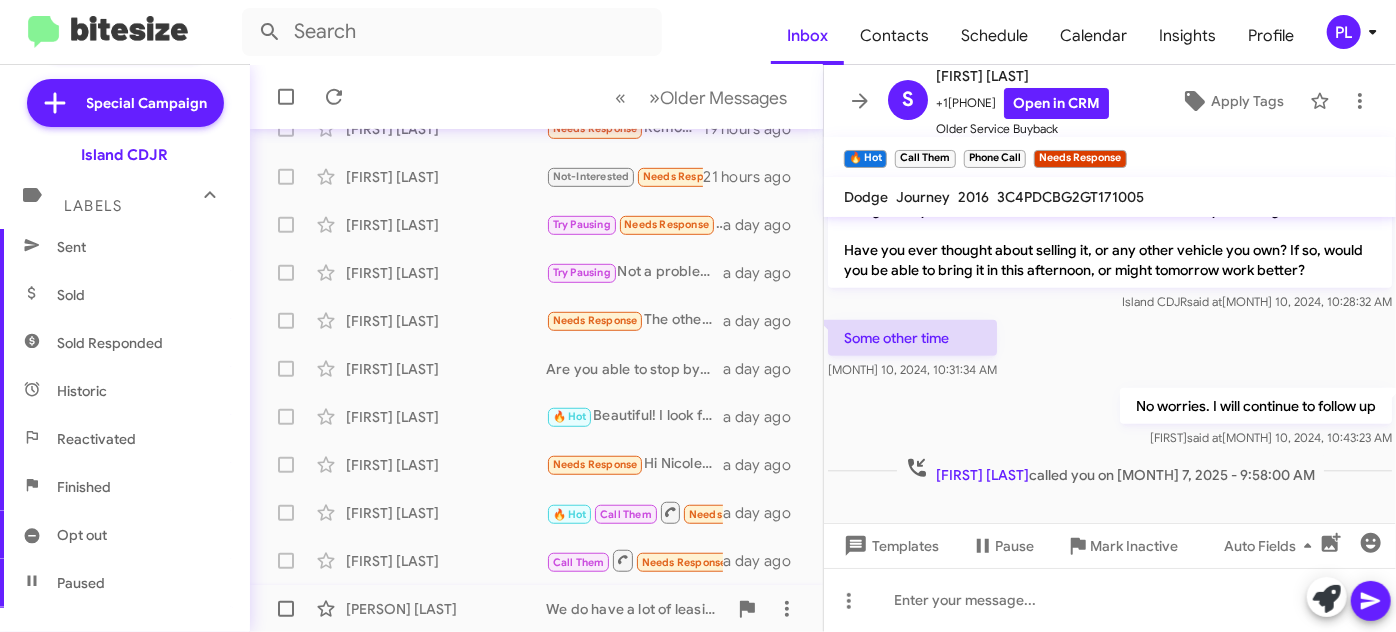 click on "James Mardikos" 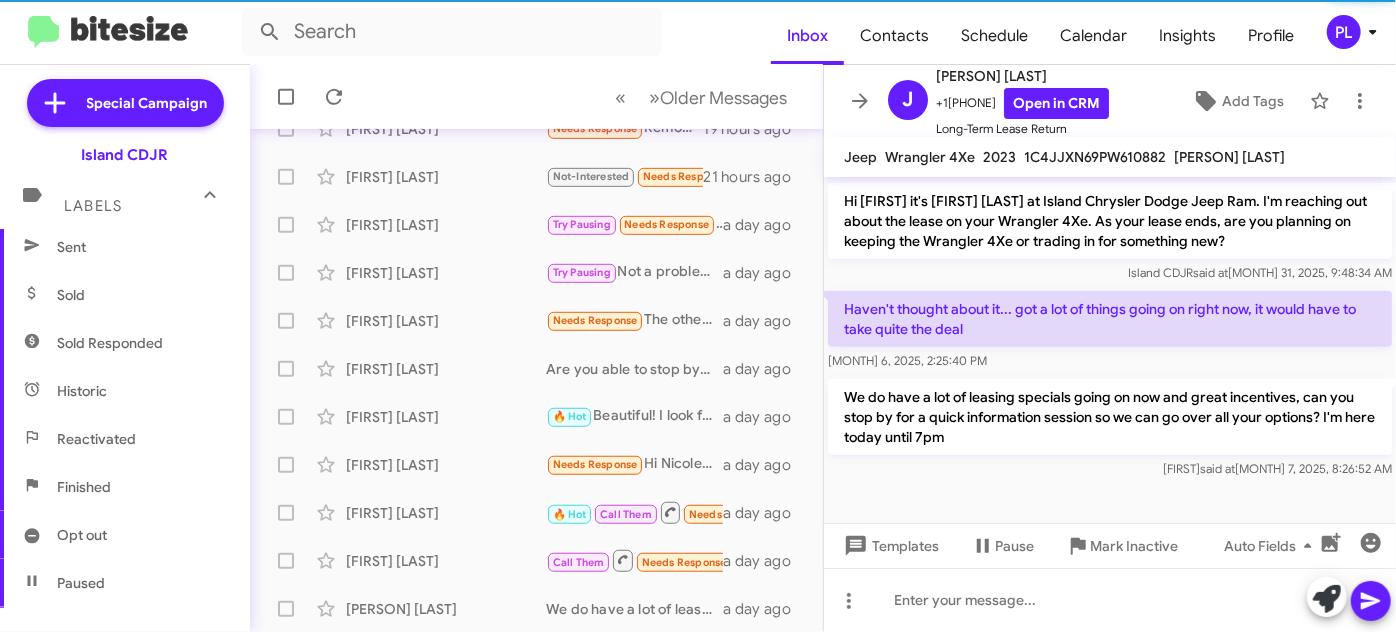 scroll, scrollTop: 797, scrollLeft: 0, axis: vertical 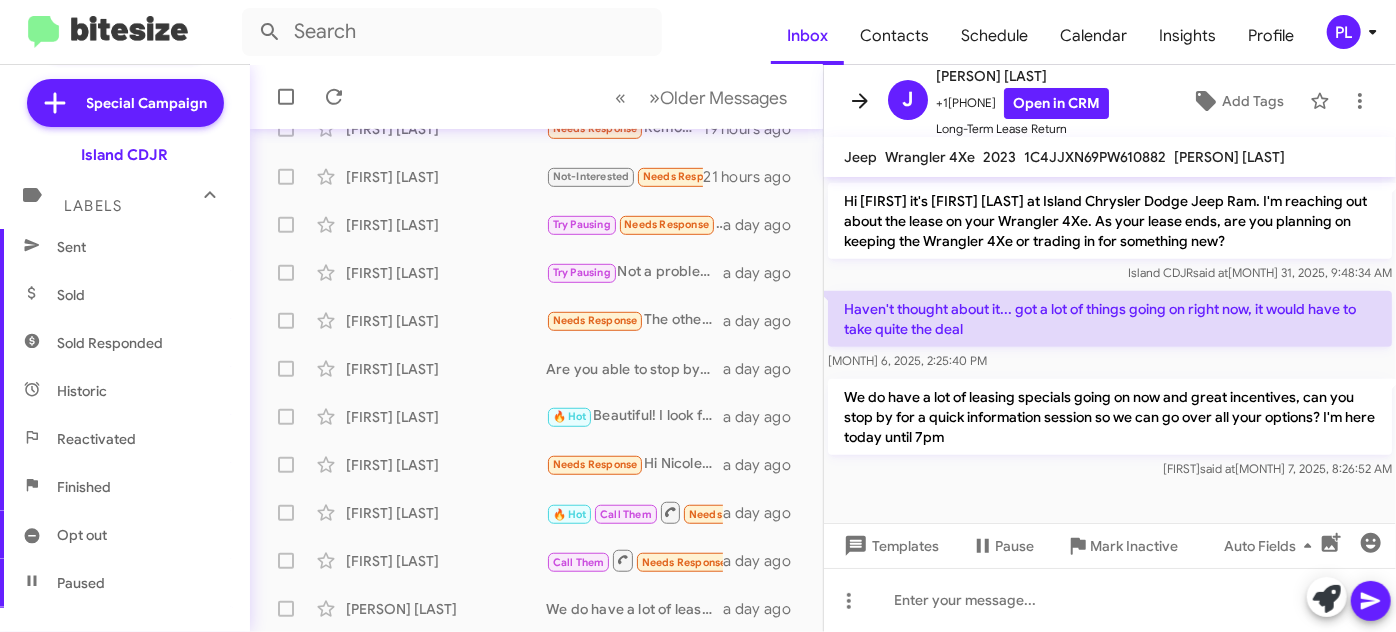 click 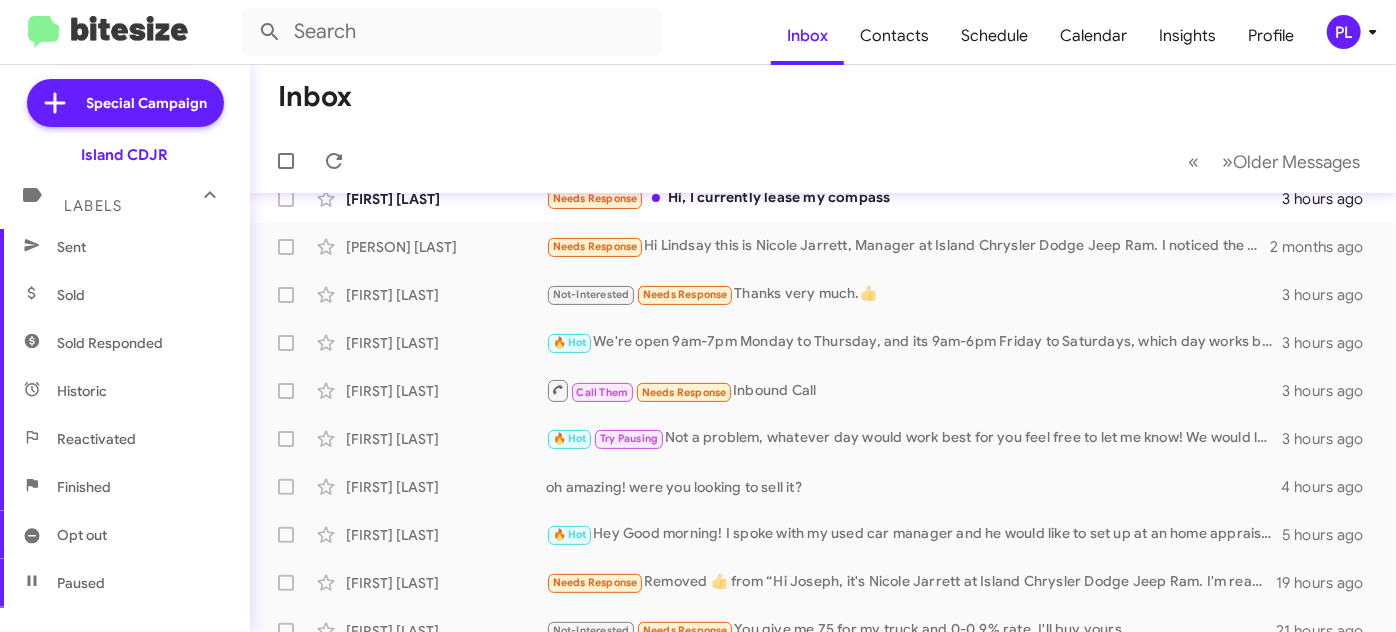 scroll, scrollTop: 0, scrollLeft: 0, axis: both 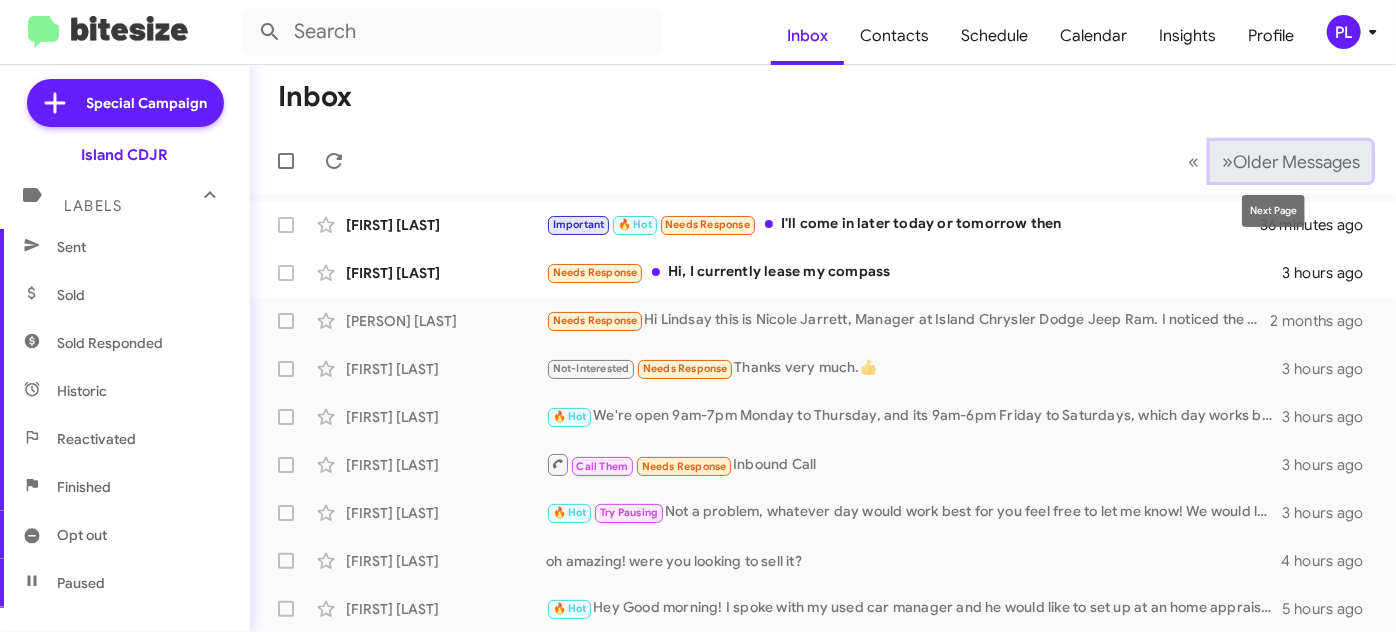 click on "Older Messages" 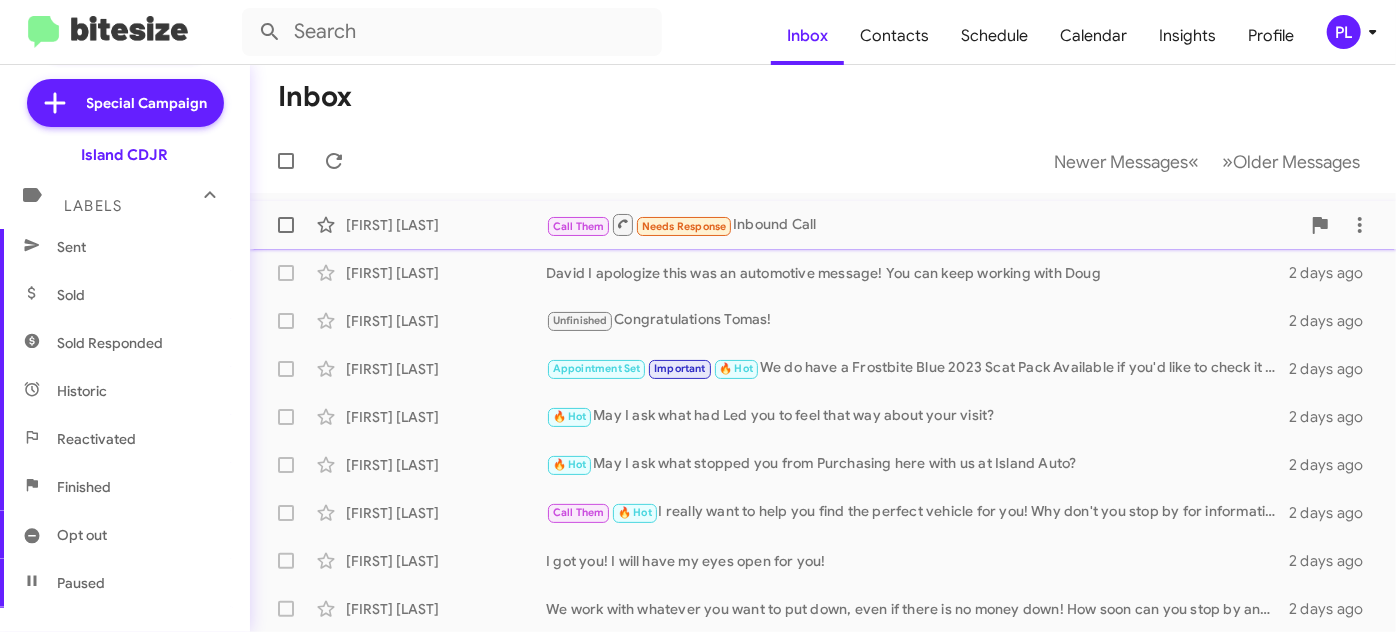 click on "George Eronini" 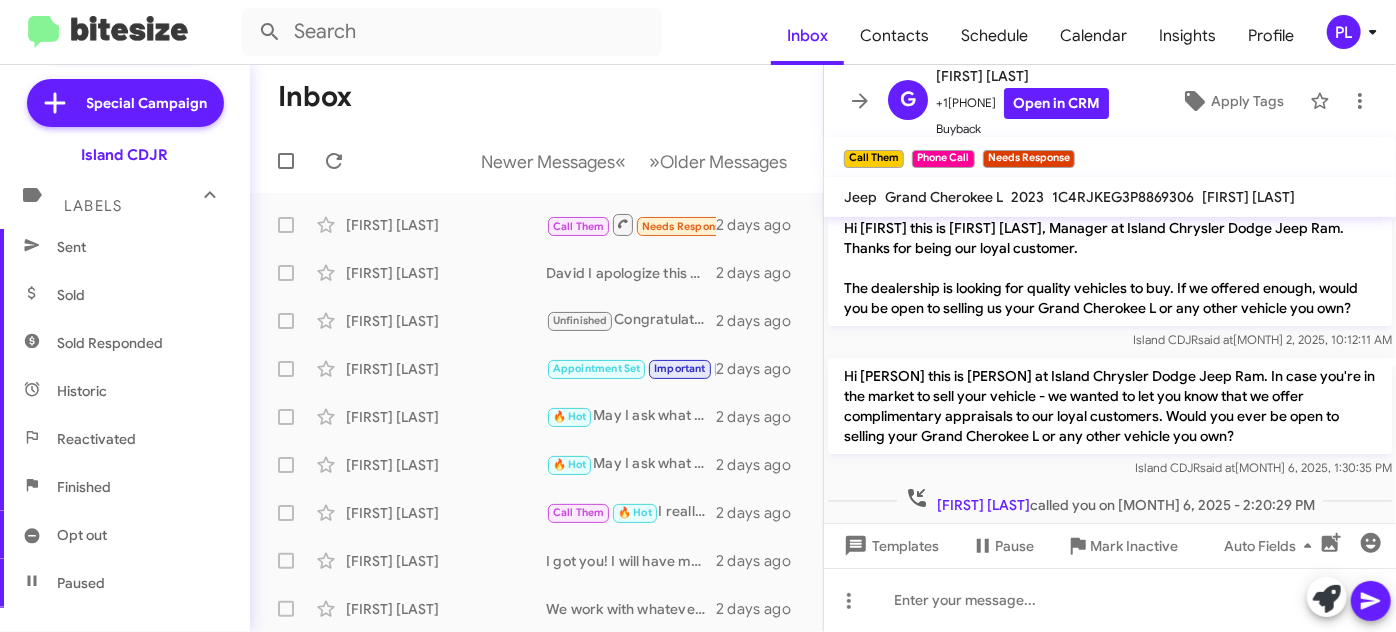 scroll, scrollTop: 22, scrollLeft: 0, axis: vertical 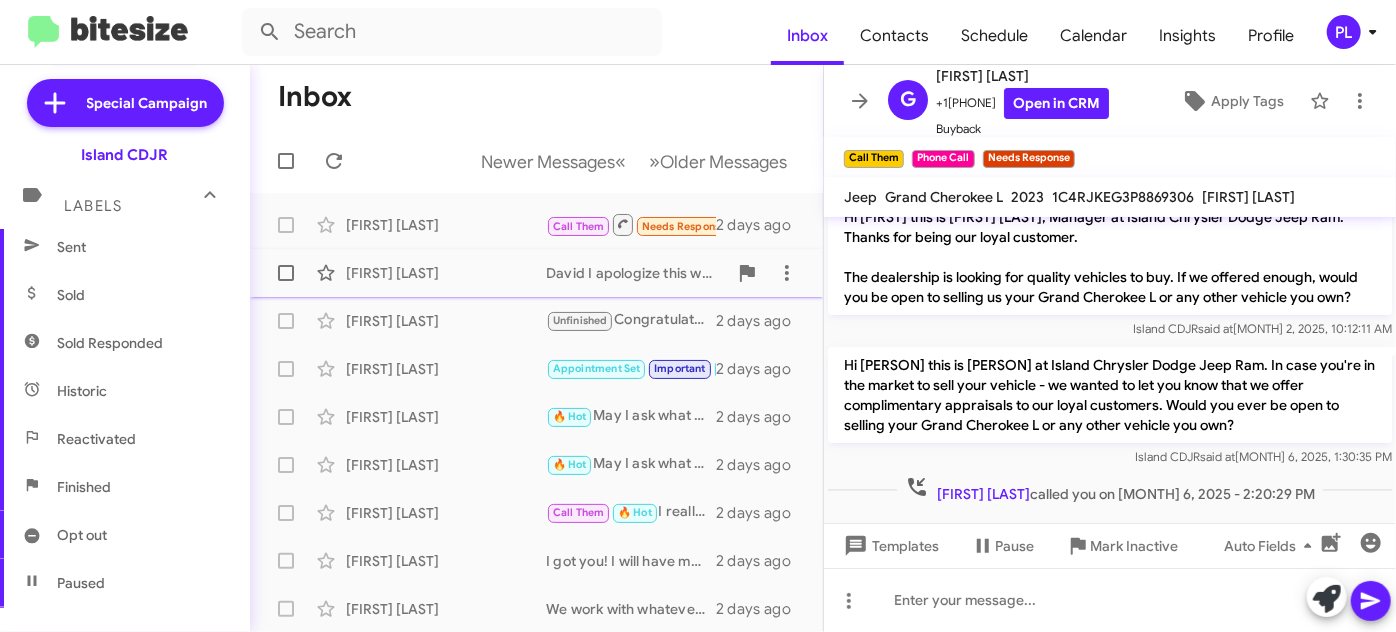click on "David None" 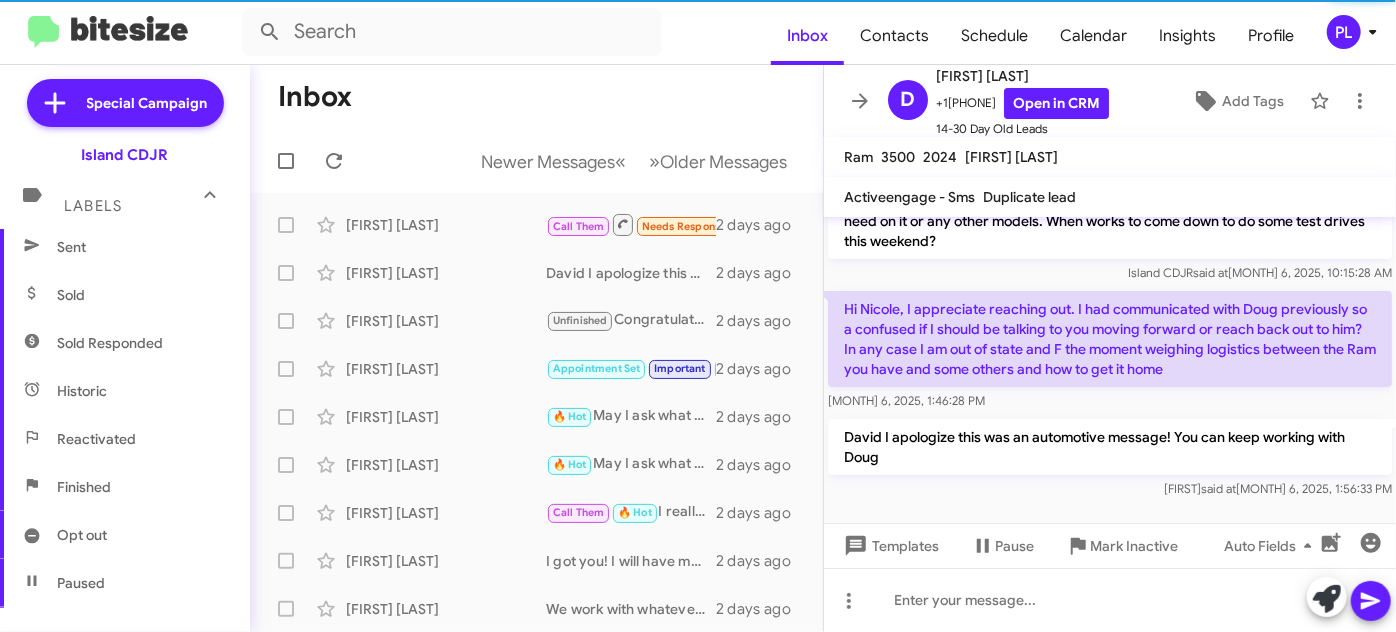scroll, scrollTop: 146, scrollLeft: 0, axis: vertical 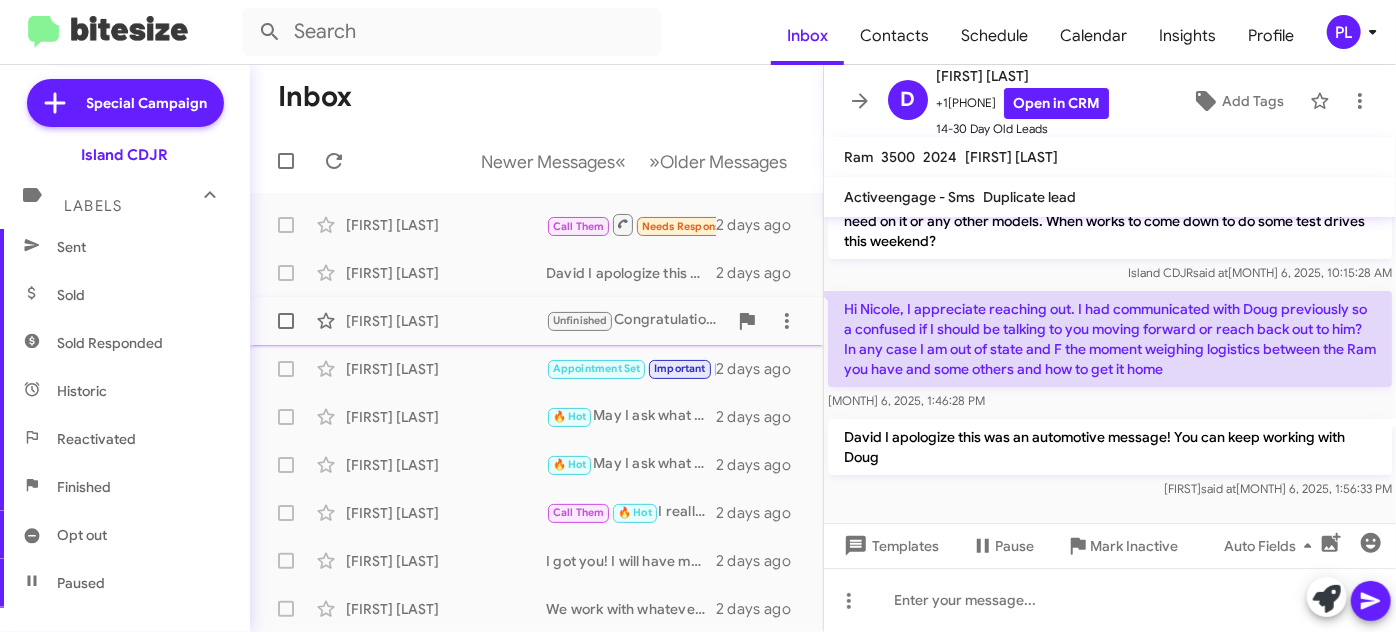 click on "Tomas Delossantos" 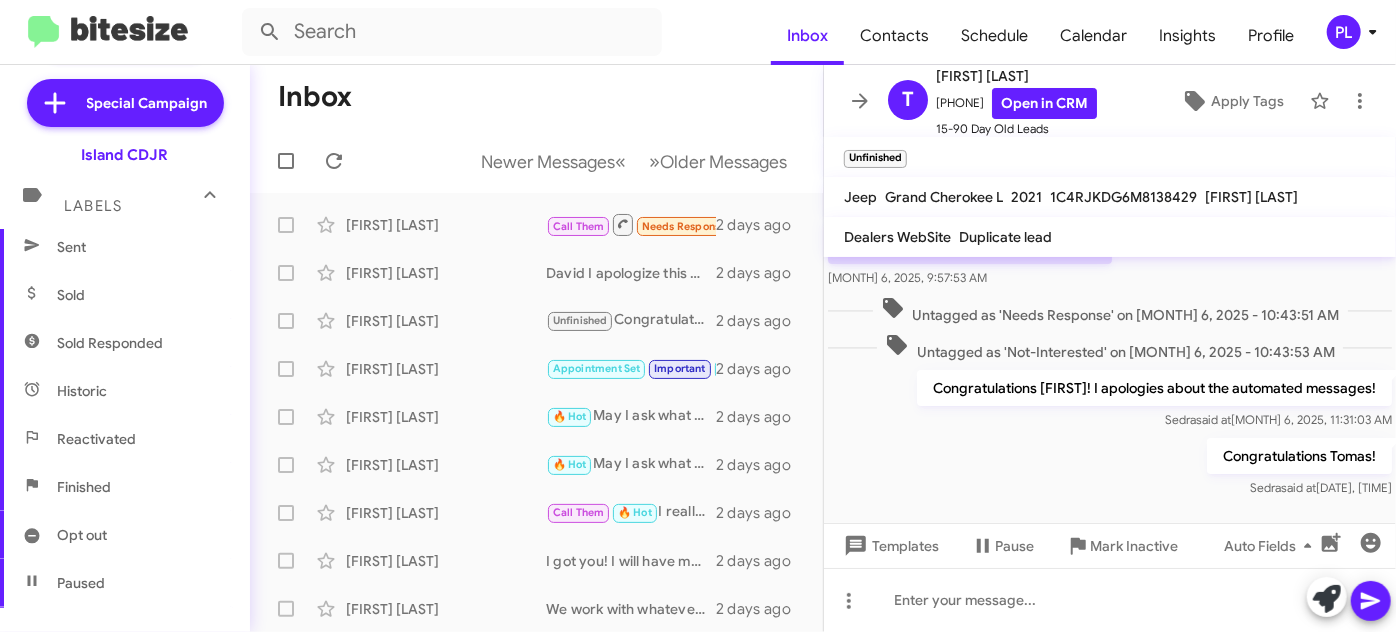 scroll, scrollTop: 44, scrollLeft: 0, axis: vertical 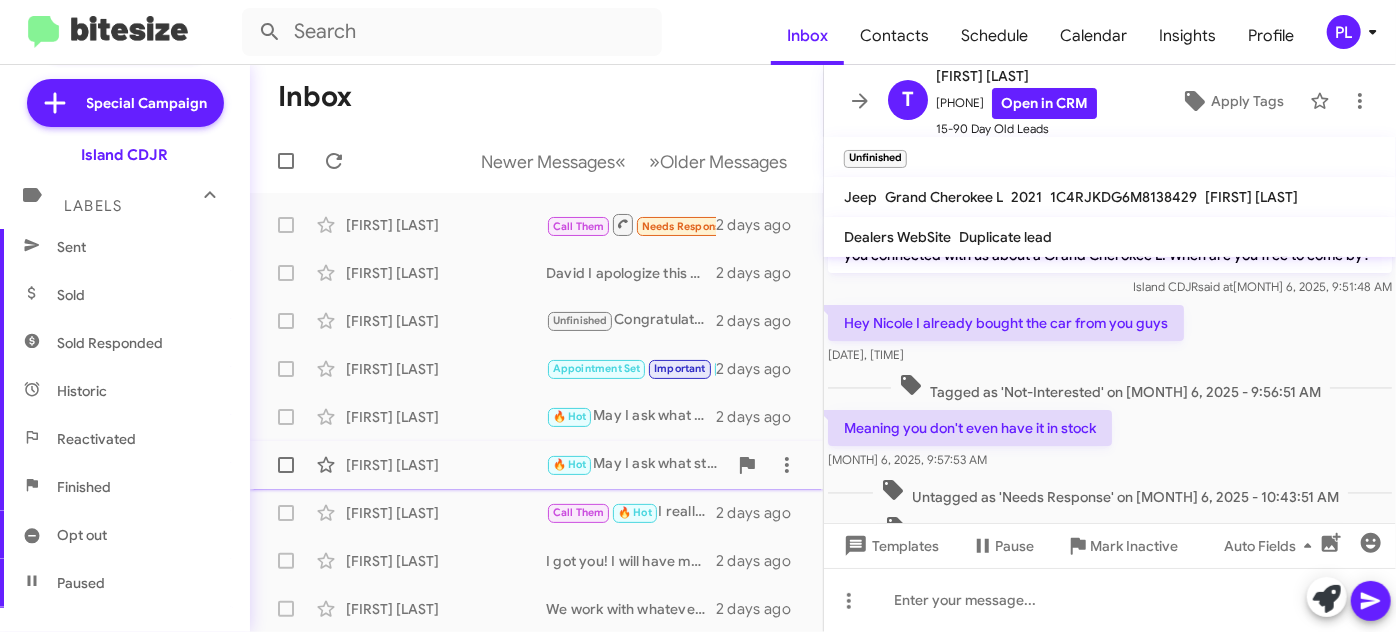click on "Patrick Moley  🔥 Hot   May I ask what stopped you from Purchasing here with us at Island Auto?   2 days ago" 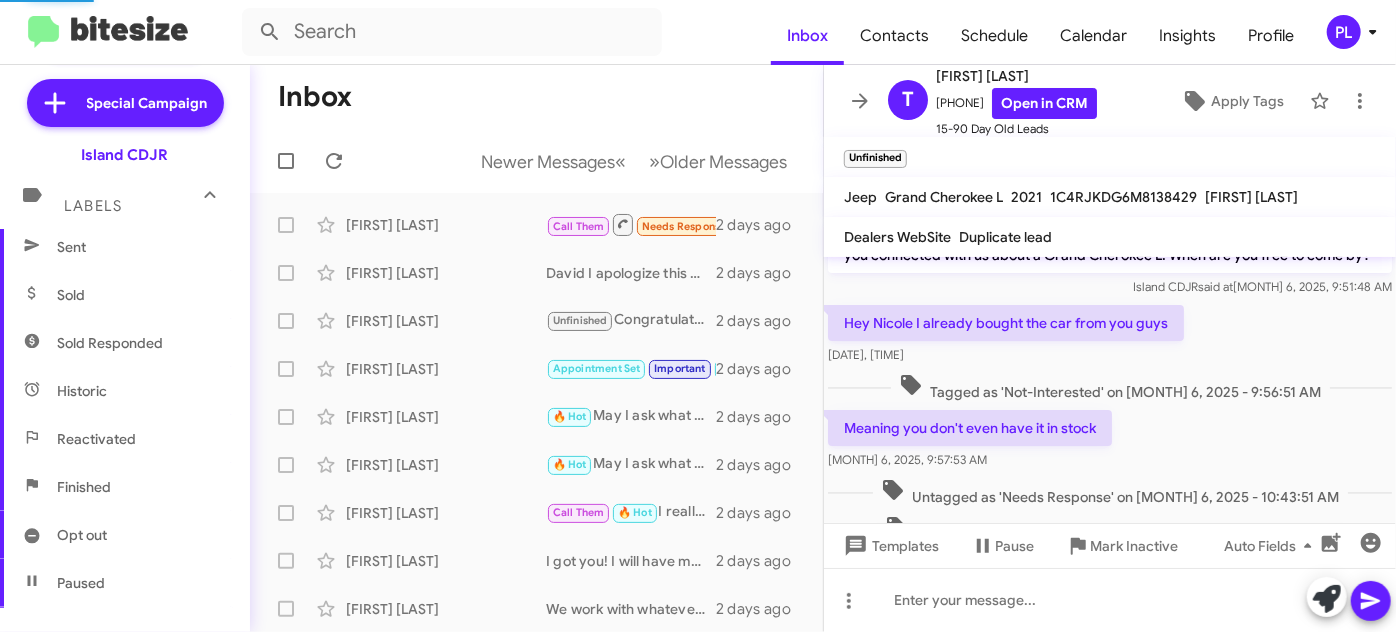 scroll, scrollTop: 13, scrollLeft: 0, axis: vertical 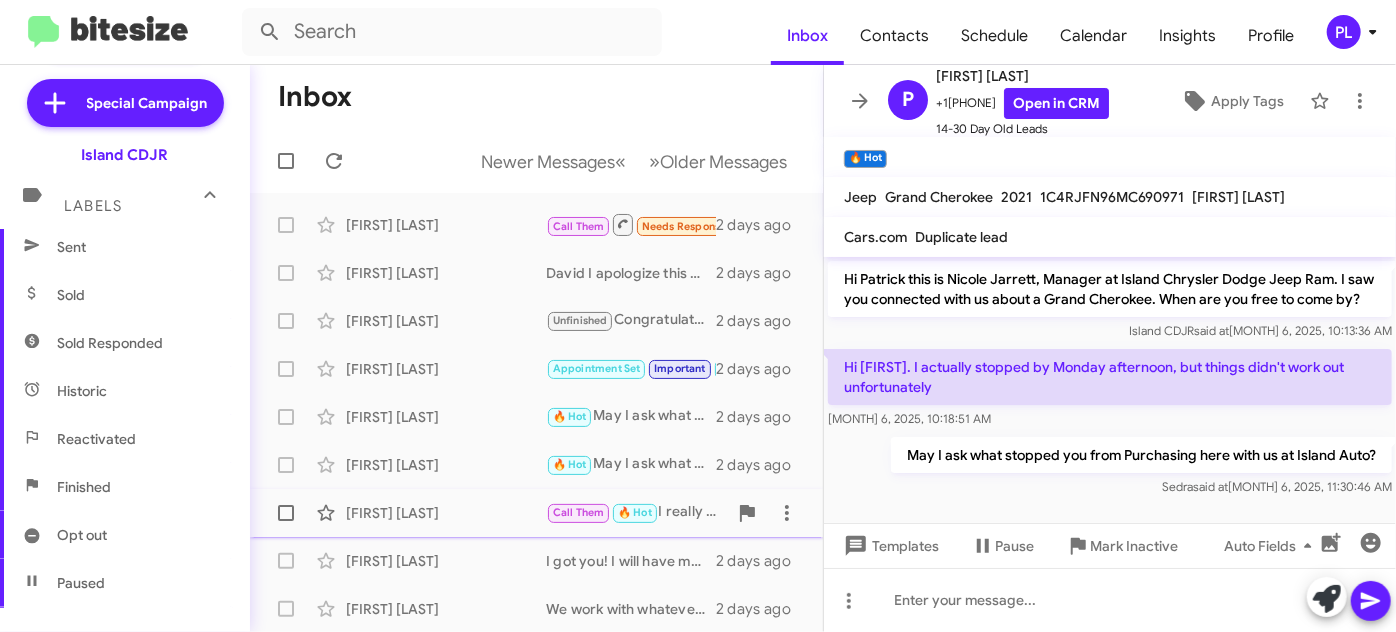 click on "Al Nunn" 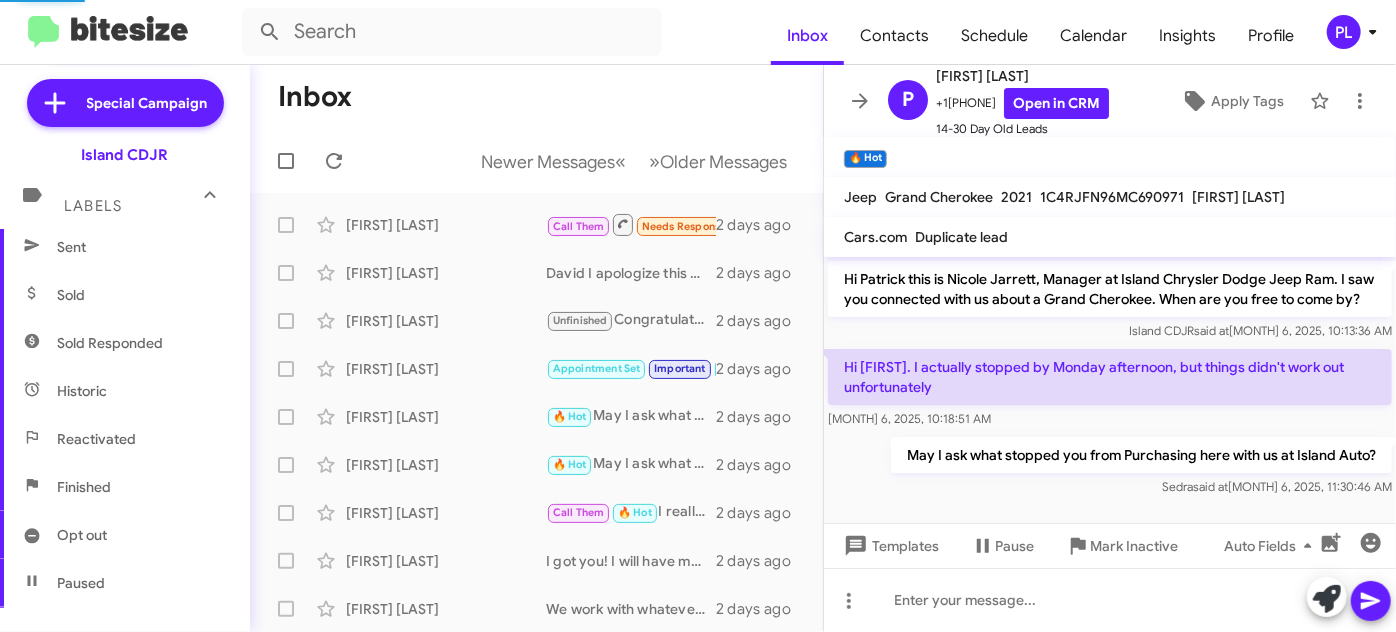 scroll, scrollTop: 1434, scrollLeft: 0, axis: vertical 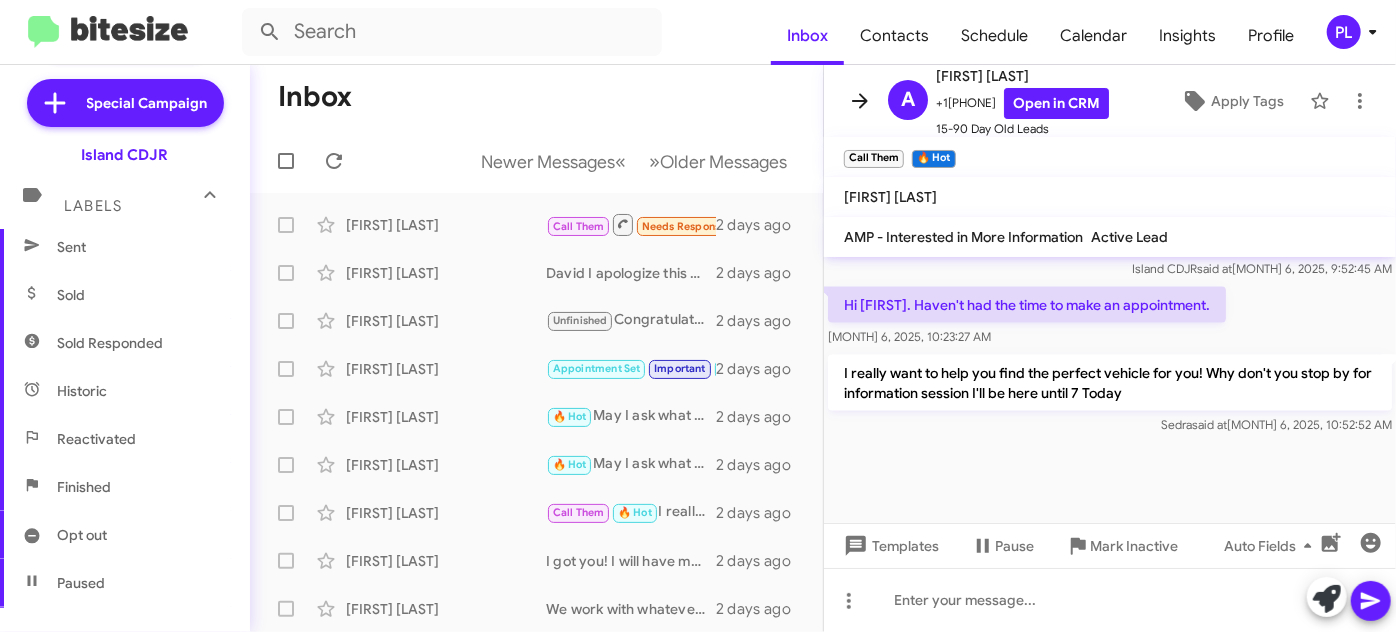 click 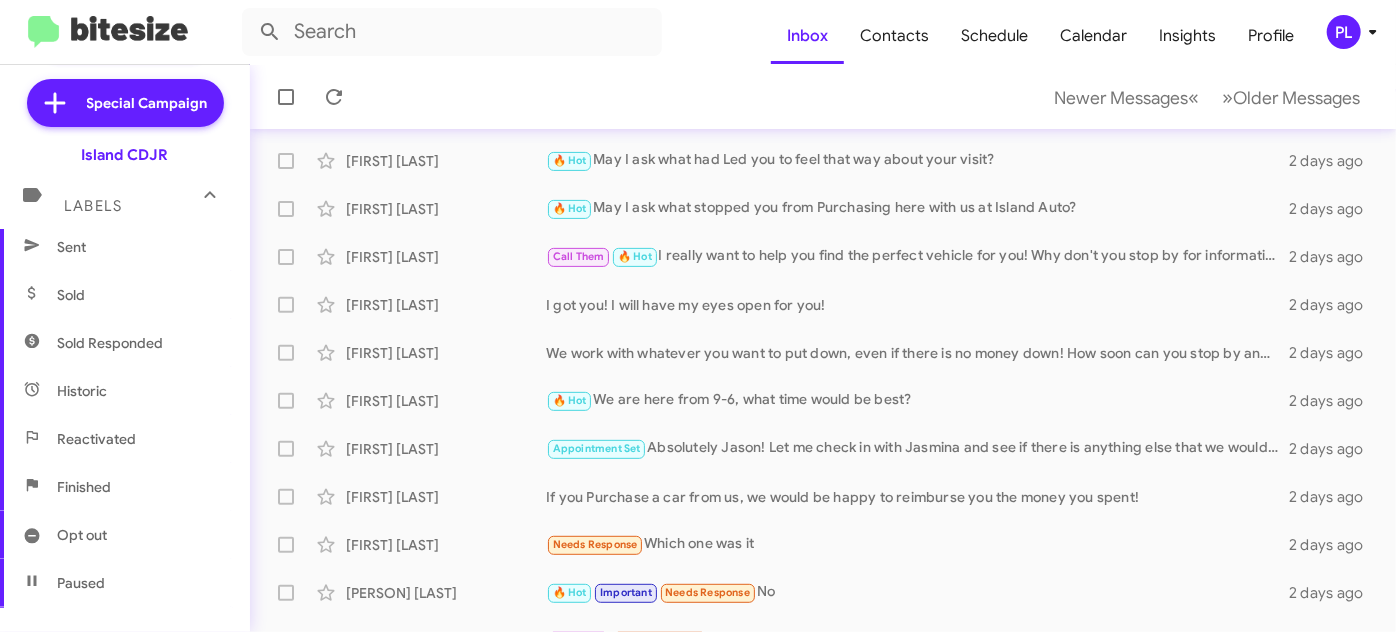 scroll, scrollTop: 363, scrollLeft: 0, axis: vertical 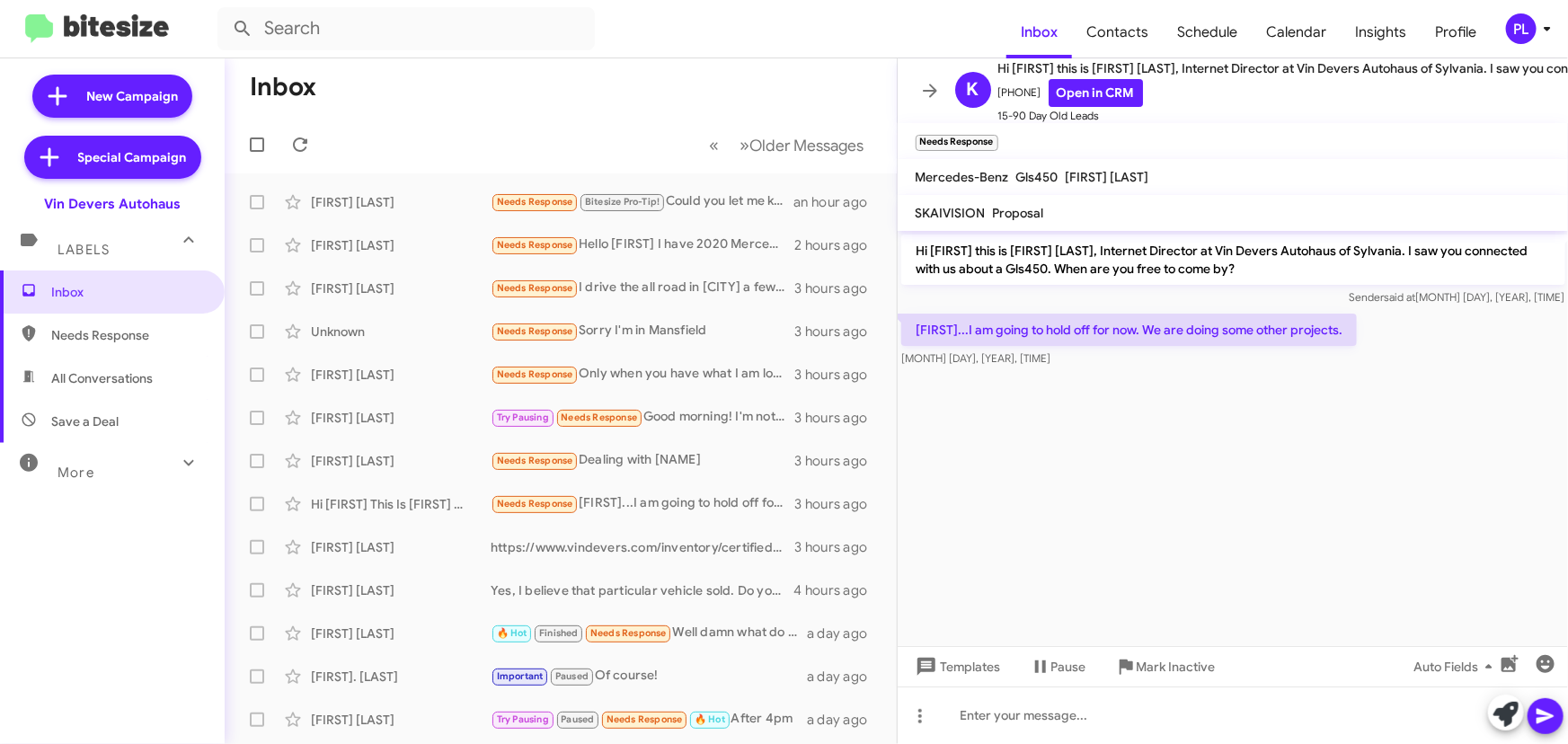 click 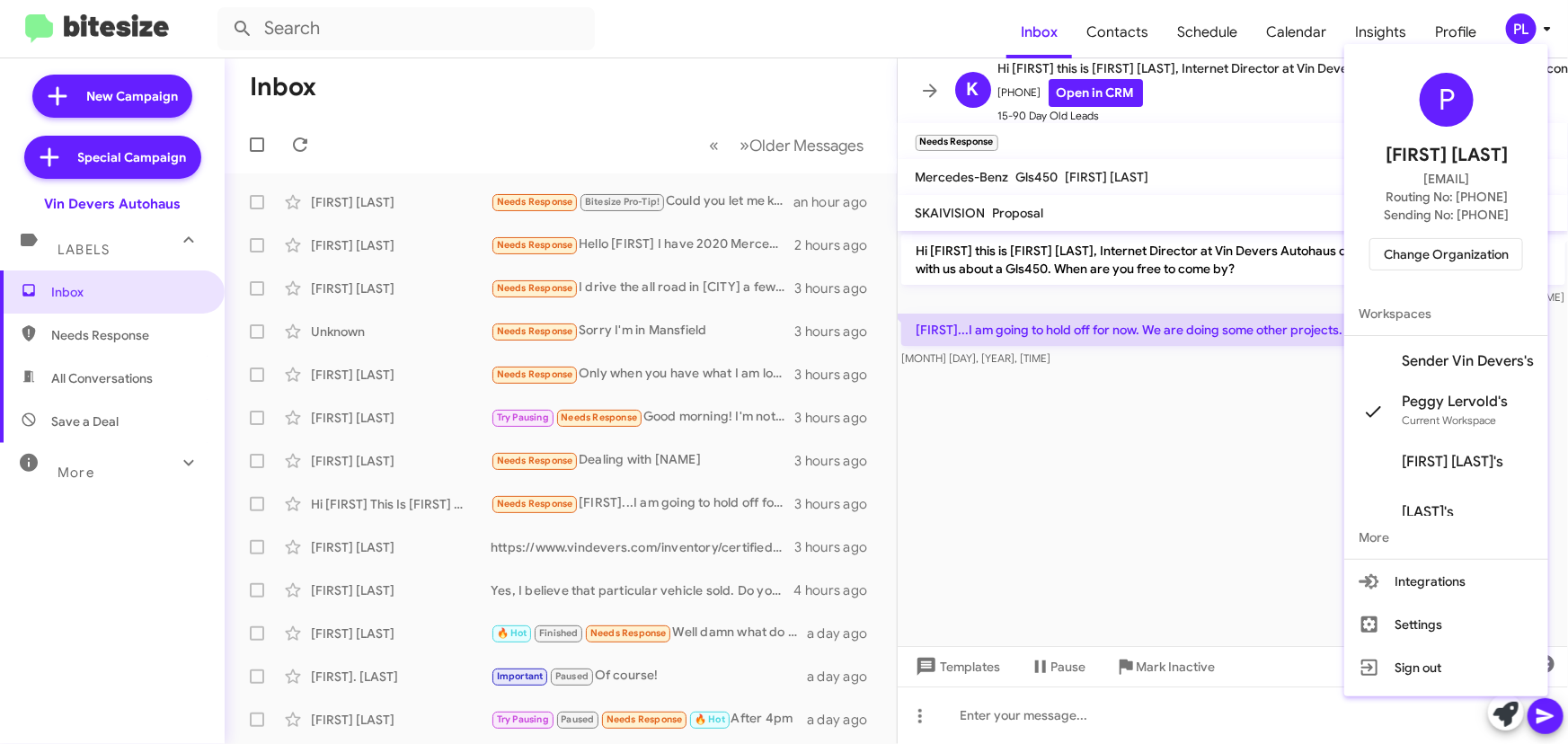 click on "Change Organization" at bounding box center (1446, 254) 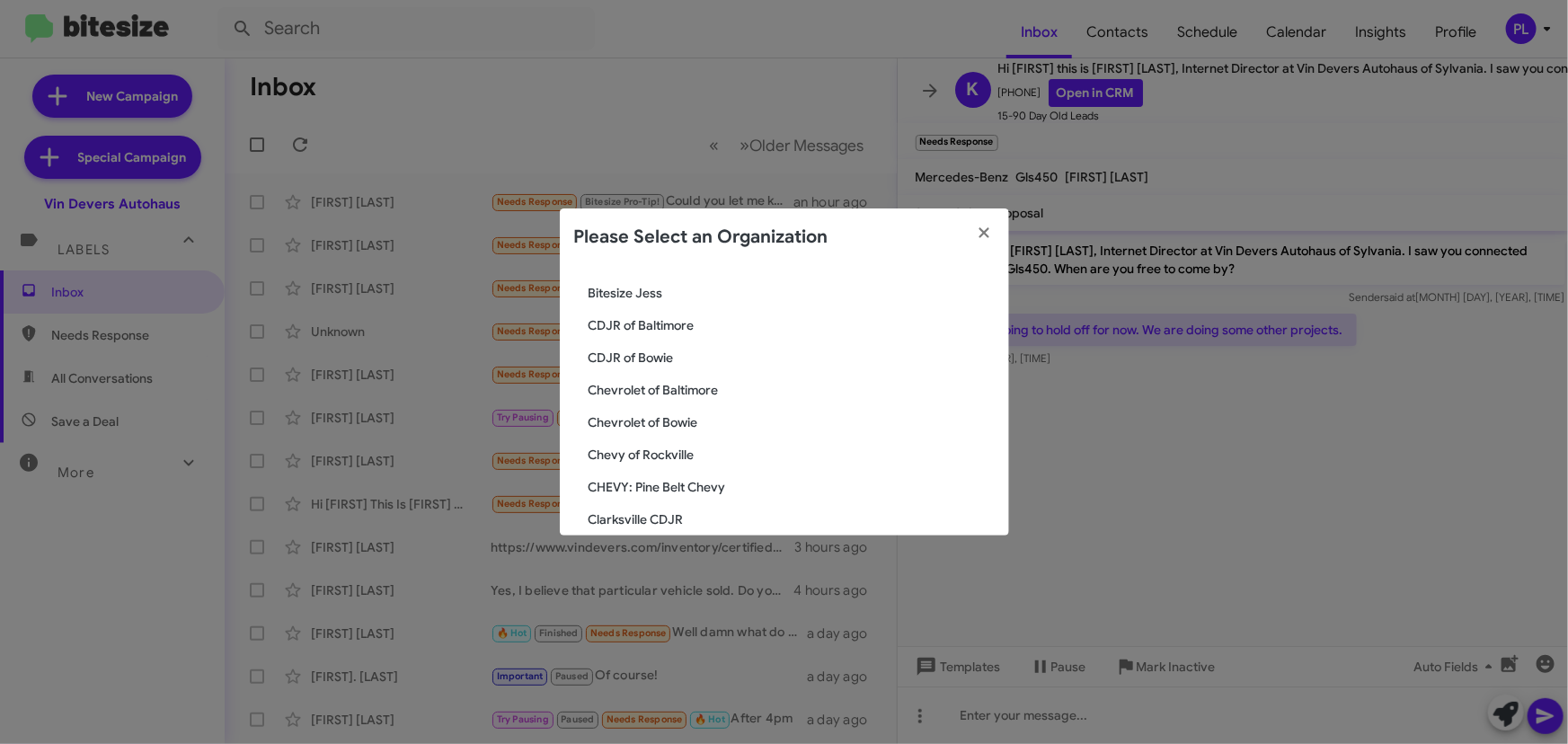 scroll, scrollTop: 0, scrollLeft: 0, axis: both 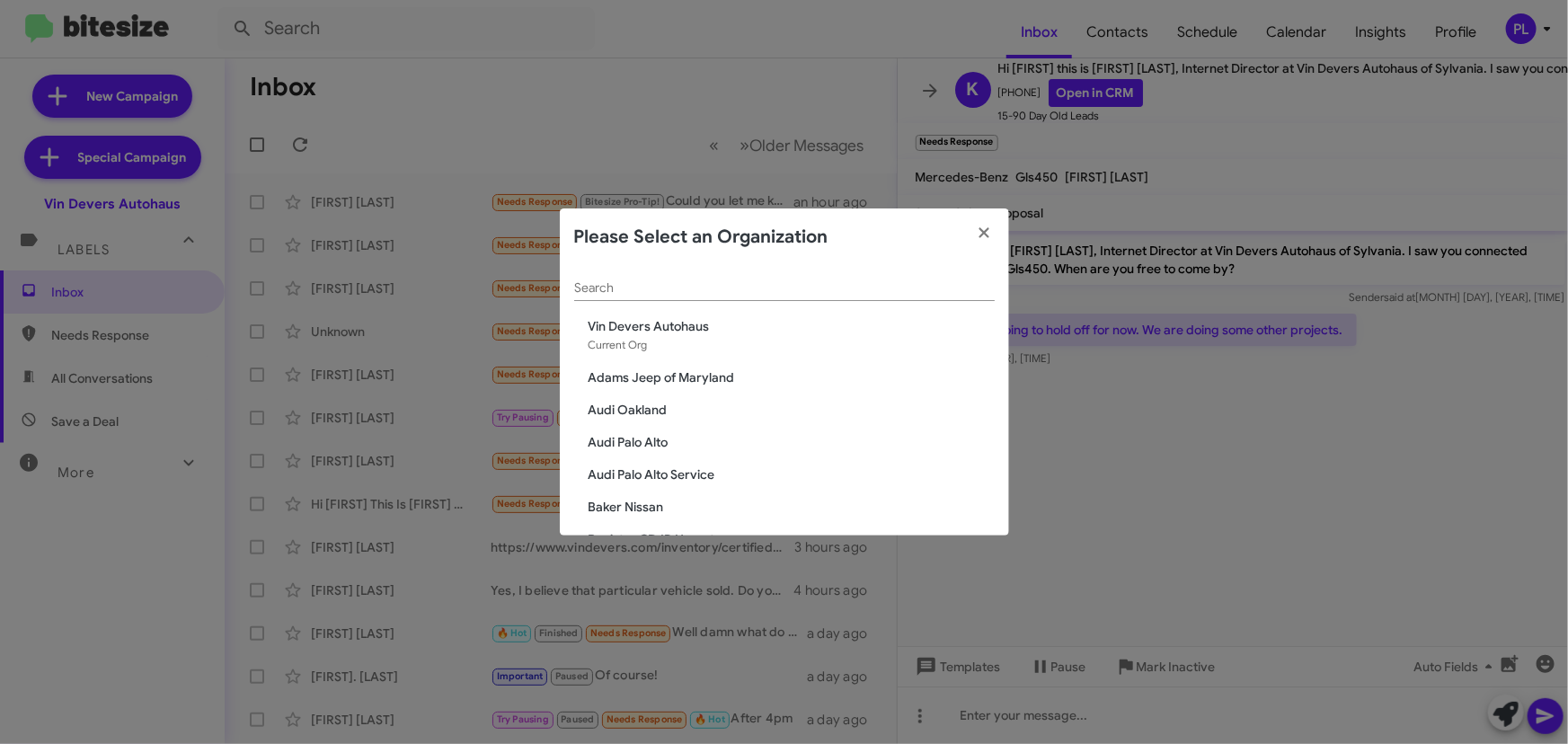 click on "Search" at bounding box center (784, 288) 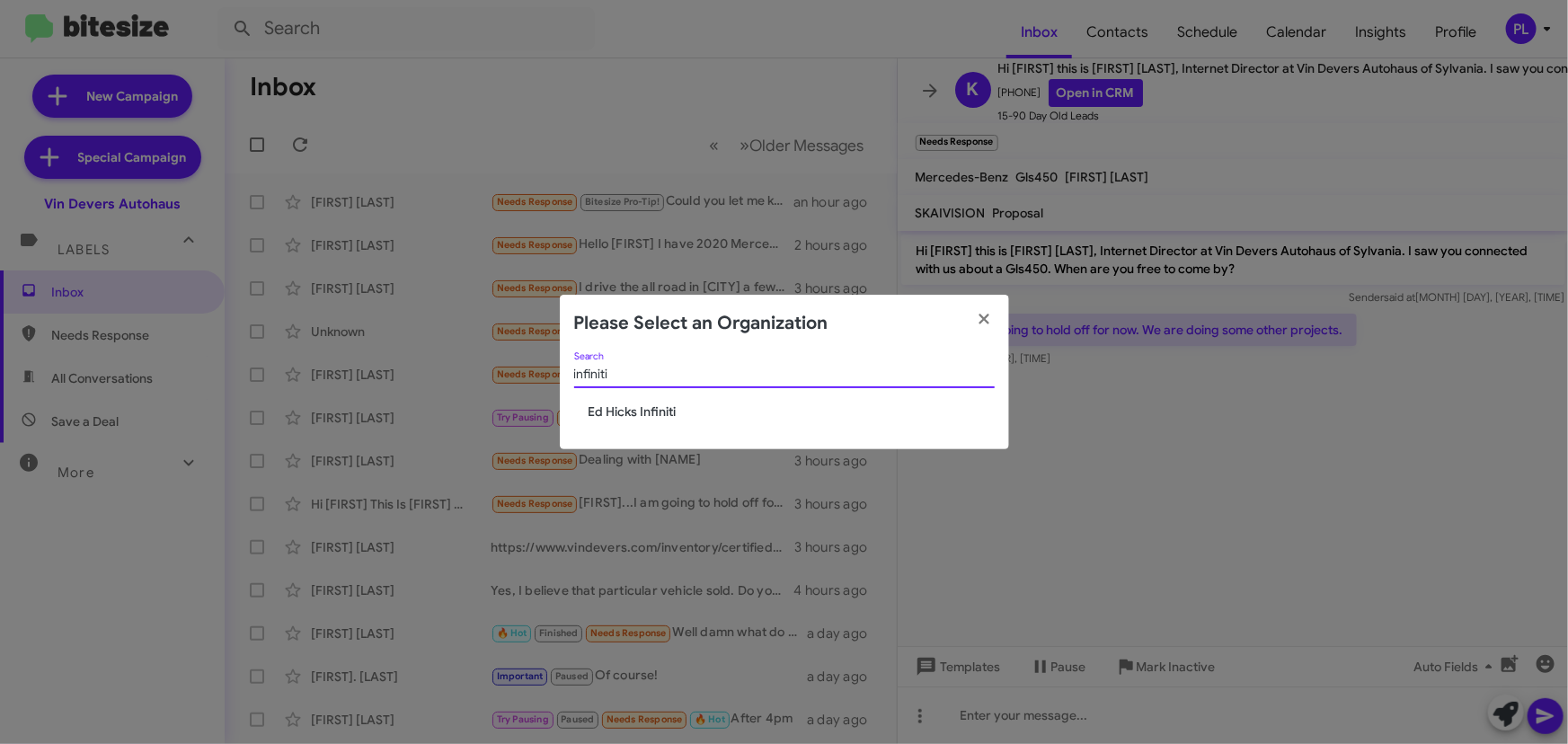 type on "infiniti" 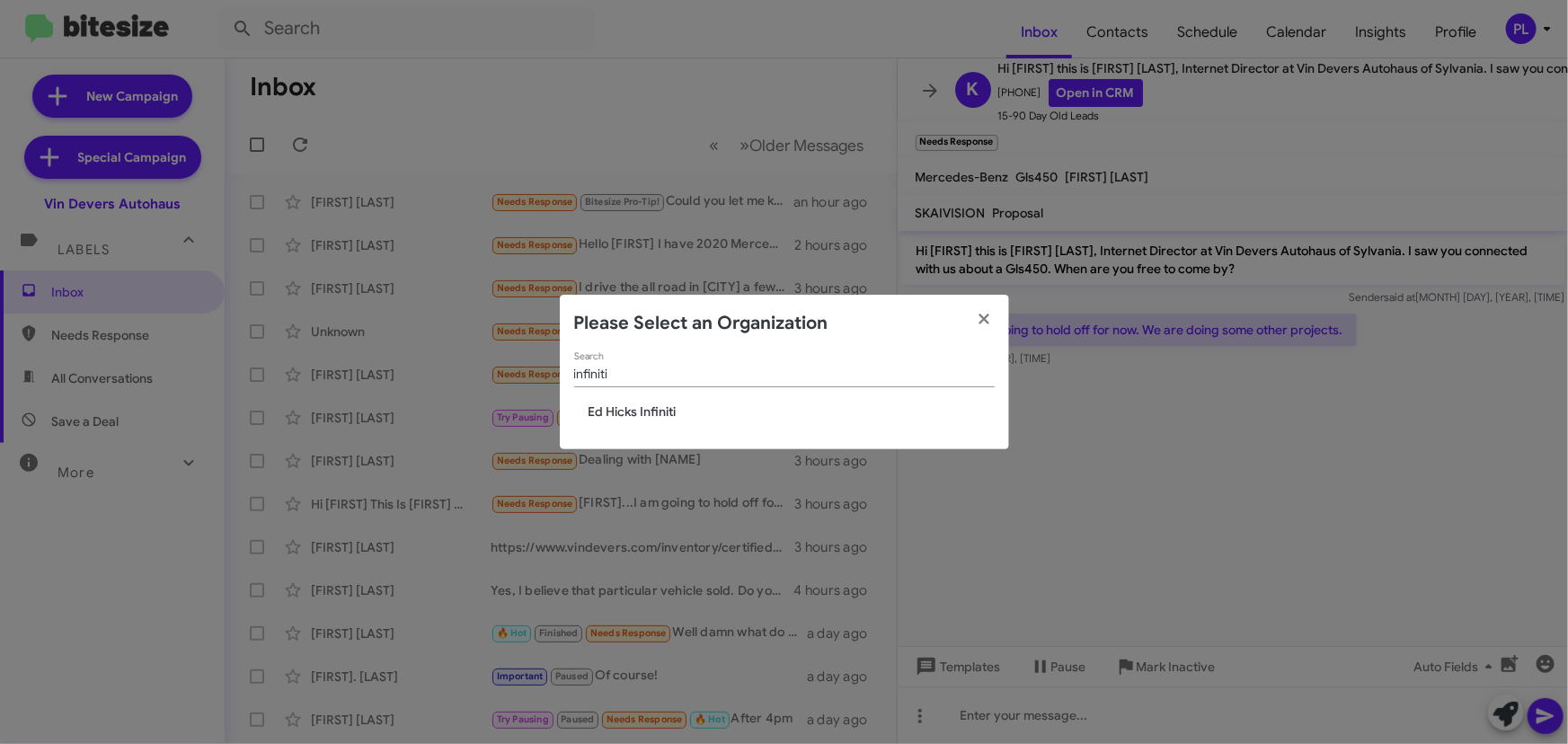 click on "Ed Hicks Infiniti" 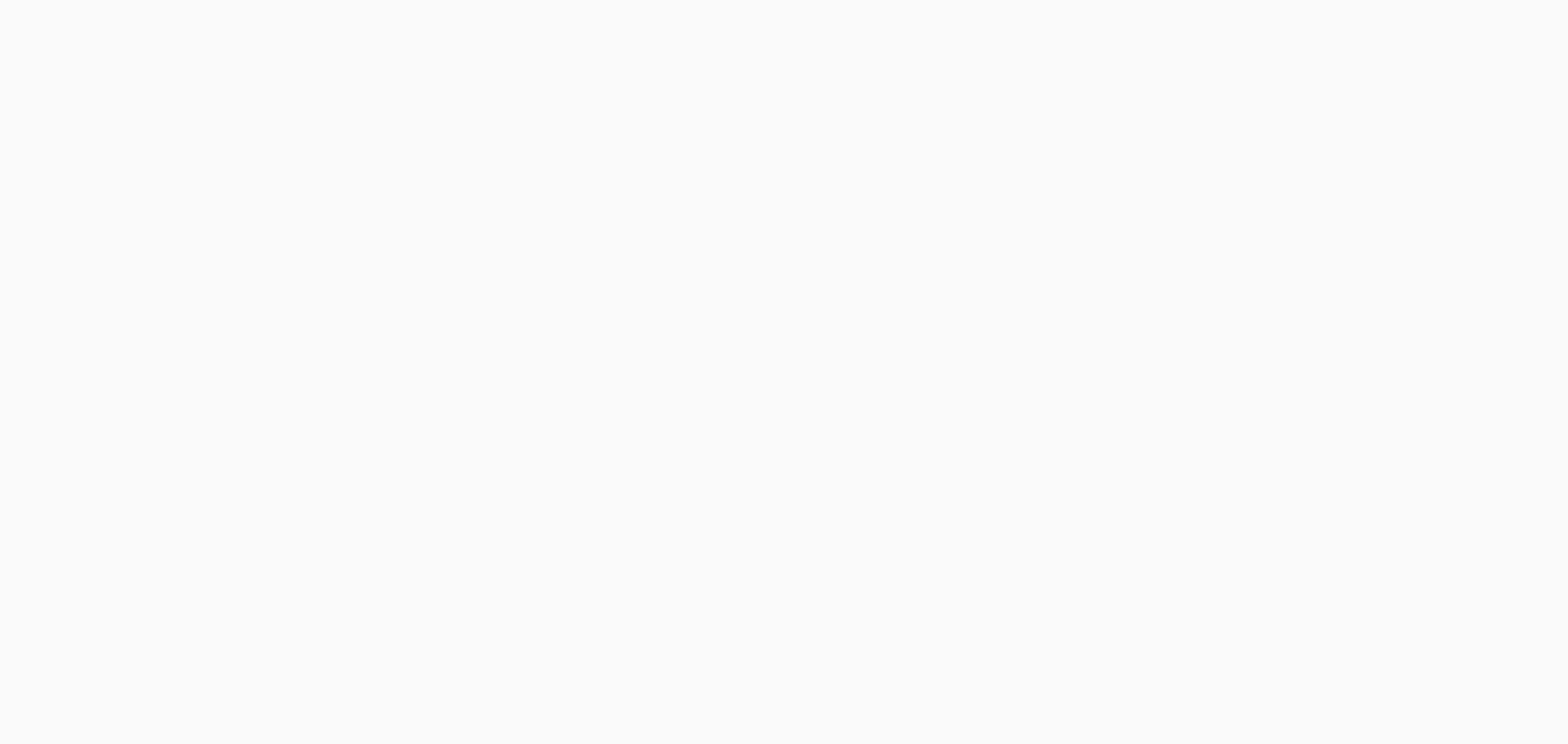 scroll, scrollTop: 0, scrollLeft: 0, axis: both 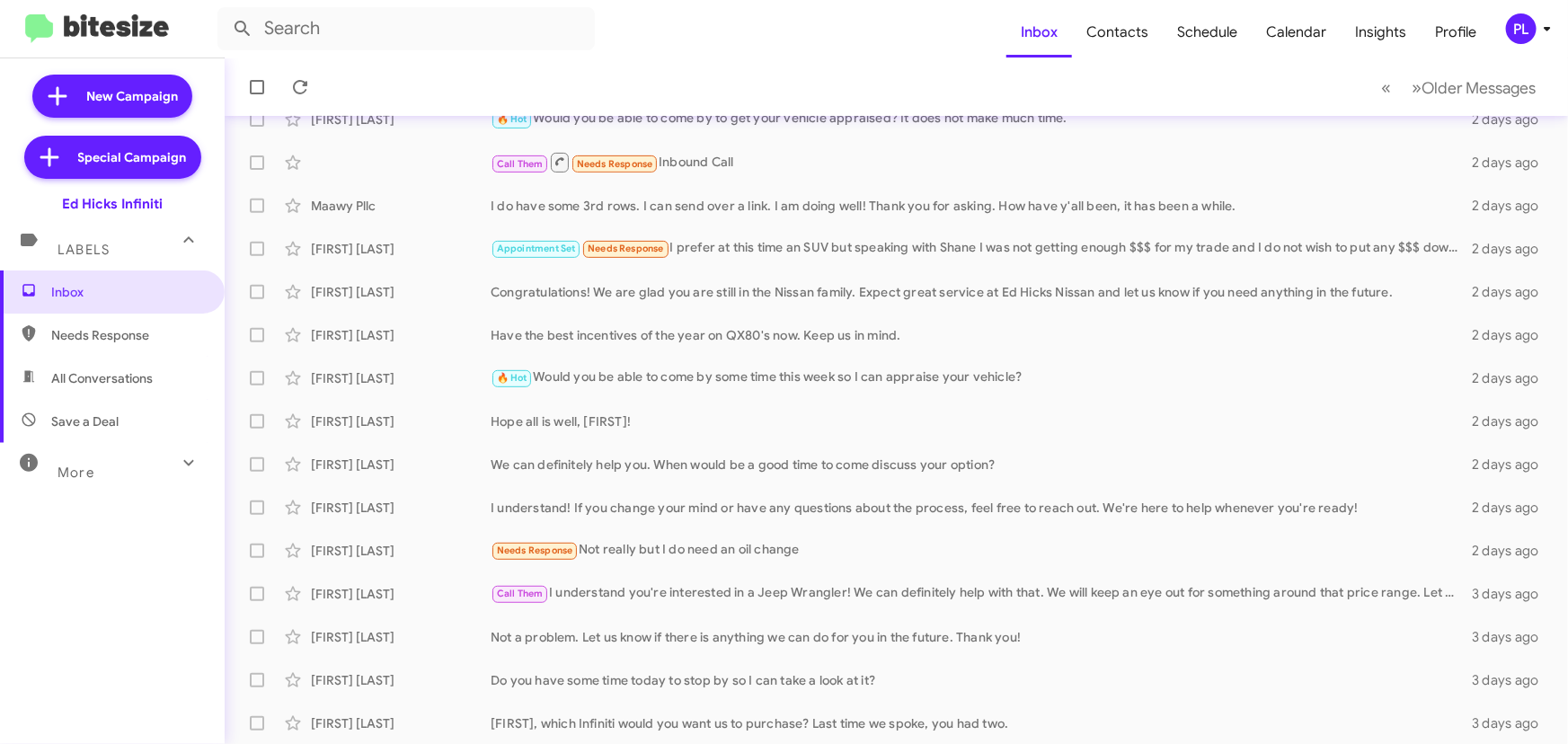 click on "More" at bounding box center (94, 465) 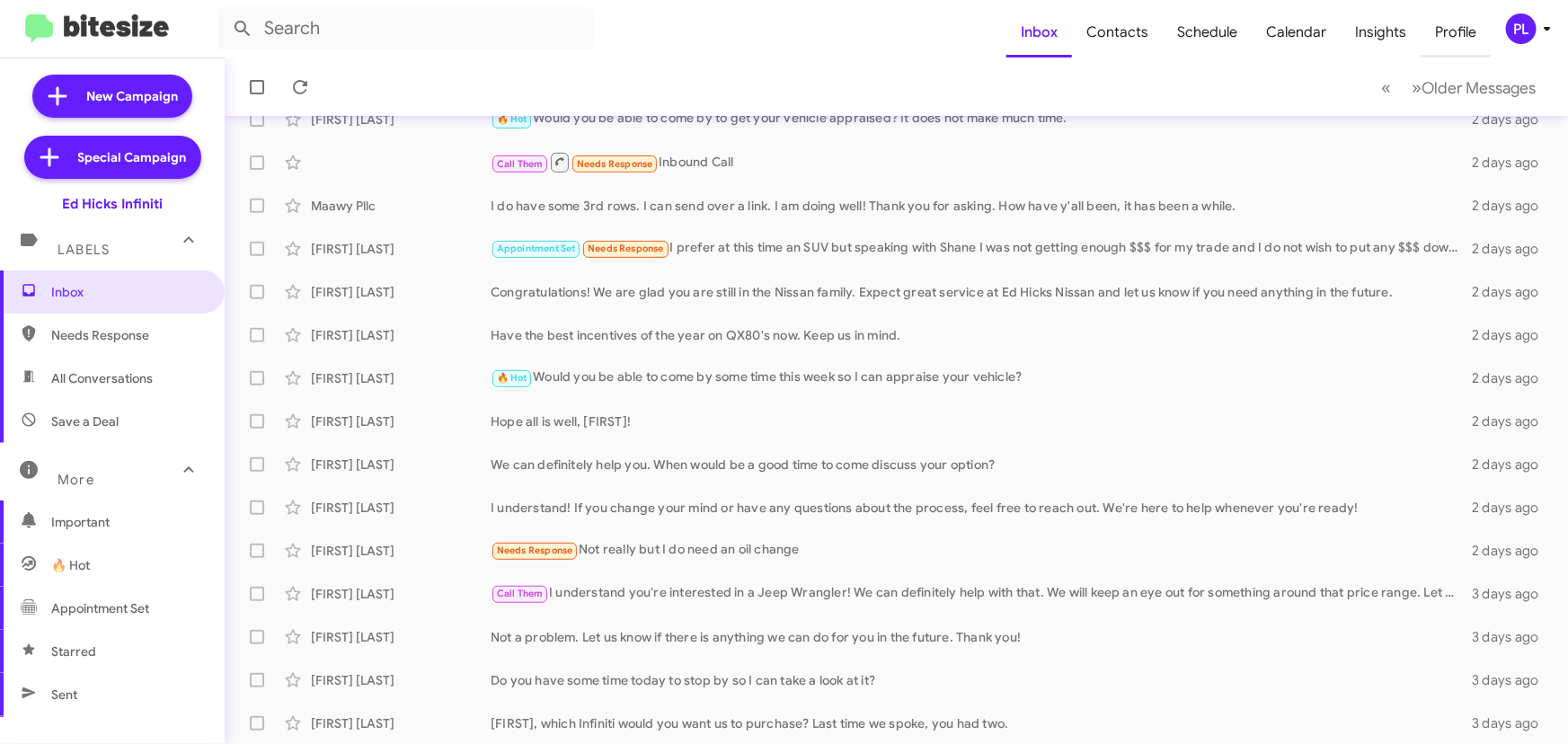 click on "Profile" 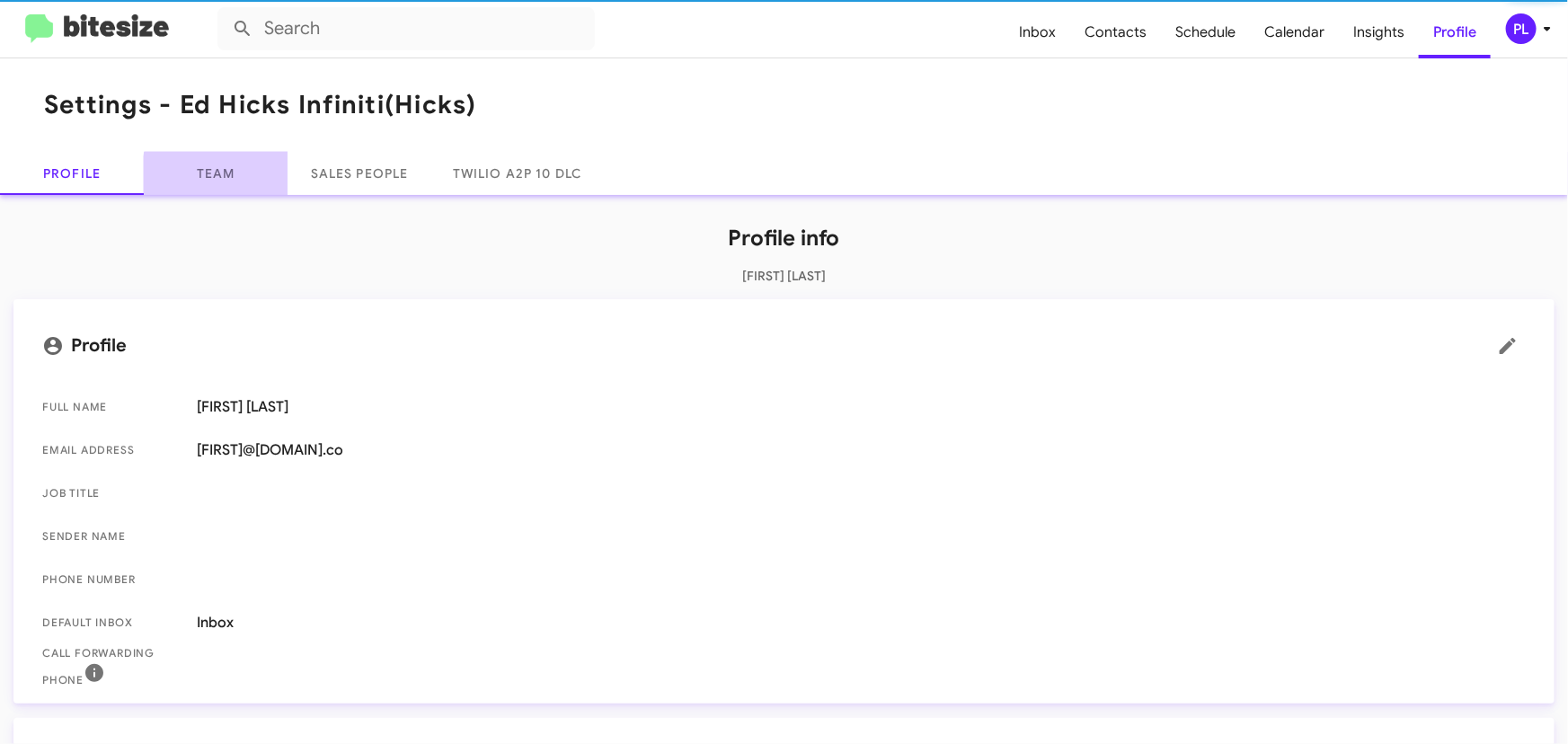 click on "Team" at bounding box center (216, 173) 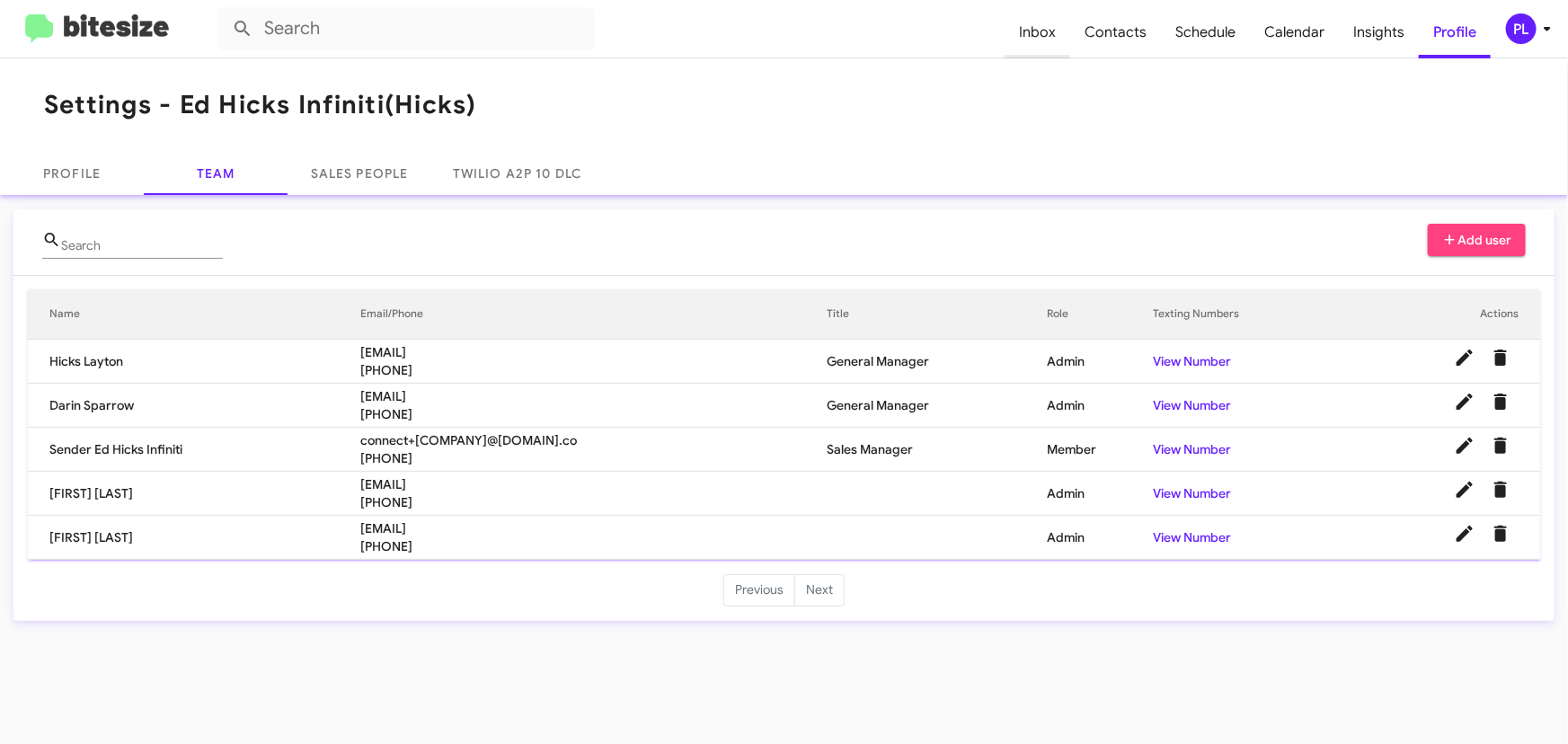 click on "Inbox" 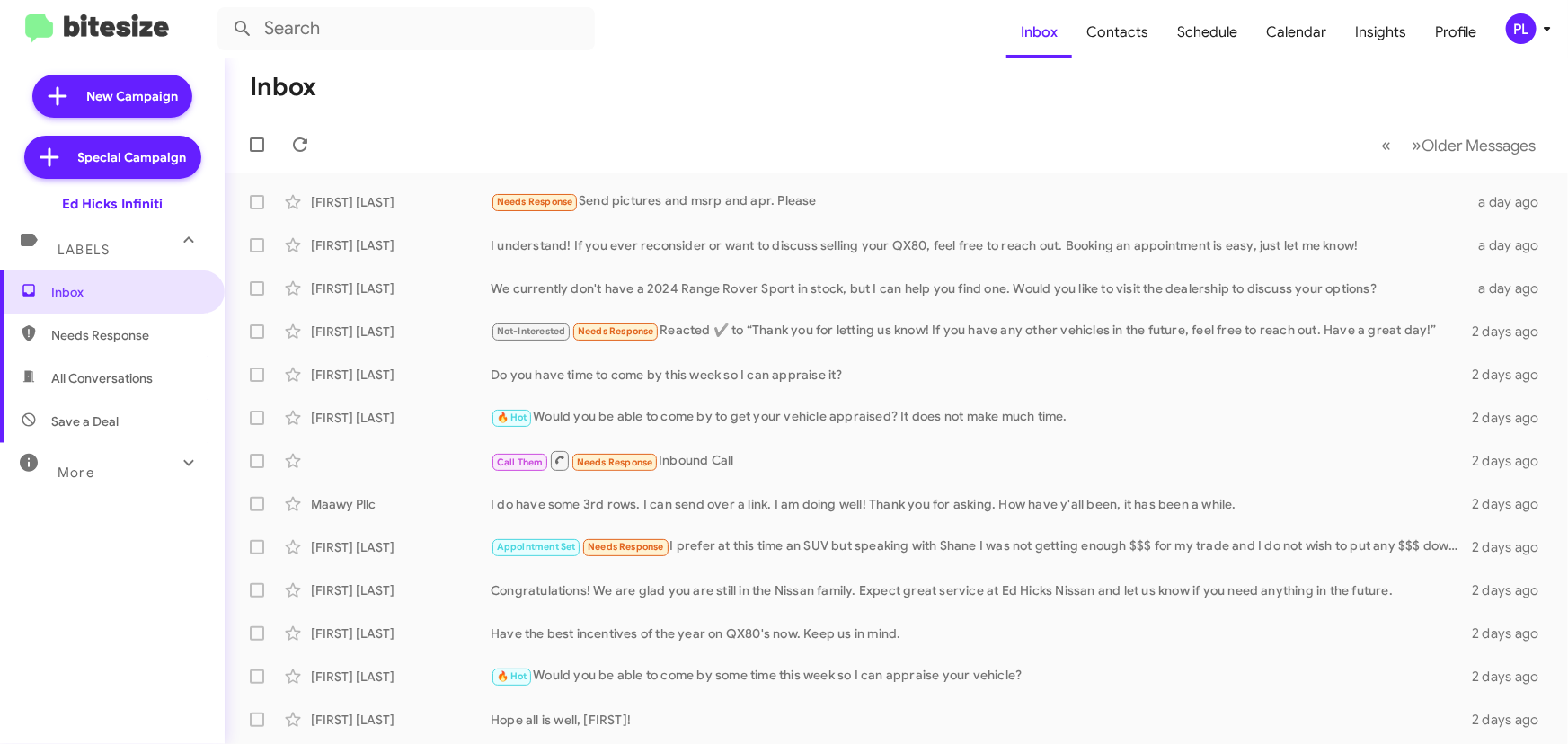 click on "More" at bounding box center (75, 473) 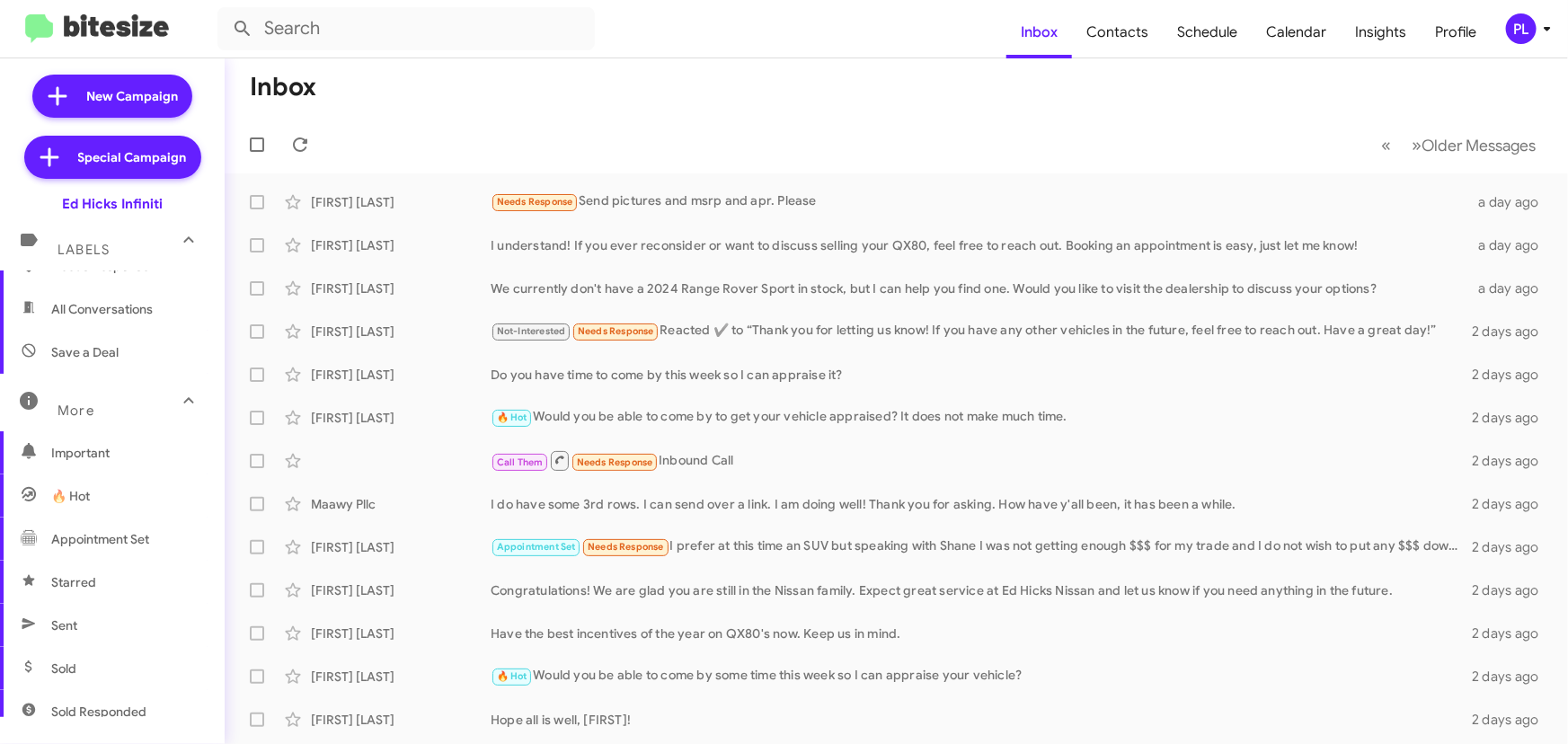 scroll, scrollTop: 163, scrollLeft: 0, axis: vertical 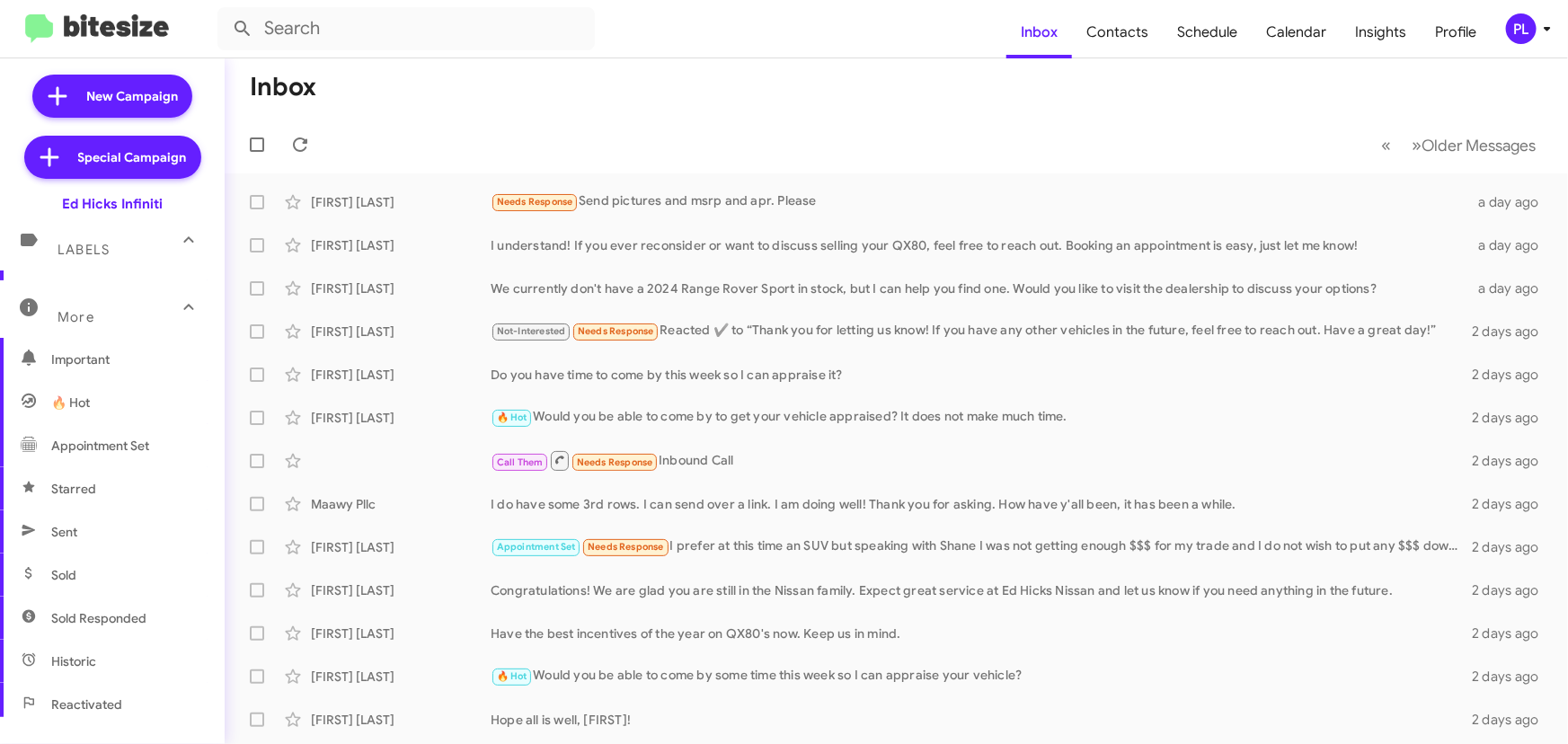 click on "Sold Responded" at bounding box center [99, 618] 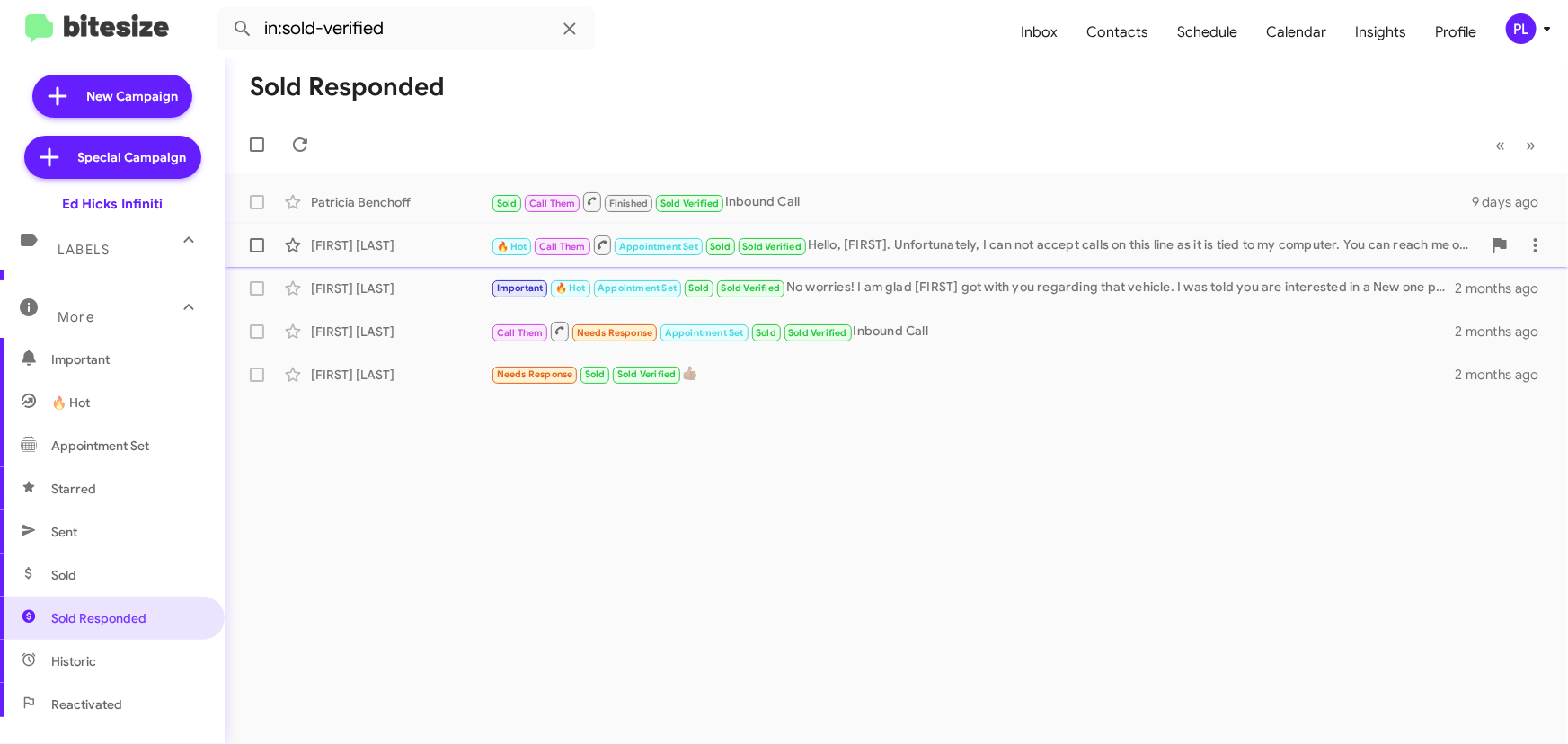 click on "🔥 Hot   Call Them   Appointment Set   Sold   Sold Verified   Hello, Mylin. Unfortunately, I can not accept calls on this line as it is tied to my computer. You can reach me on my cell 361-945-5650." 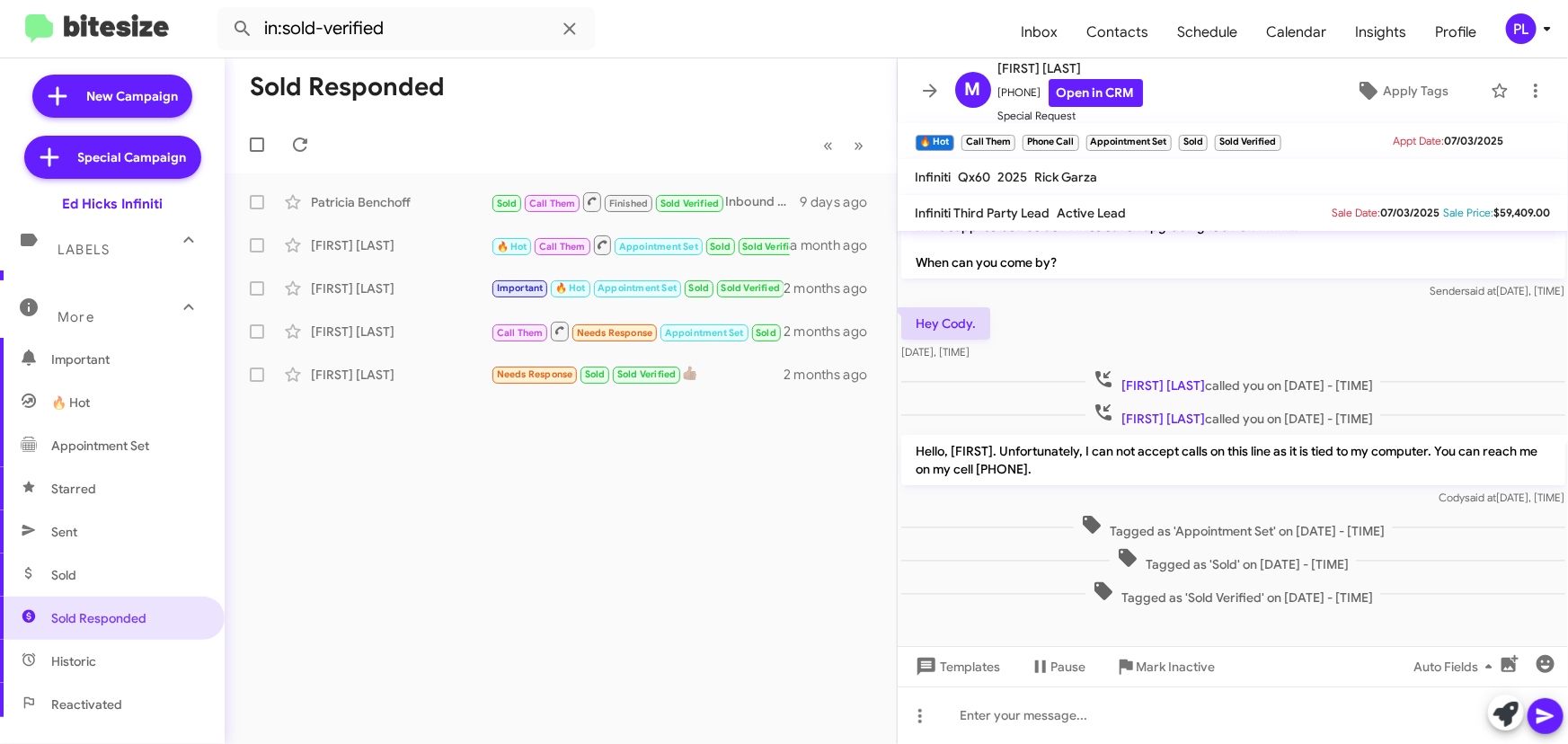 scroll, scrollTop: 115, scrollLeft: 0, axis: vertical 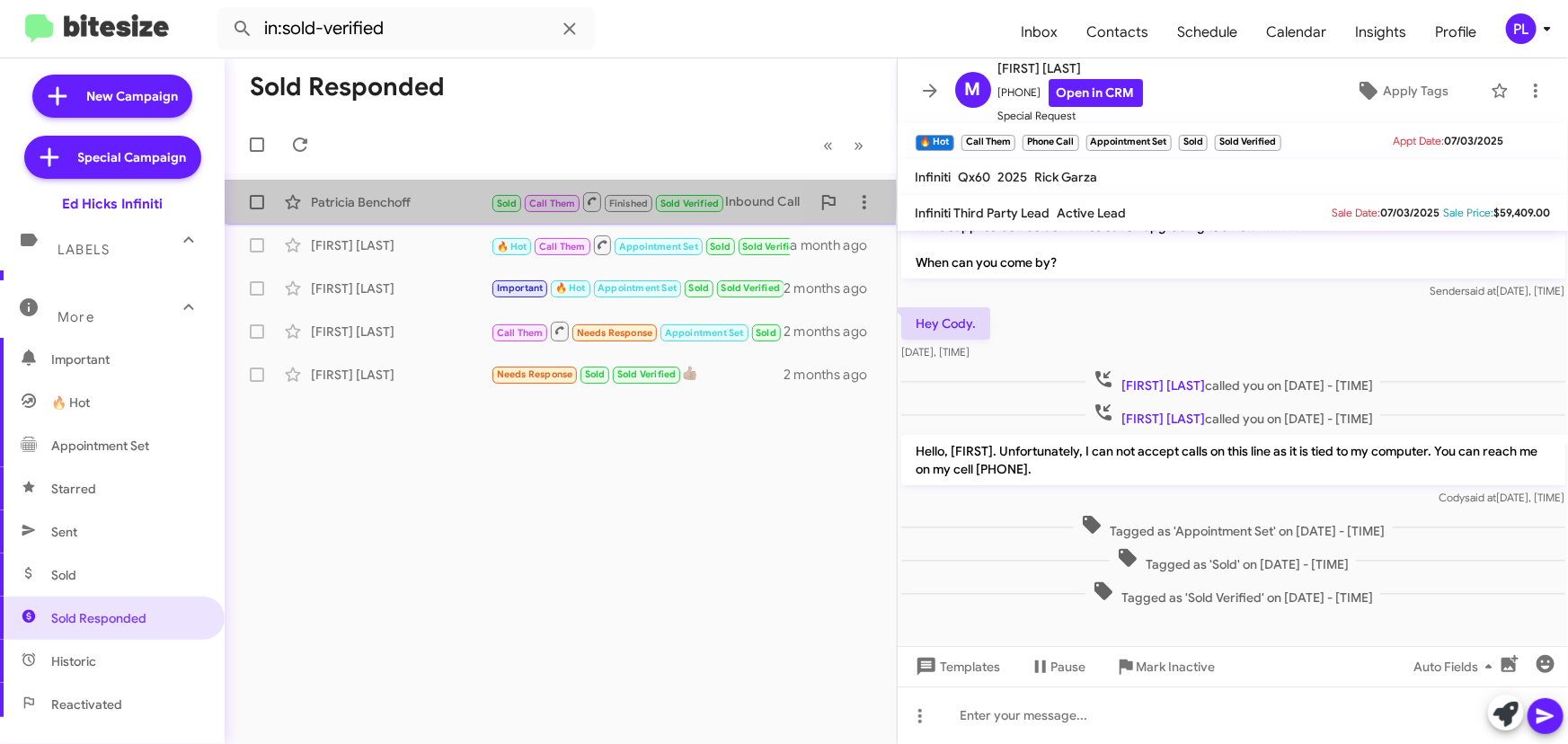 click on "Patricia Benchoff" 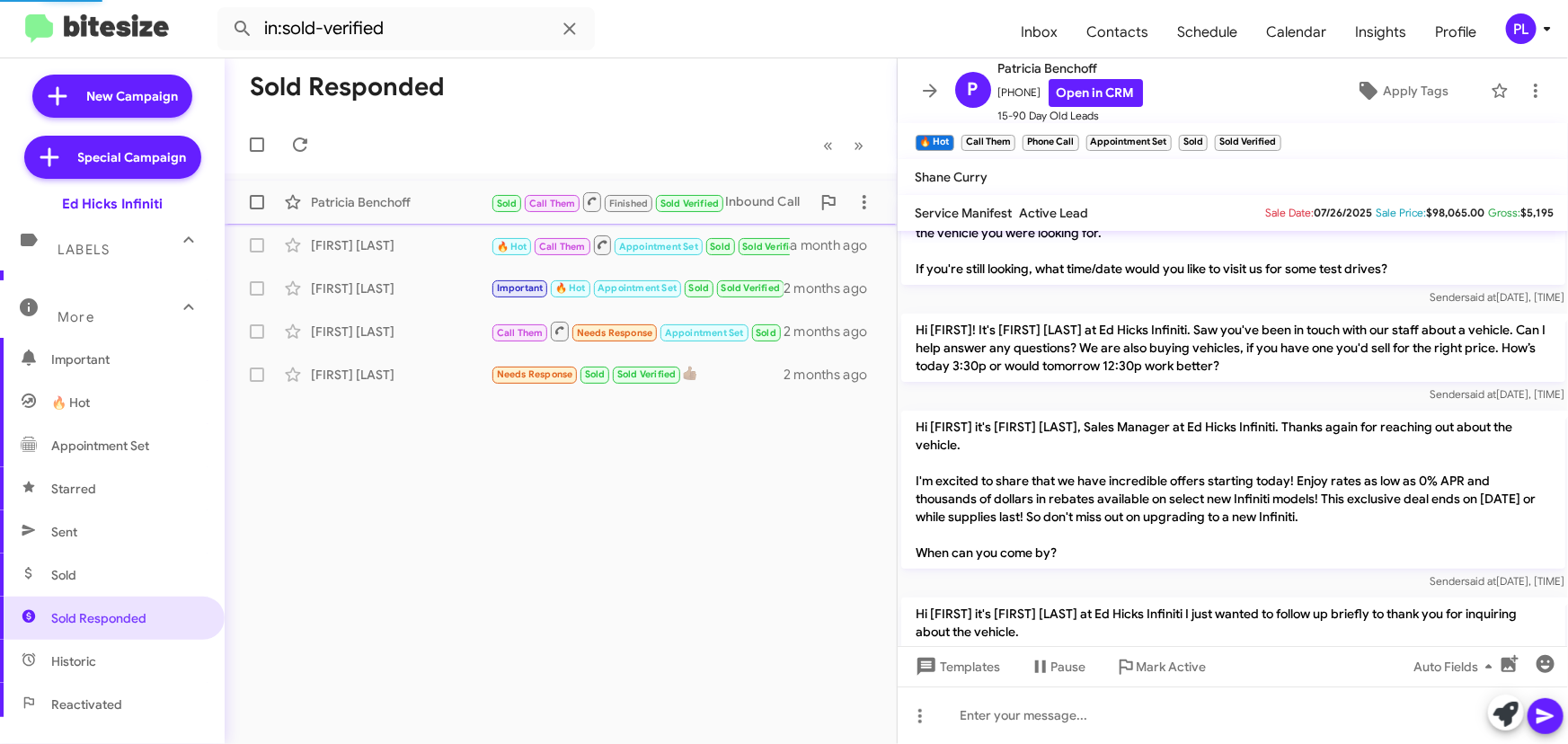 scroll, scrollTop: 674, scrollLeft: 0, axis: vertical 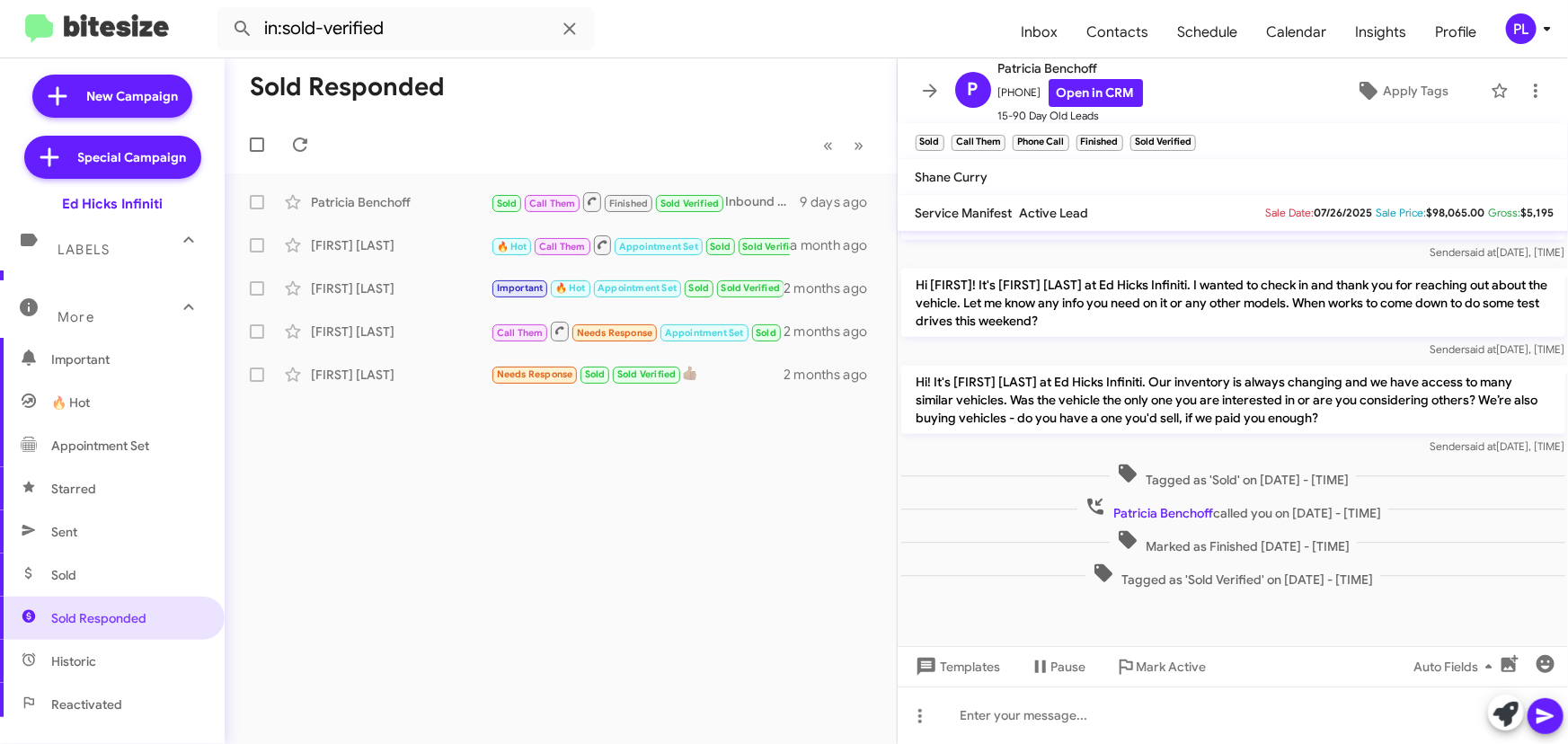 click 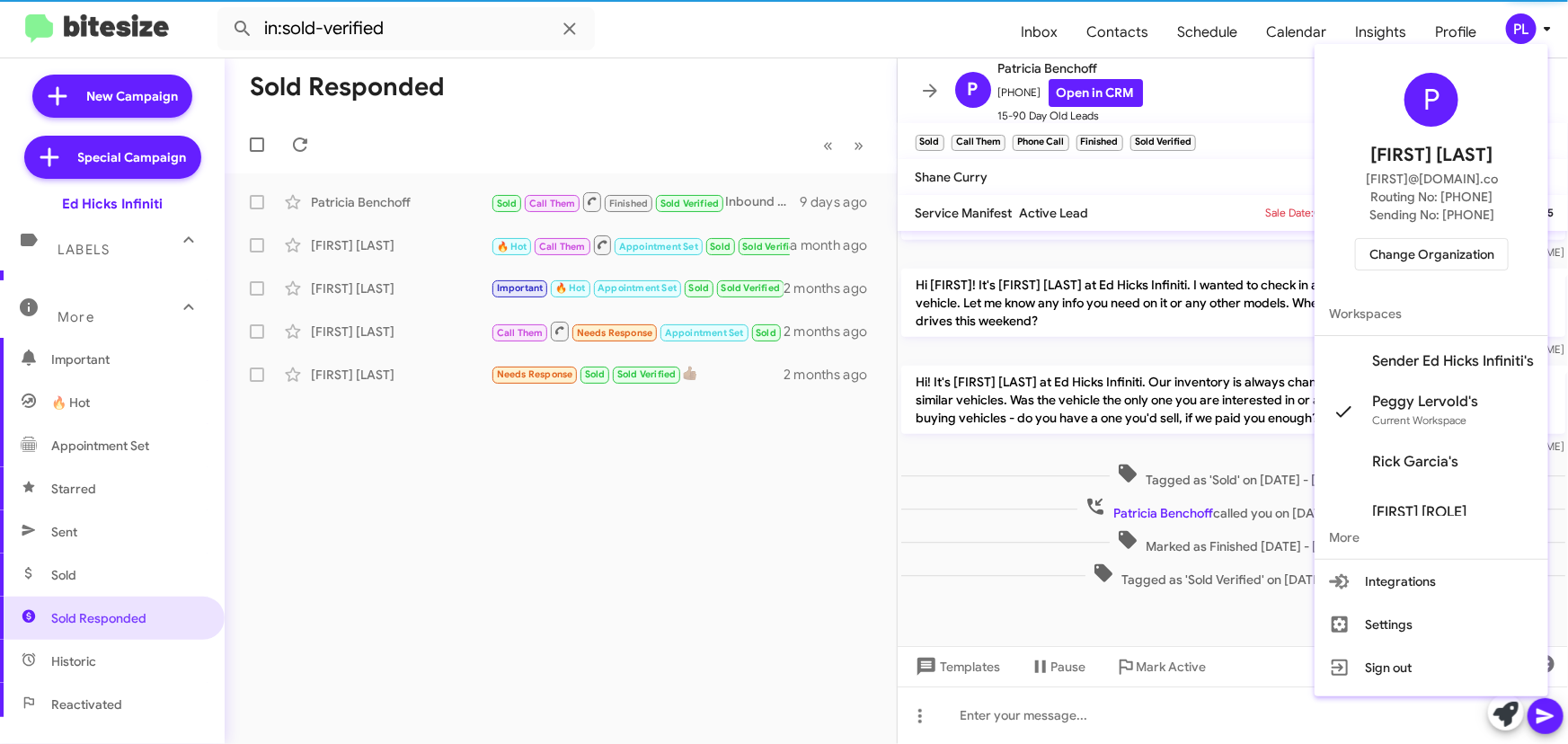 click on "Change Organization" at bounding box center (1431, 254) 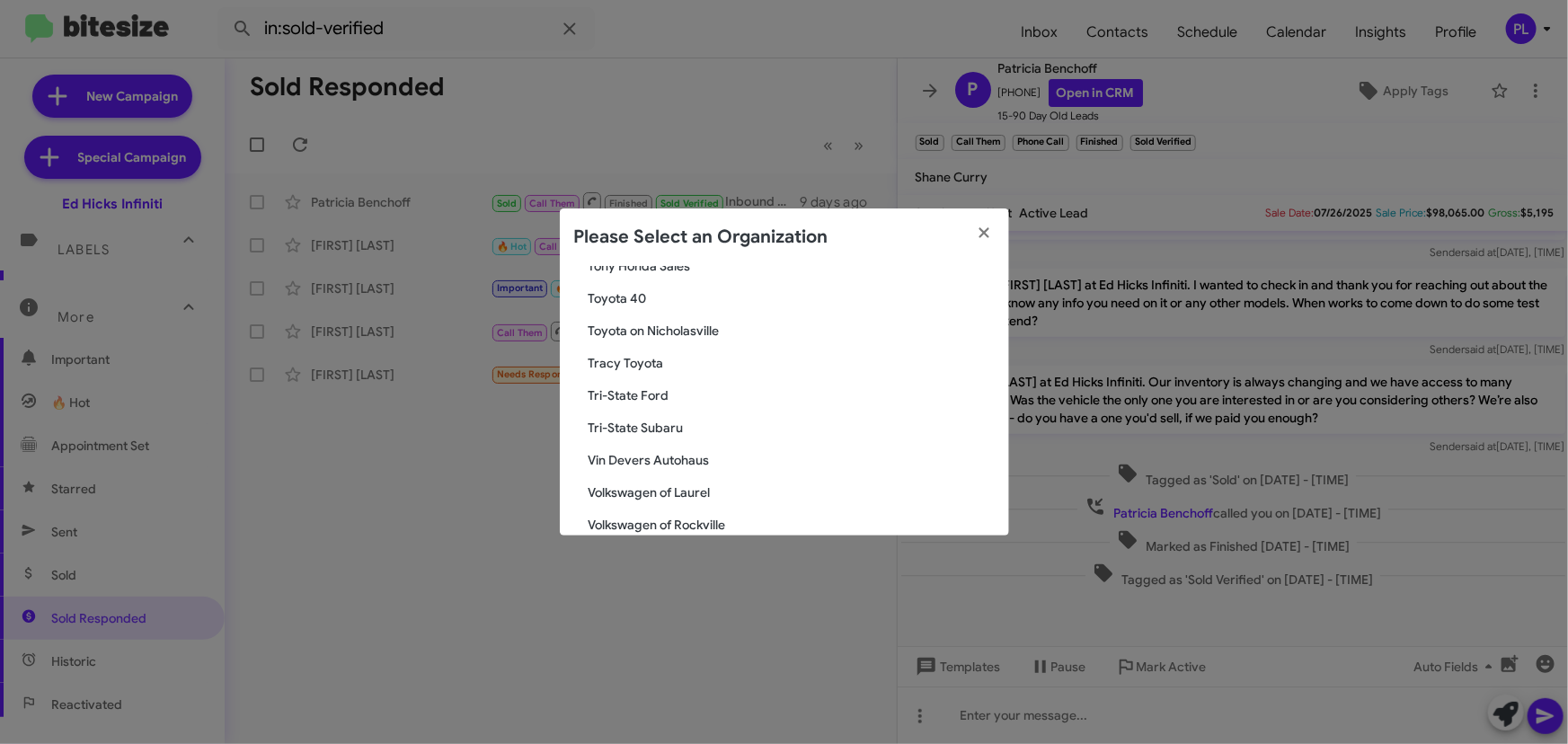 scroll, scrollTop: 3177, scrollLeft: 0, axis: vertical 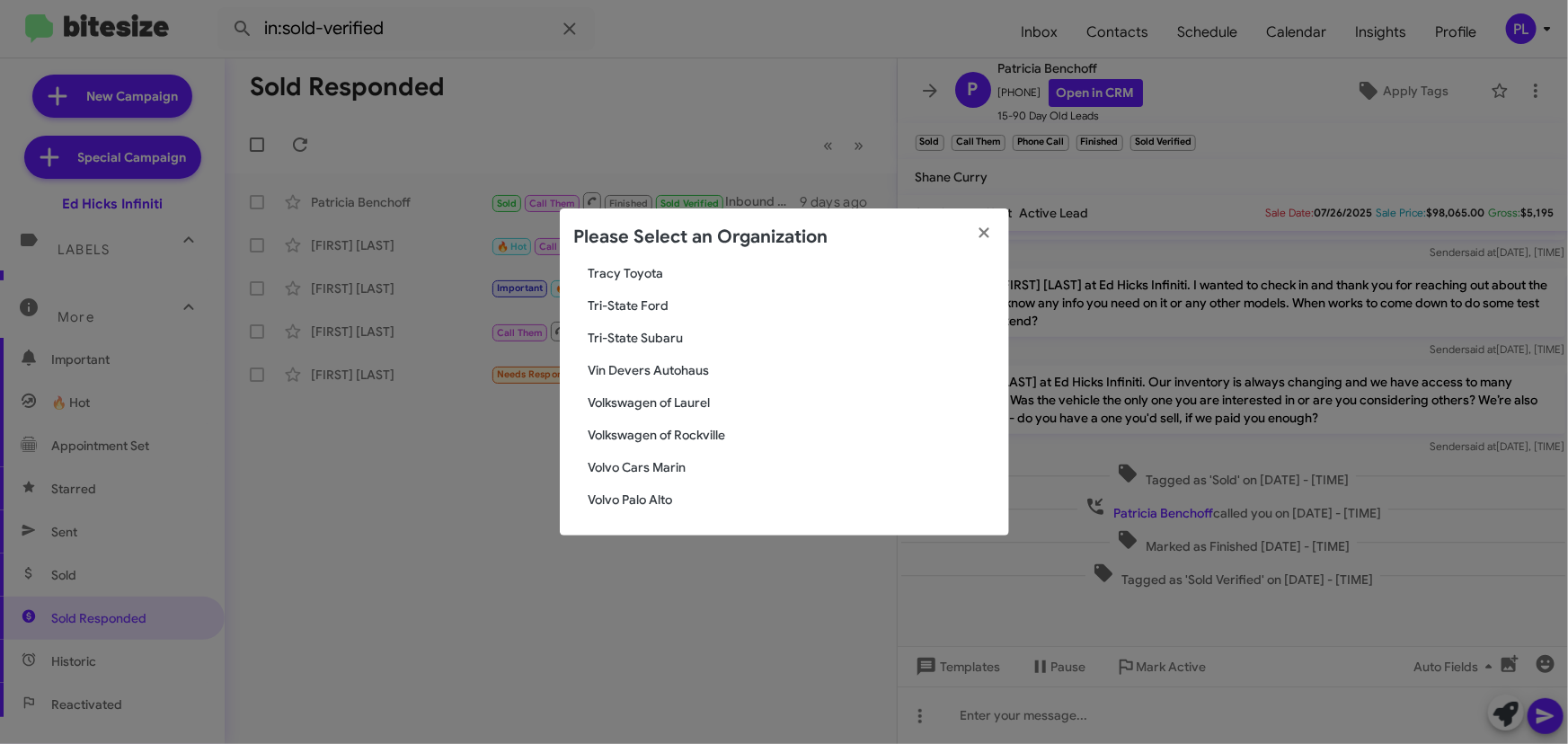 click on "Vin Devers Autohaus" 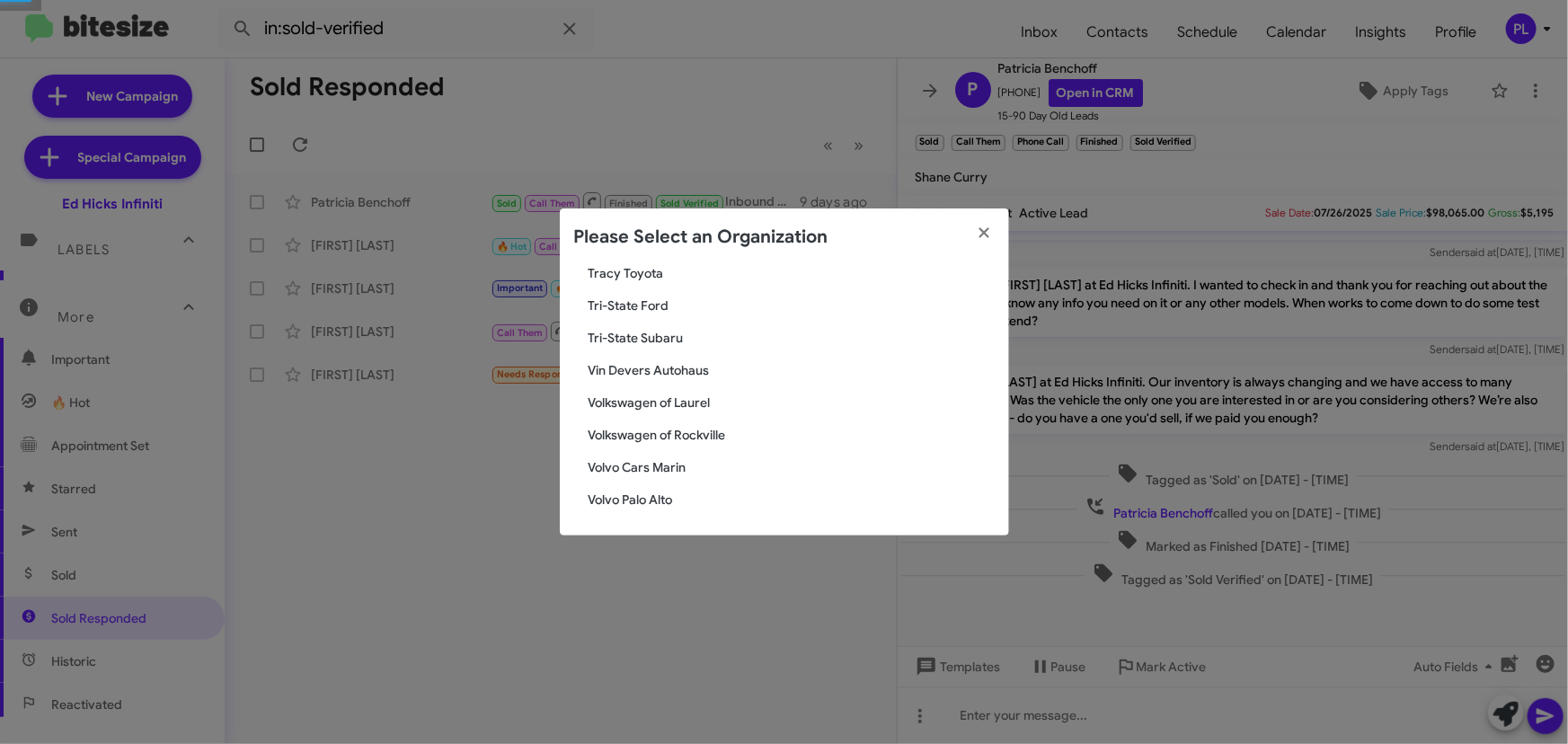type 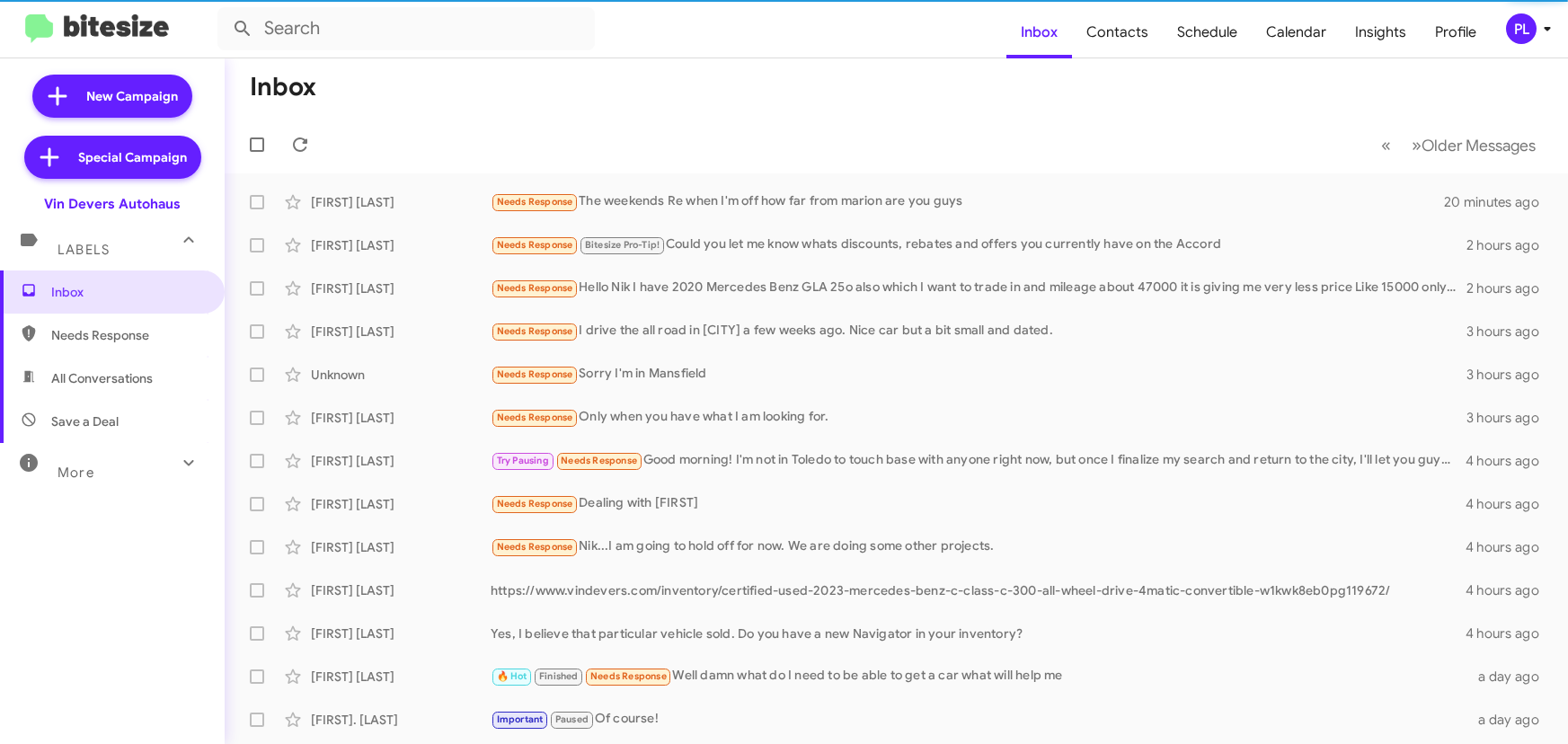 scroll, scrollTop: 0, scrollLeft: 0, axis: both 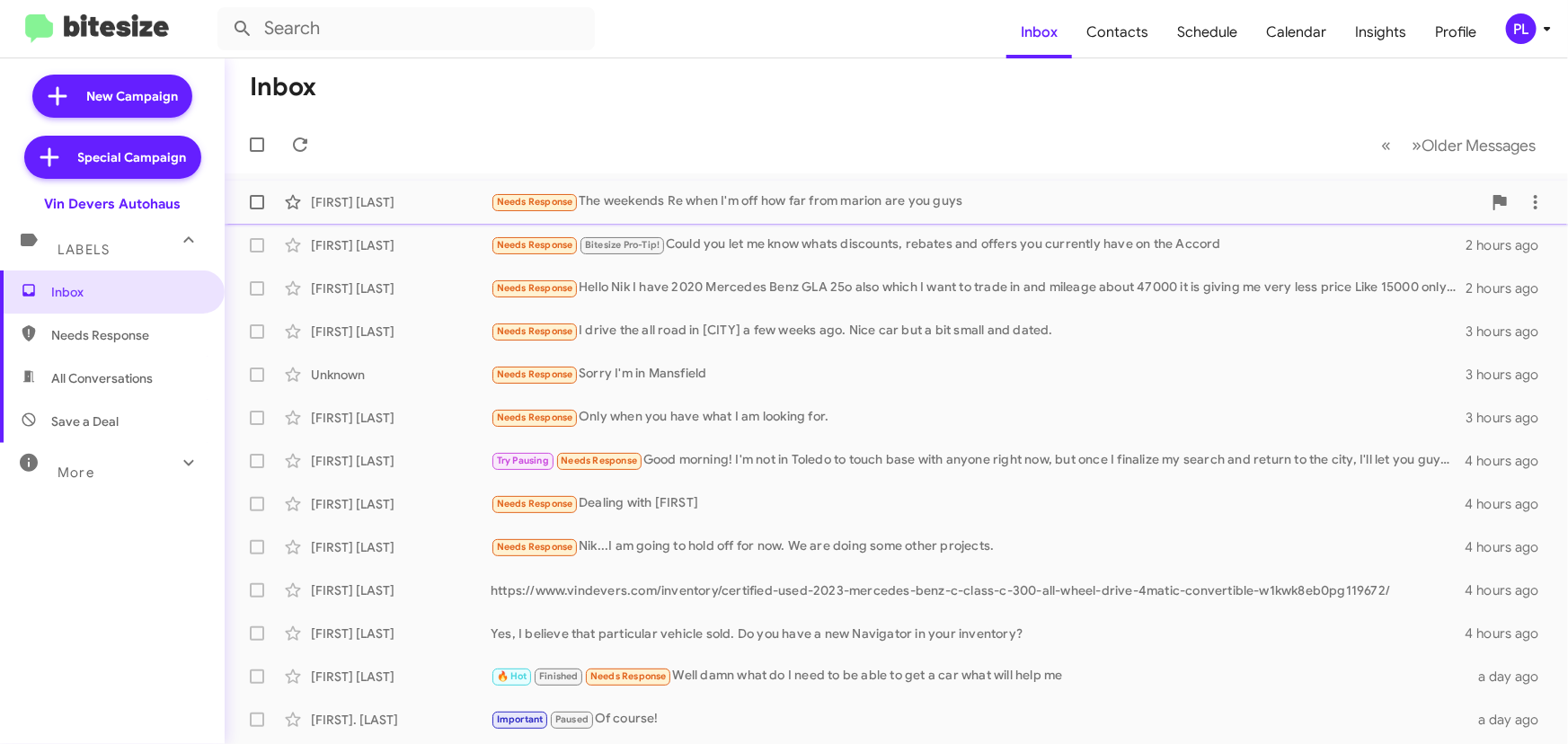 click on "Needs Response The weekends Re when I'm off how far from [CITY] are you guys" 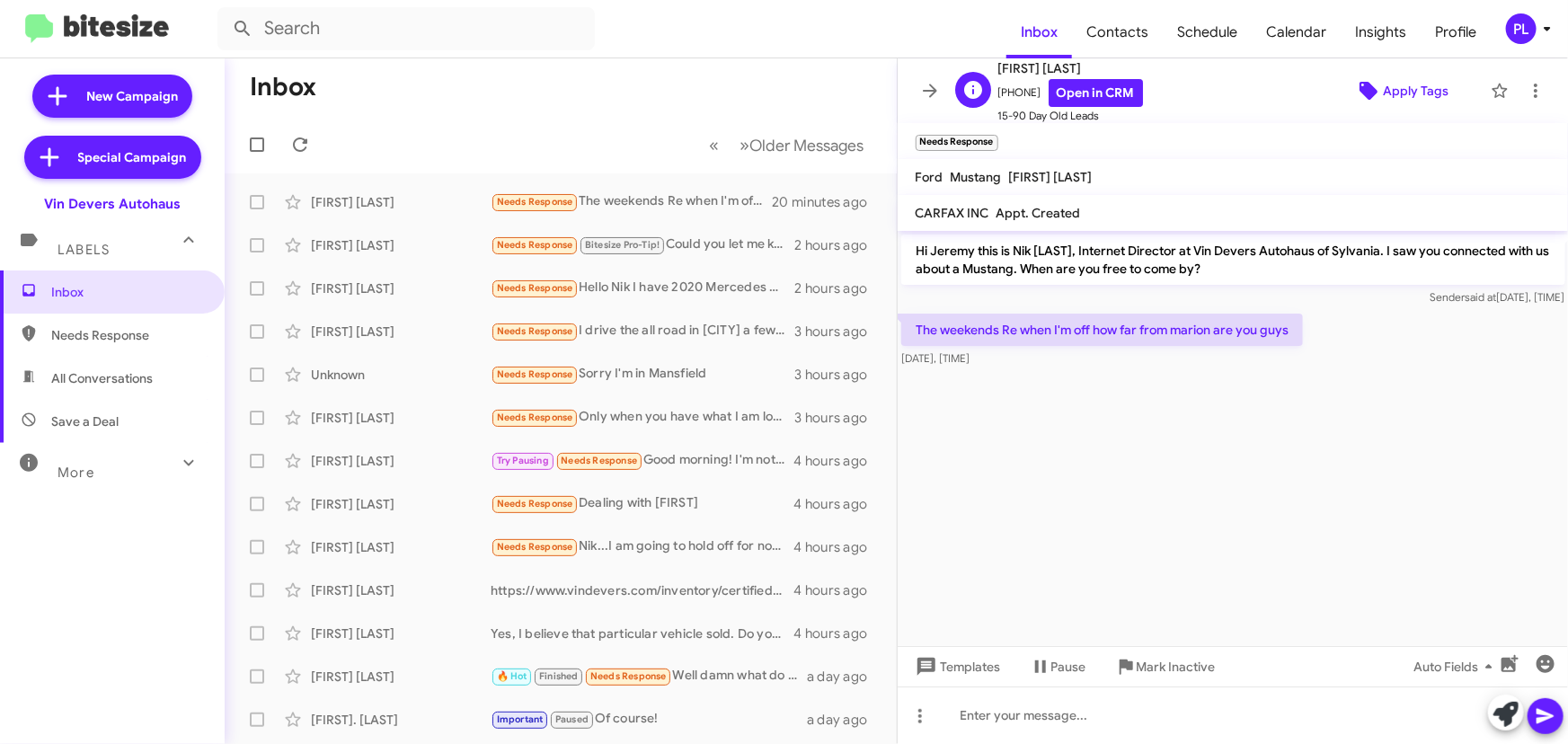 click on "Apply Tags" 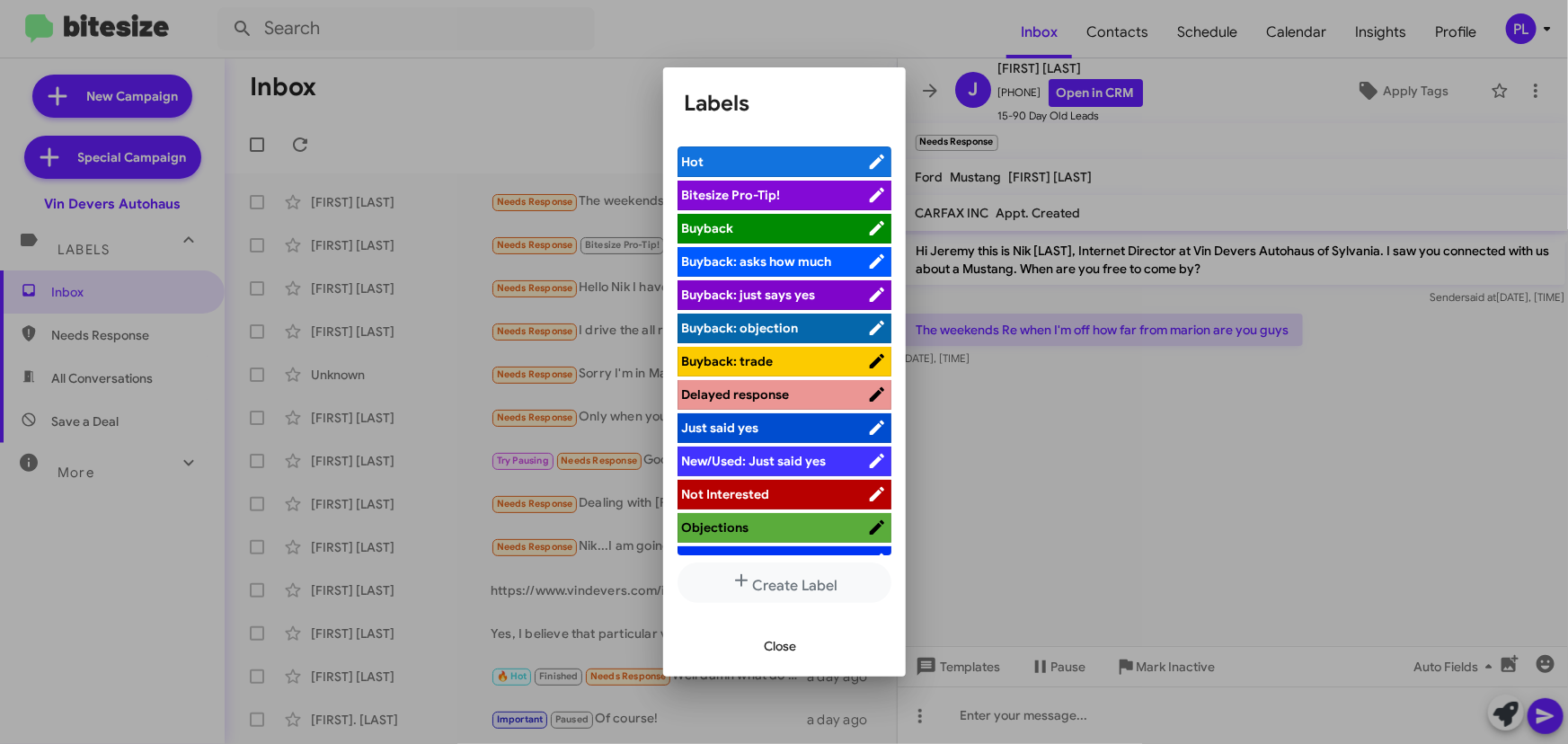 click on "Bitesize Pro-Tip!" at bounding box center (731, 195) 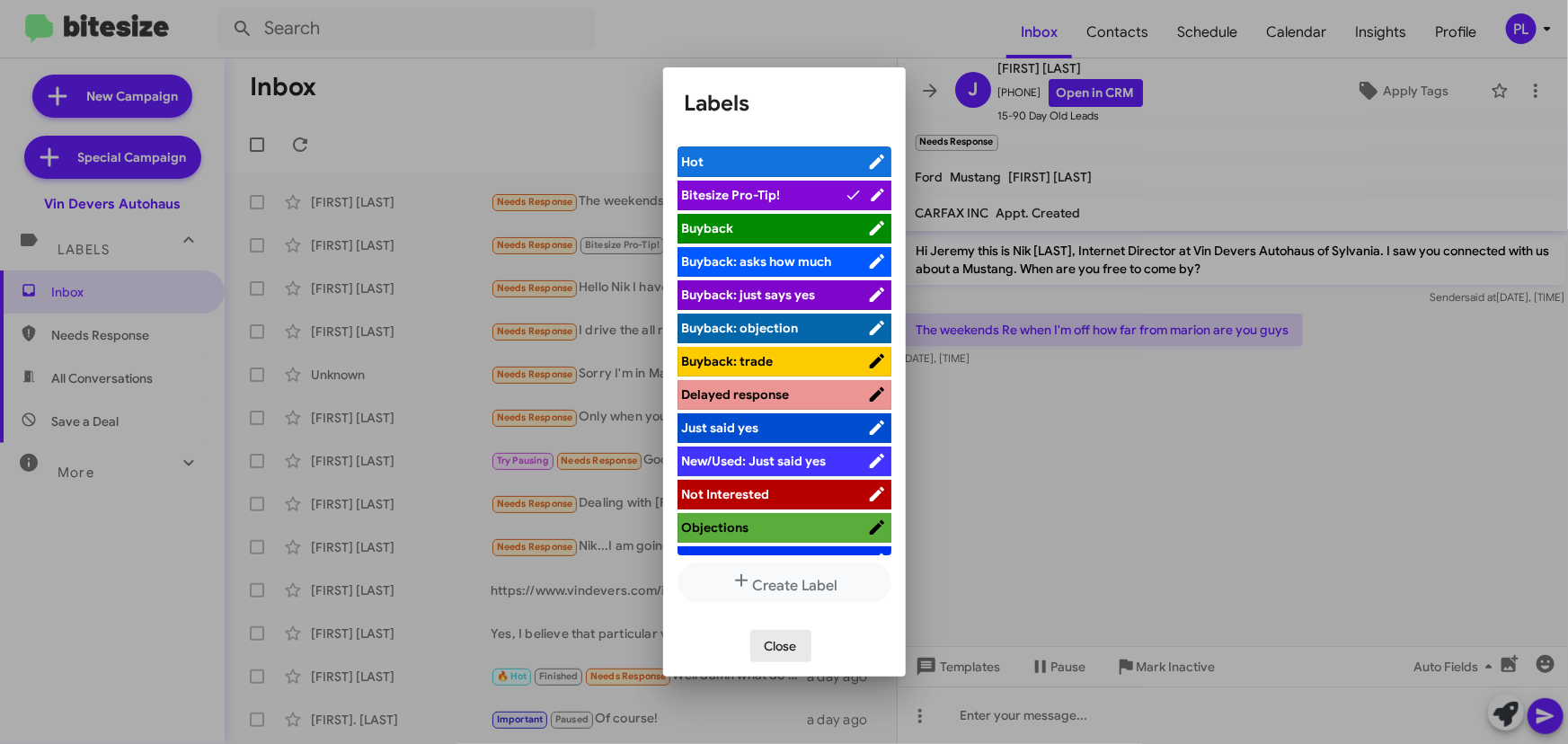click on "Close" at bounding box center [781, 646] 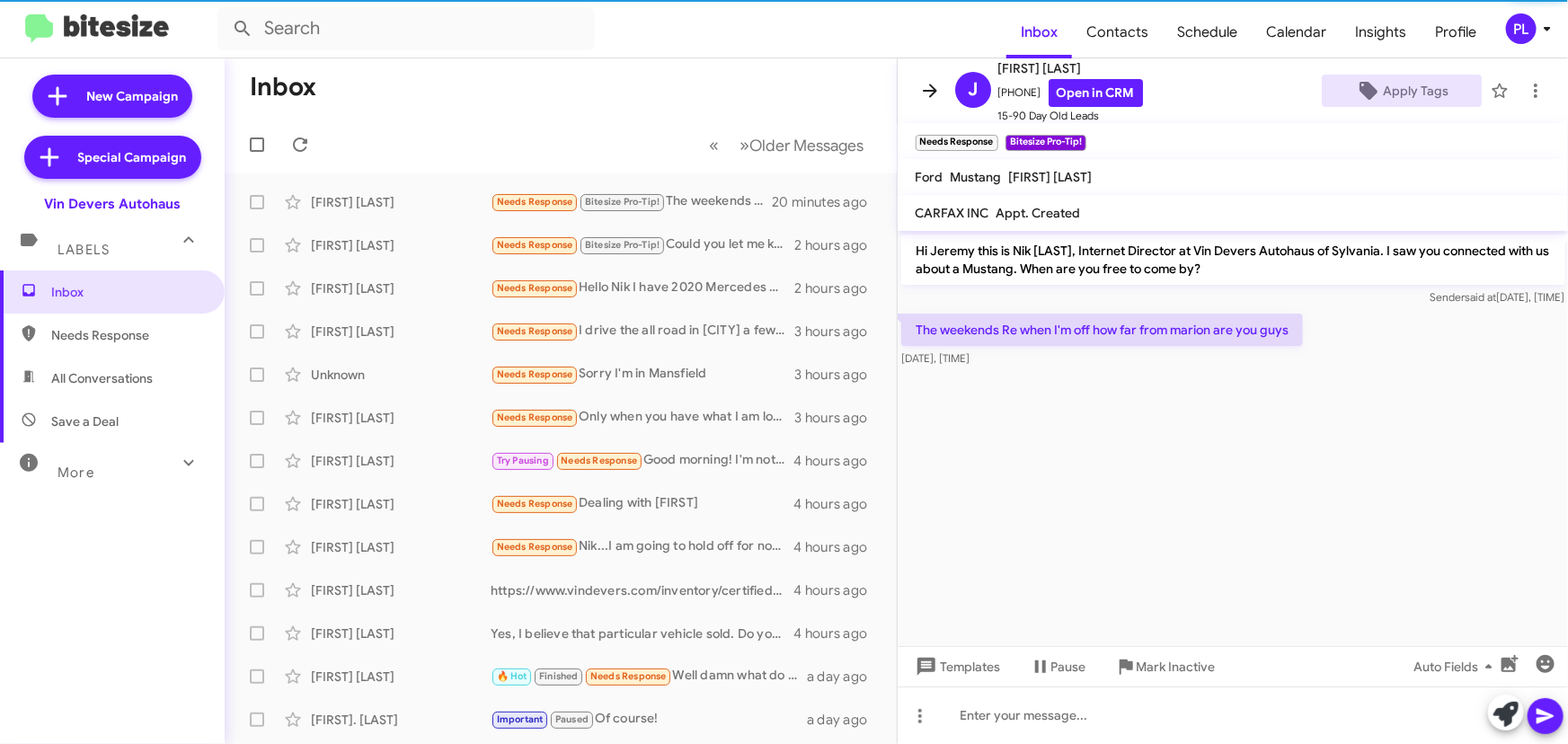 click 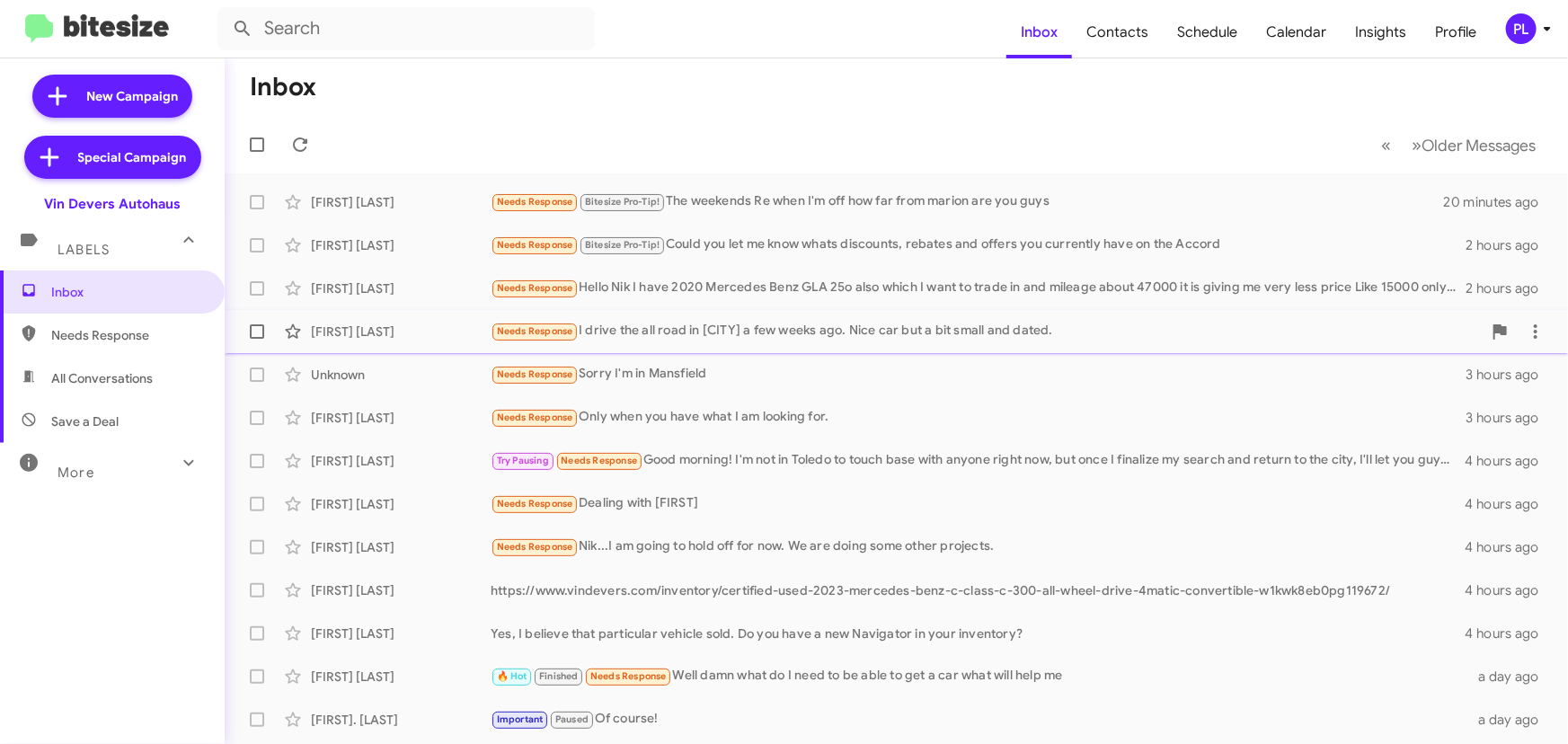 click on "Needs Response   I drive the all road in lansing a few weeks ago.  Nice car but a bit small and dated." 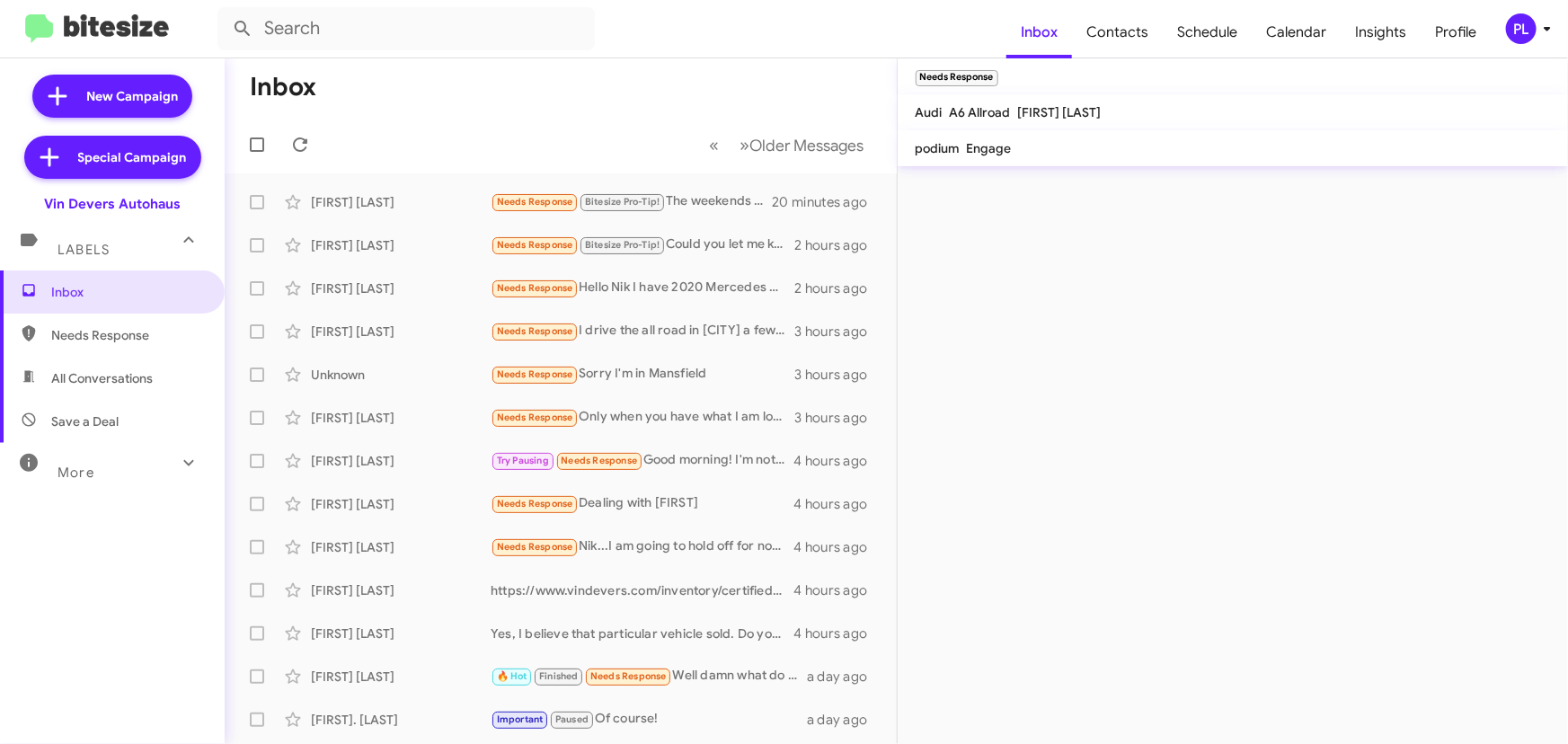 click on "Needs Response   ×  Audi A6 Allroad FRANK HAYES podium Engage" 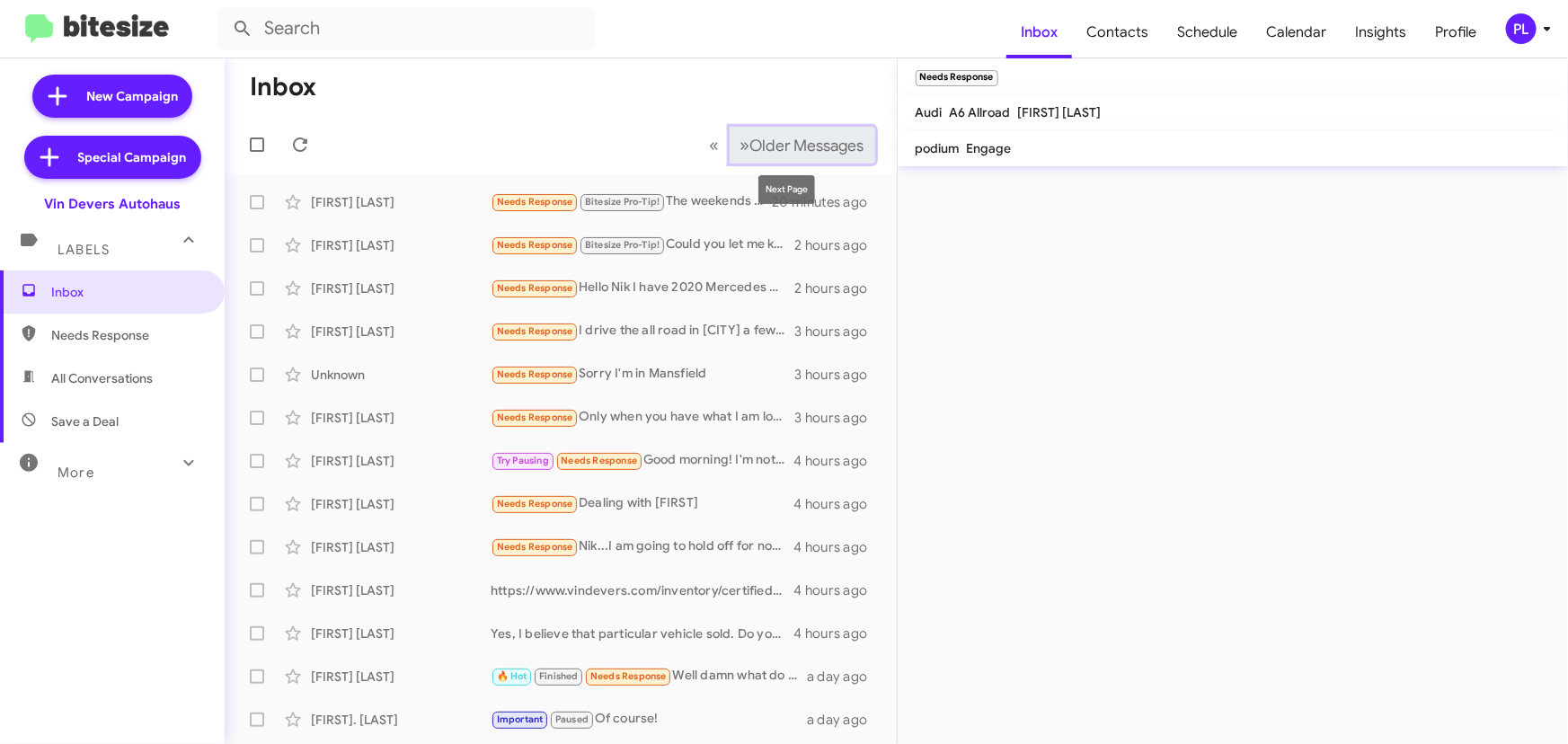 click on "Older Messages" 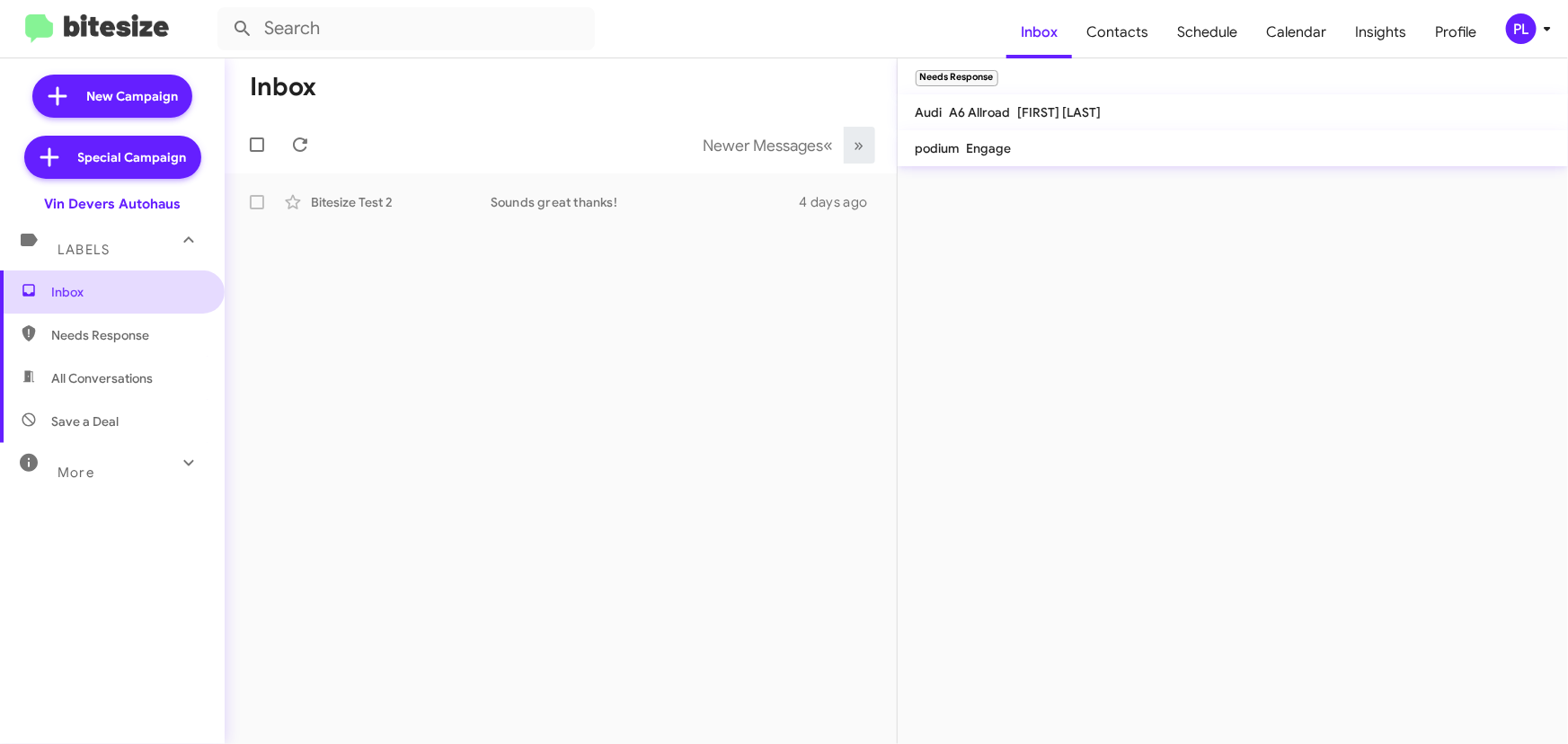 click on "Inbox" at bounding box center (128, 292) 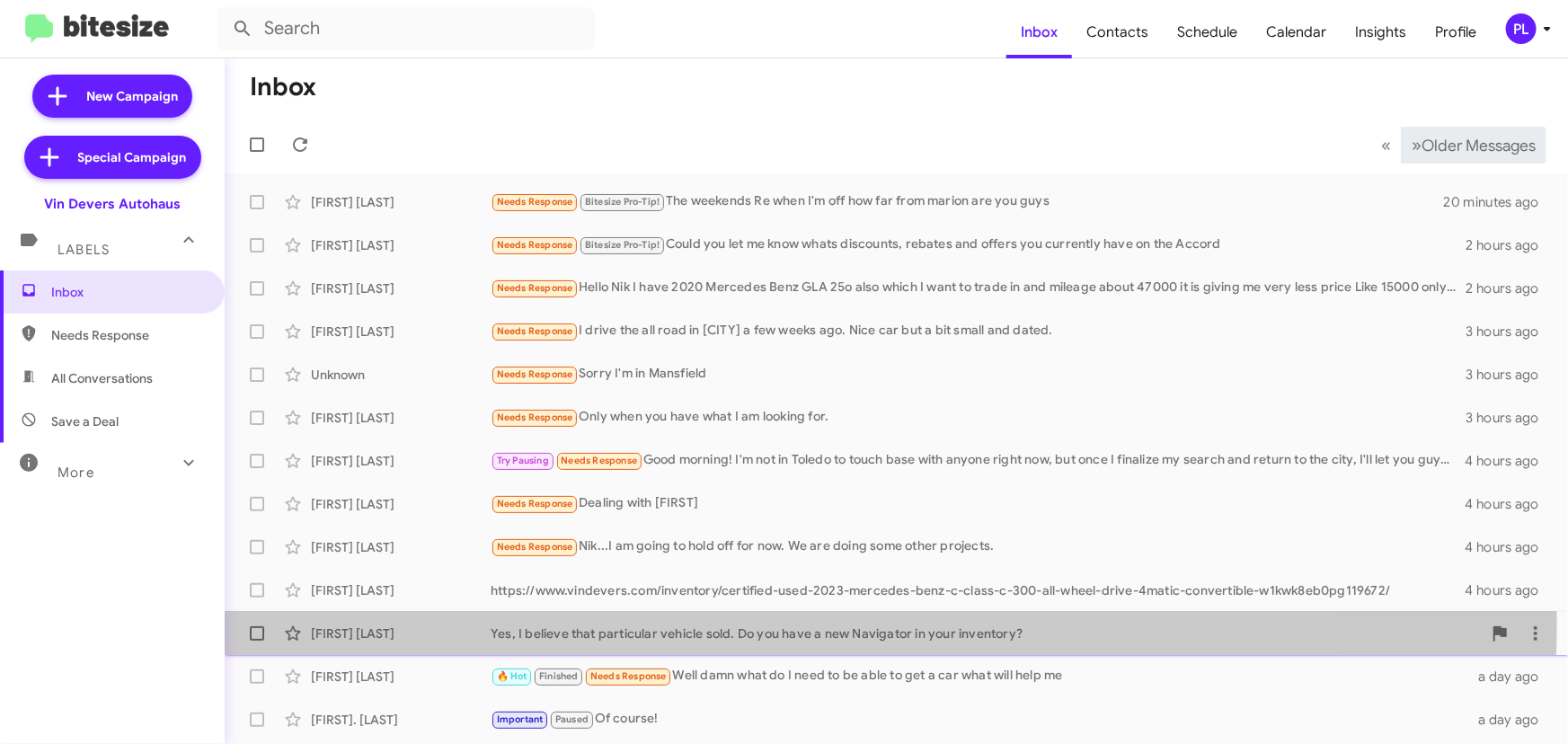 click on "Yes, I believe that particular vehicle sold.  Do you have a new Navigator in your inventory?" 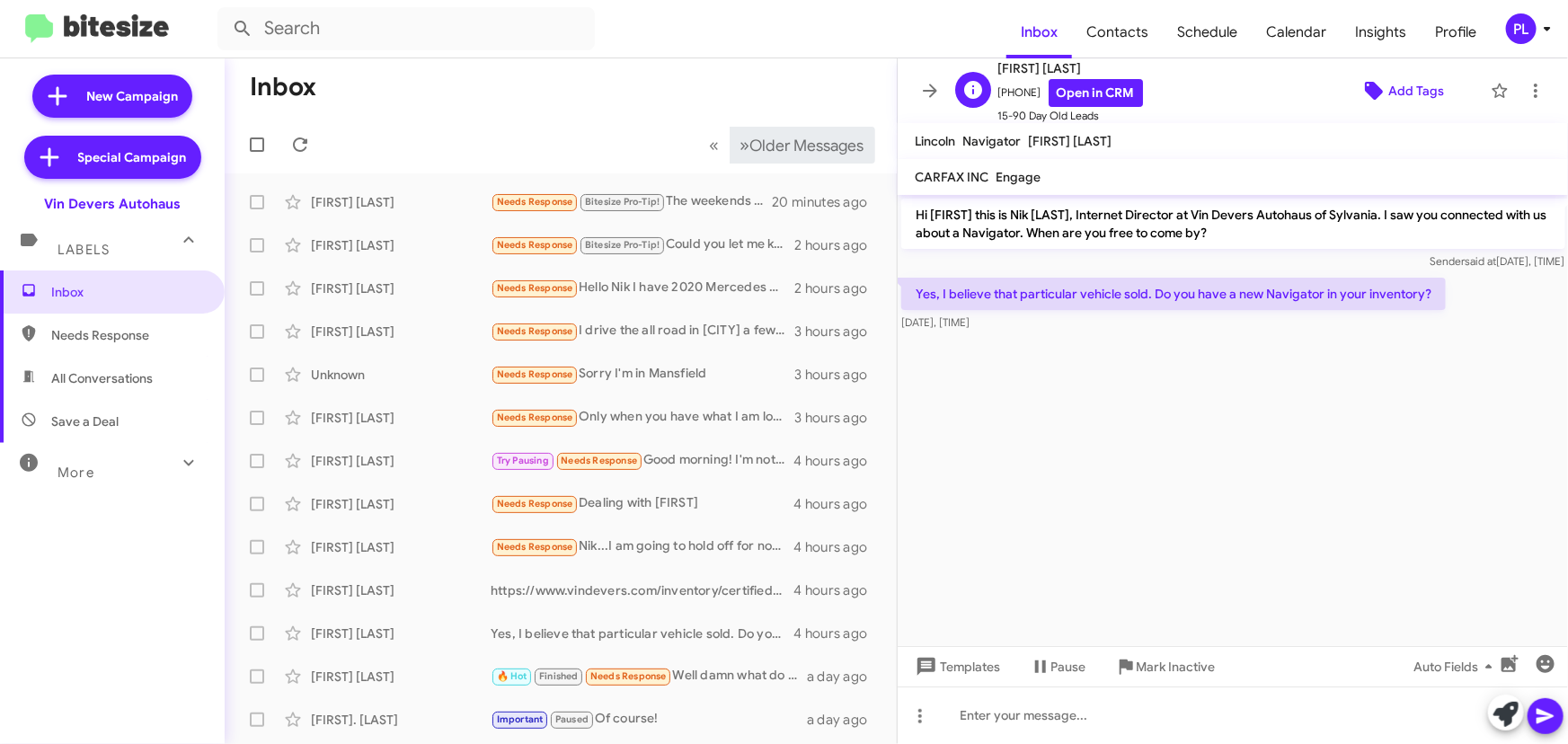 click on "Add Tags" 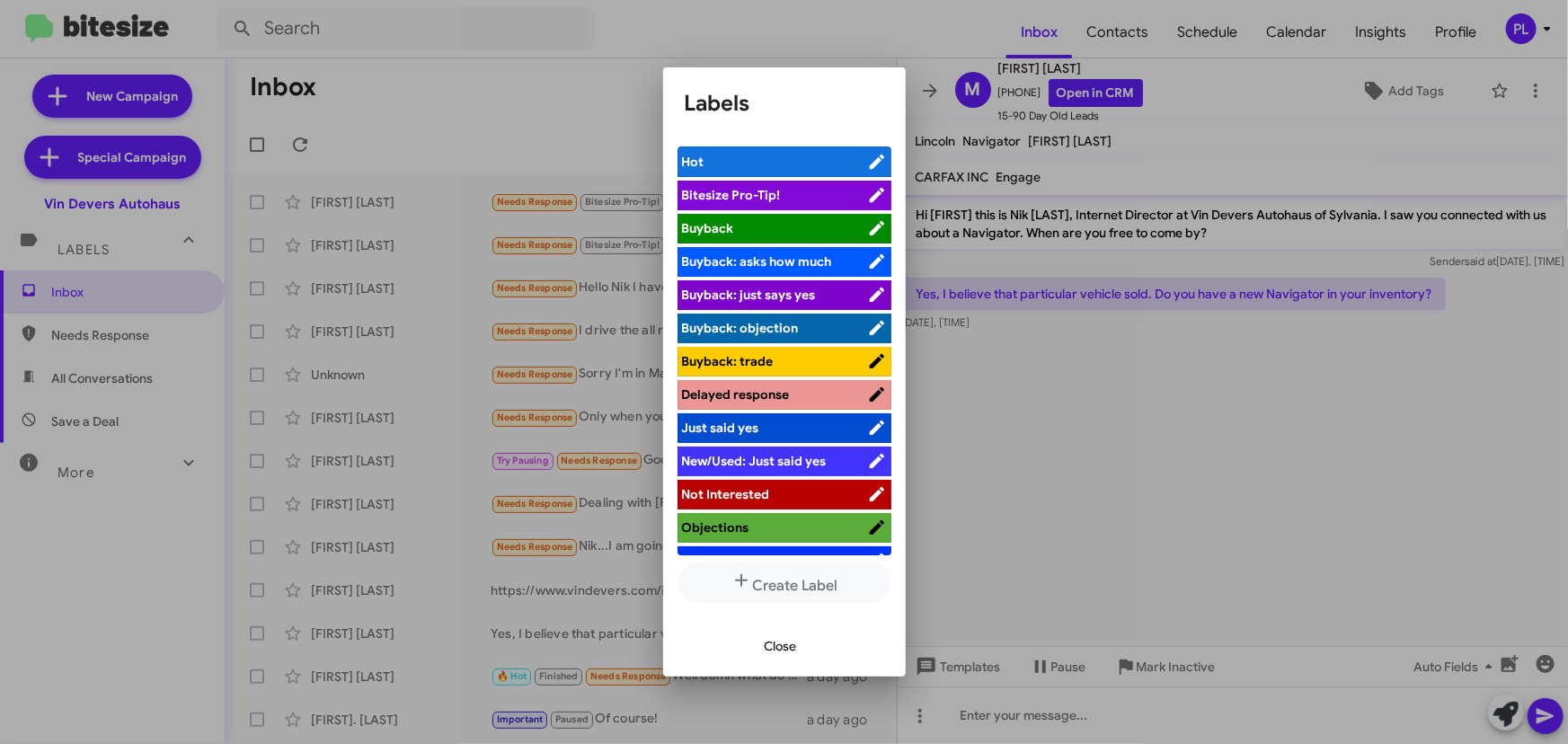 click on "Bitesize Pro-Tip!" at bounding box center (731, 195) 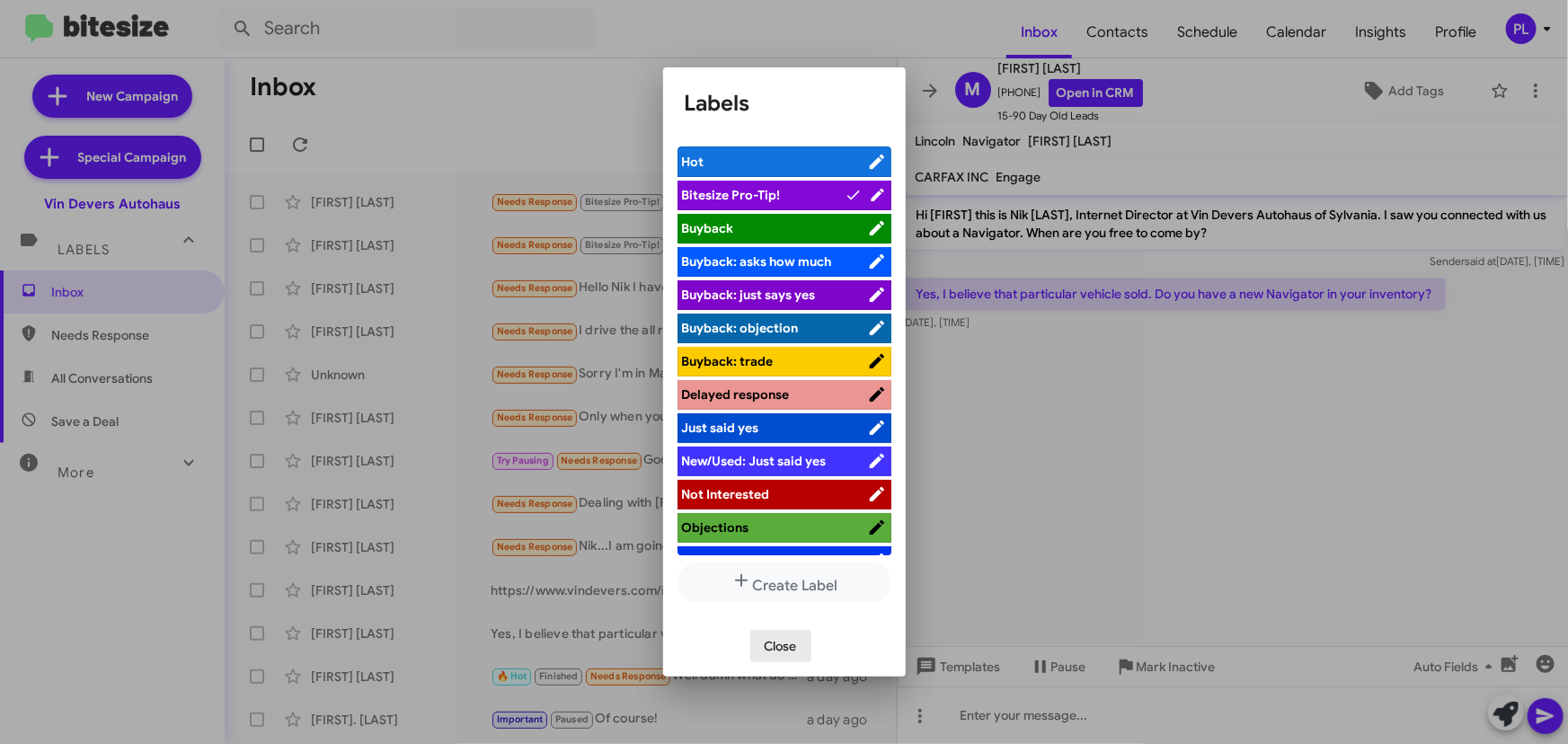 click on "Close" at bounding box center [781, 646] 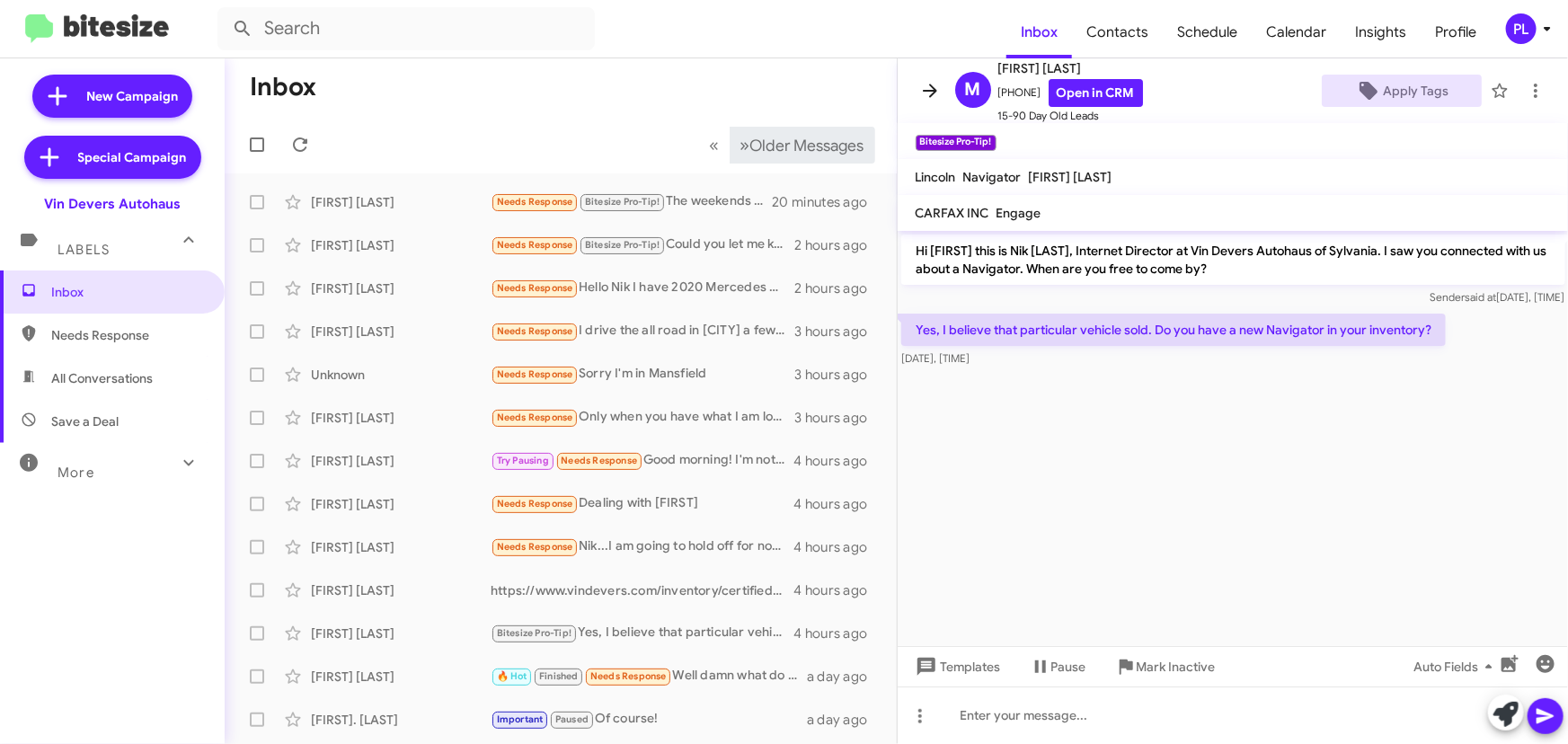 click 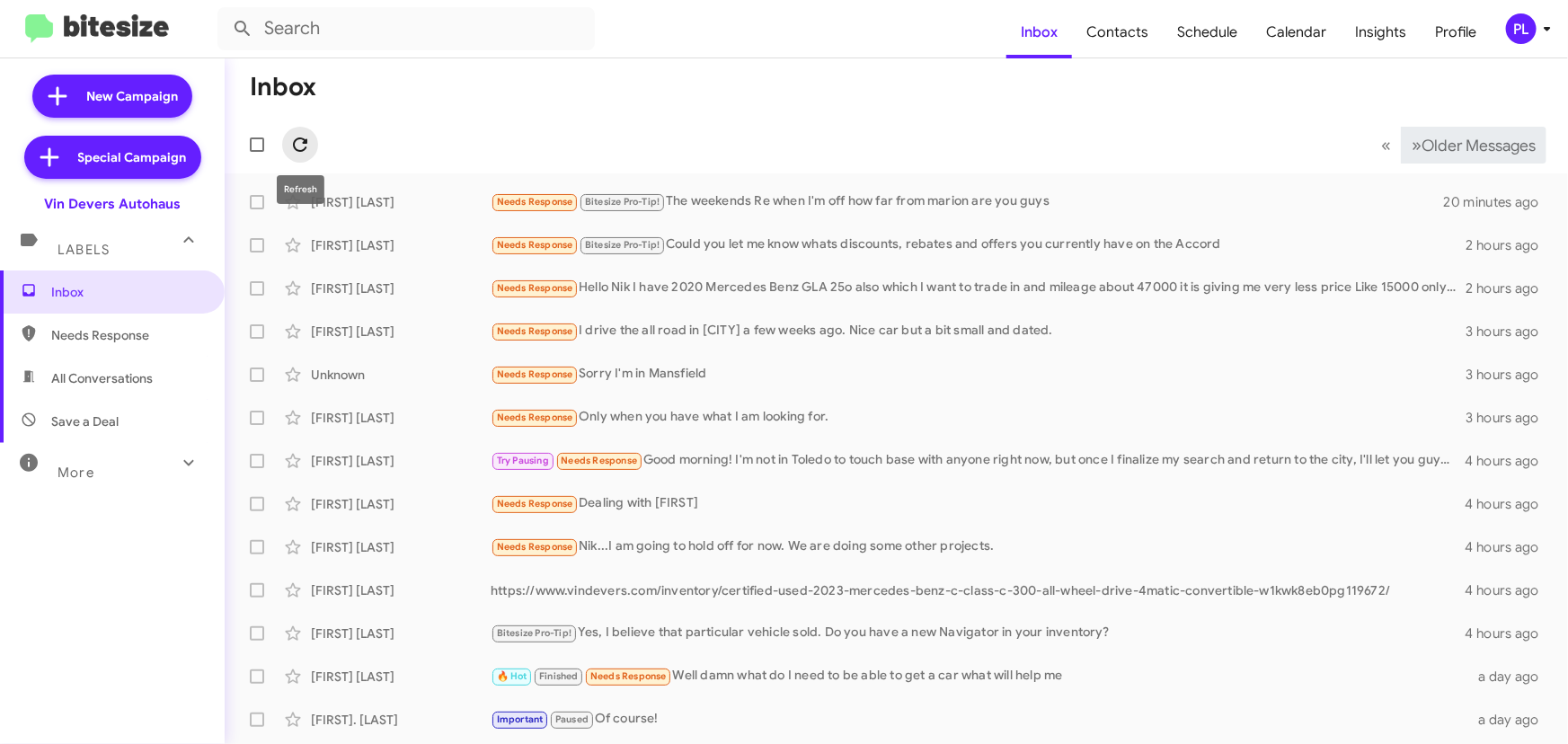 click 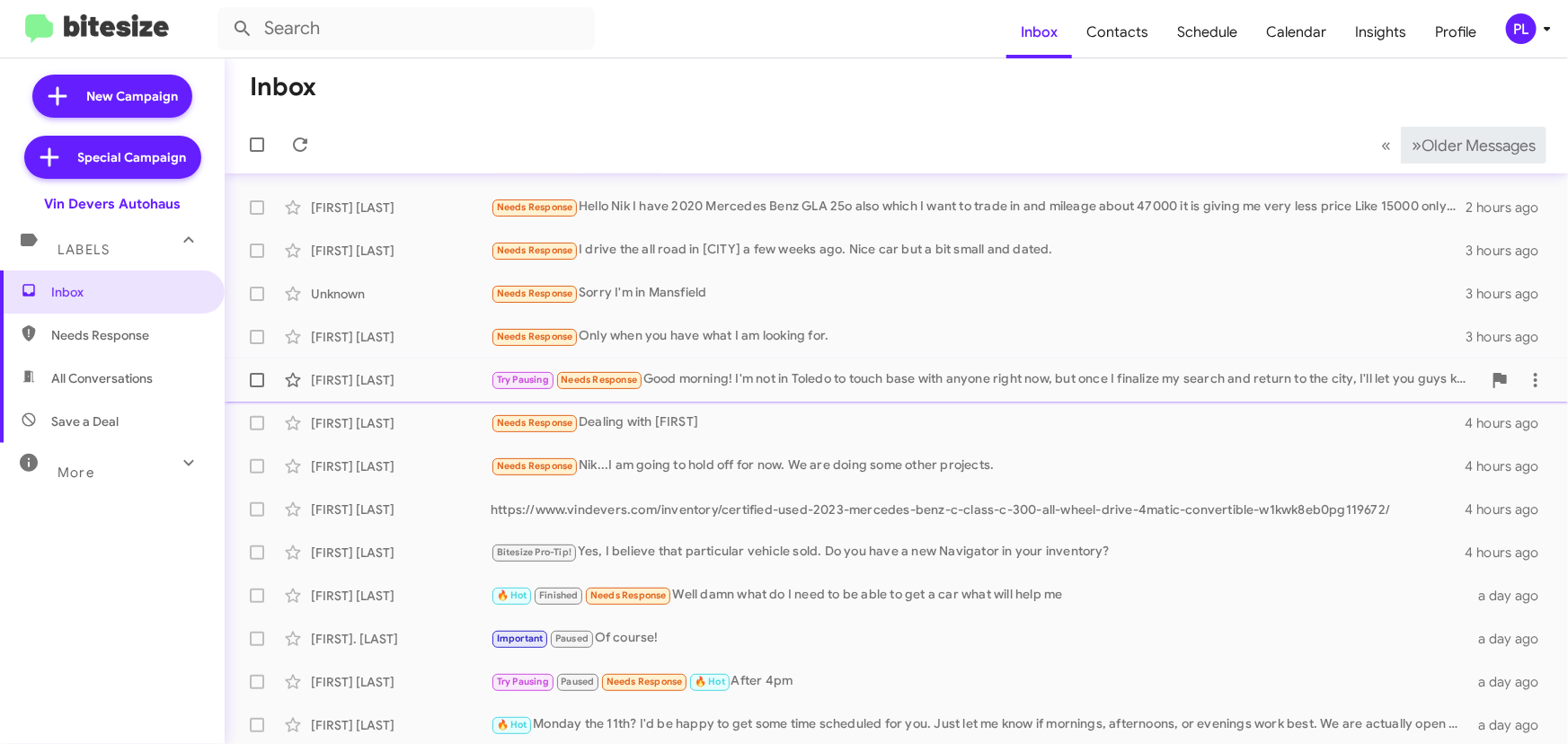 scroll, scrollTop: 0, scrollLeft: 0, axis: both 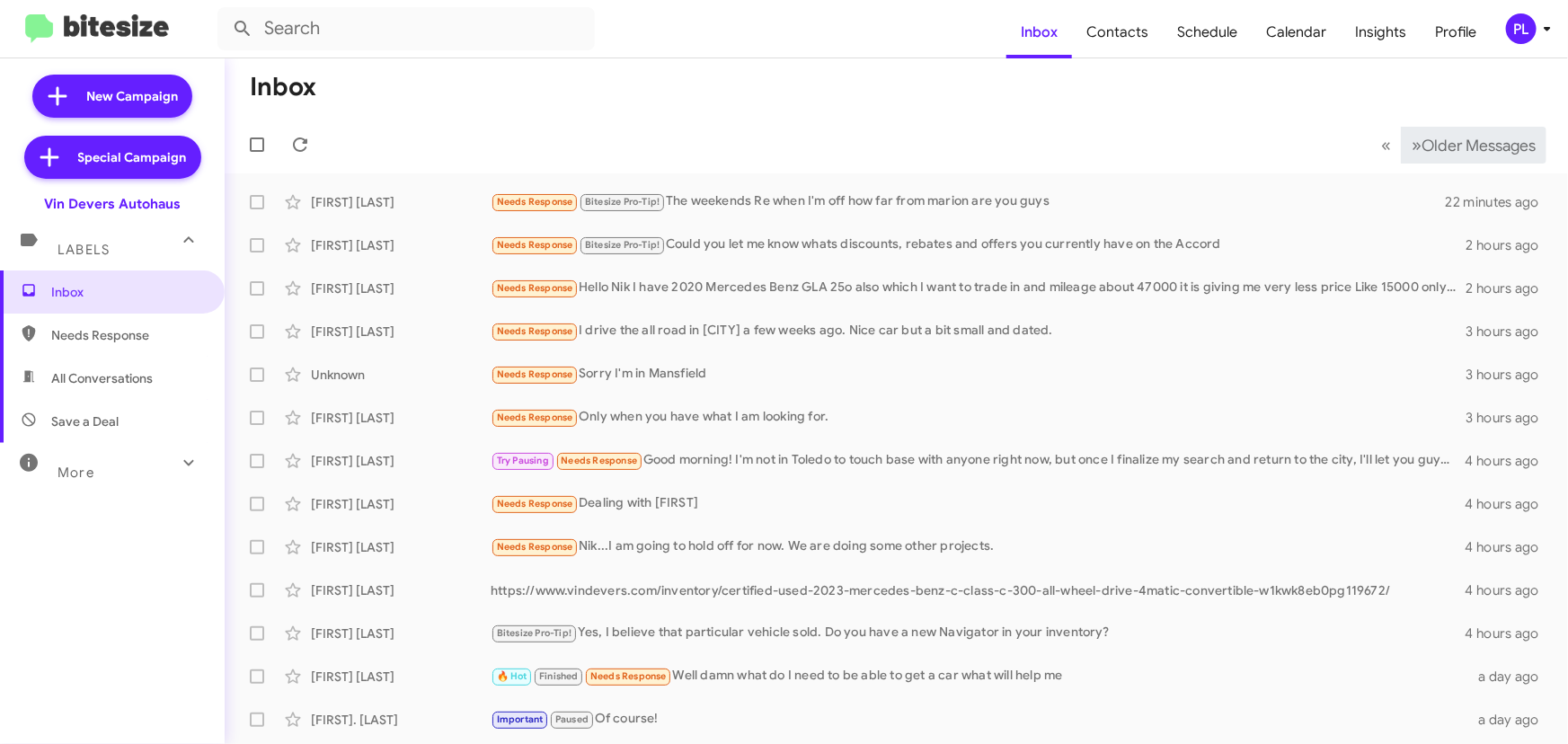 click 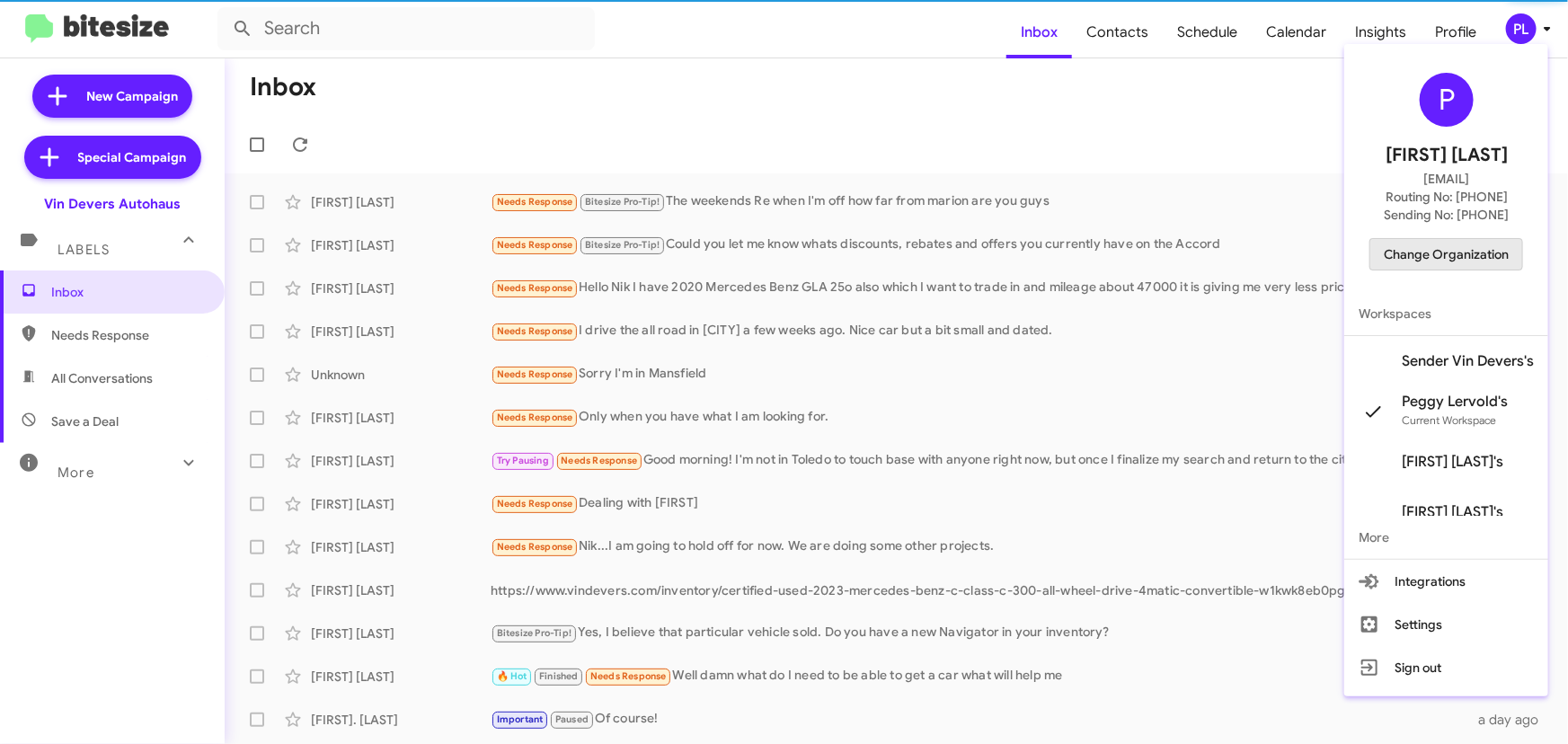 click on "Change Organization" at bounding box center [1446, 254] 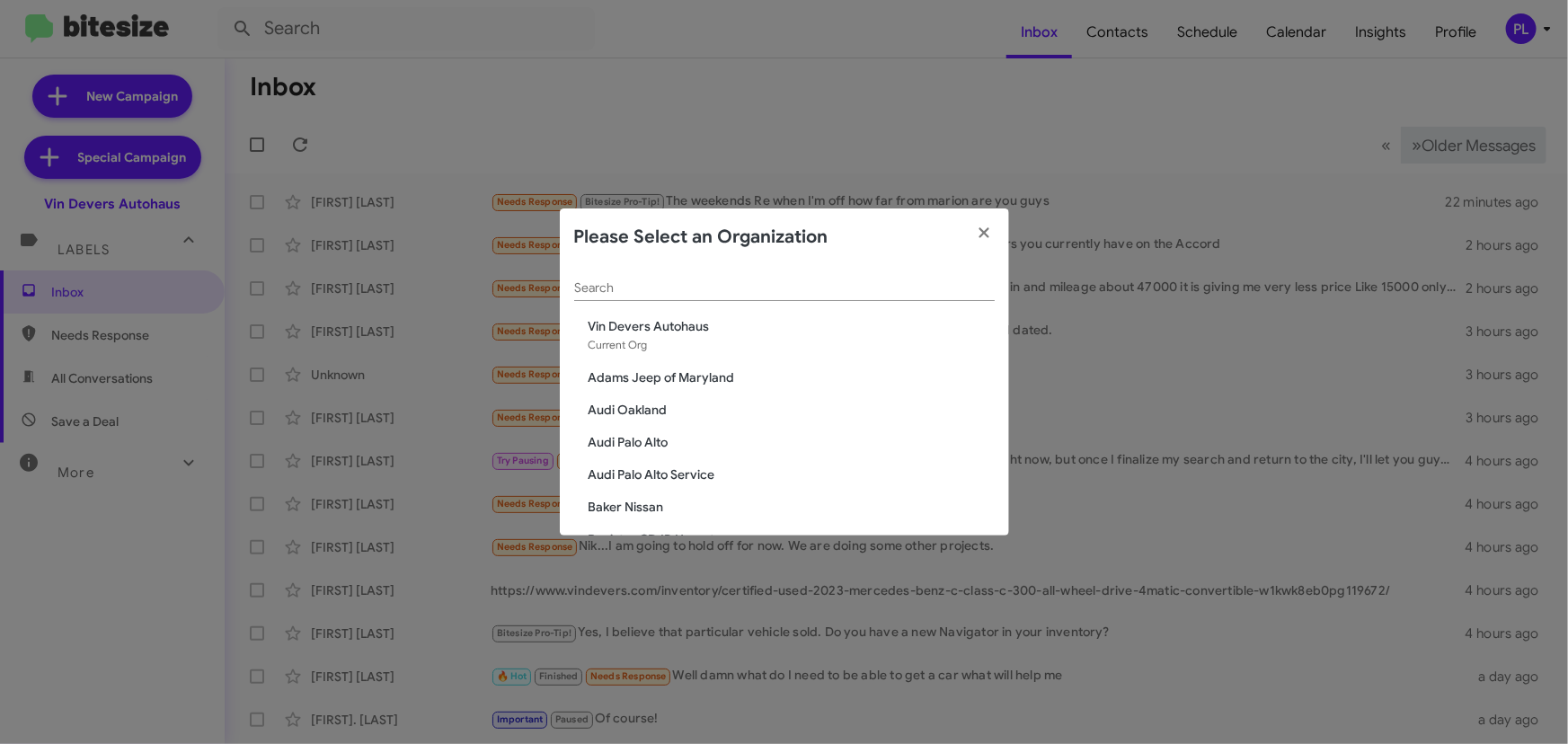 click on "Search" at bounding box center (784, 288) 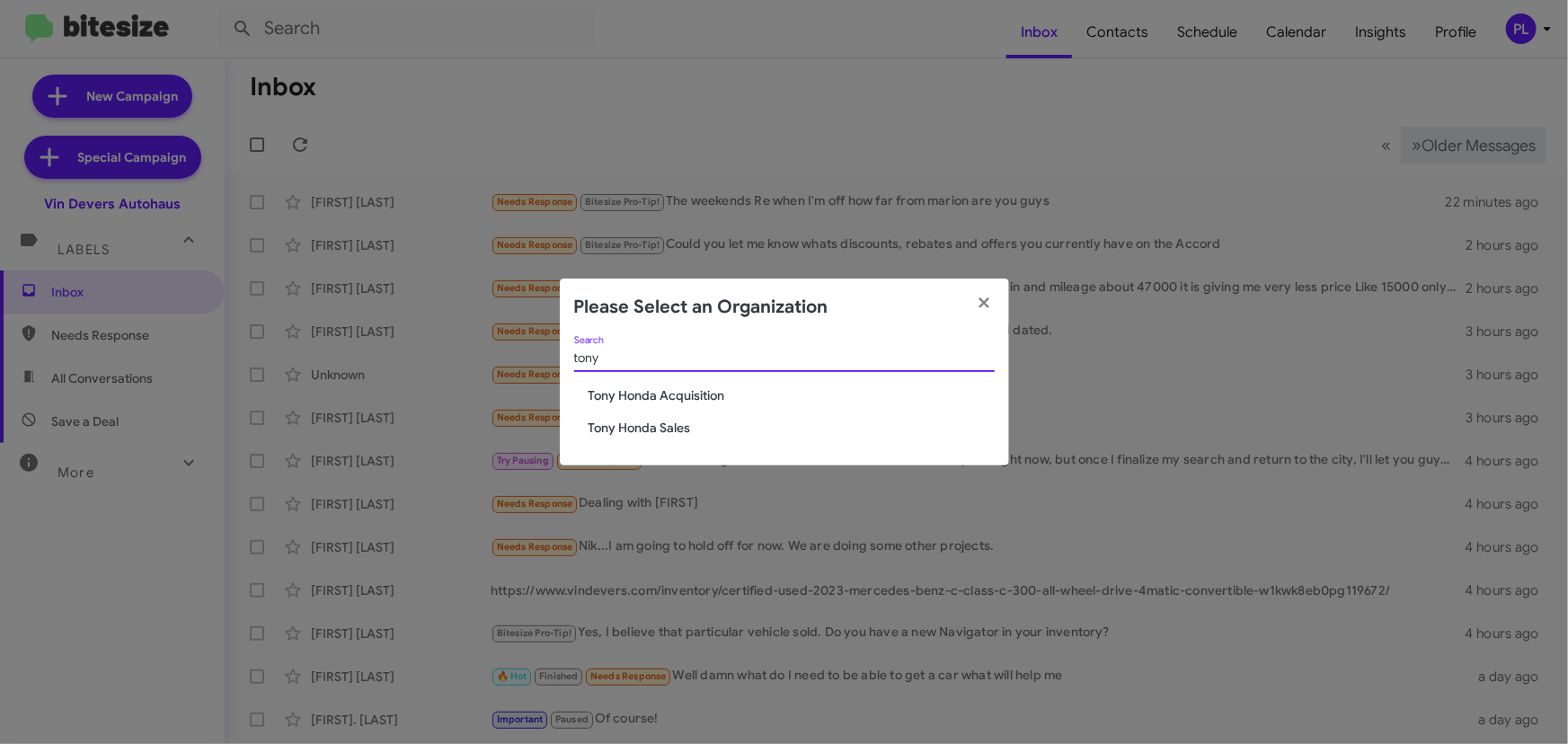type on "tony" 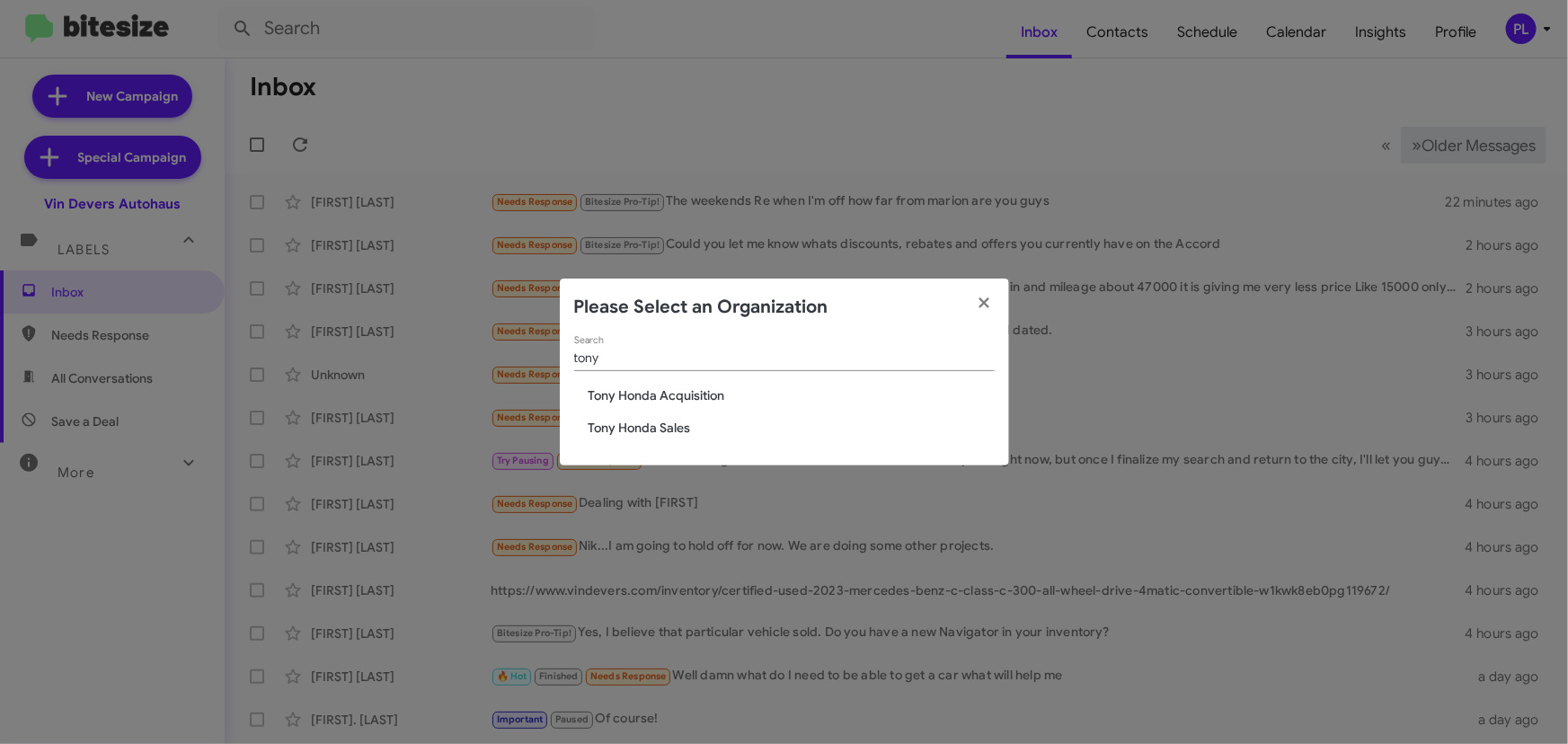 click on "Tony Honda Acquisition" 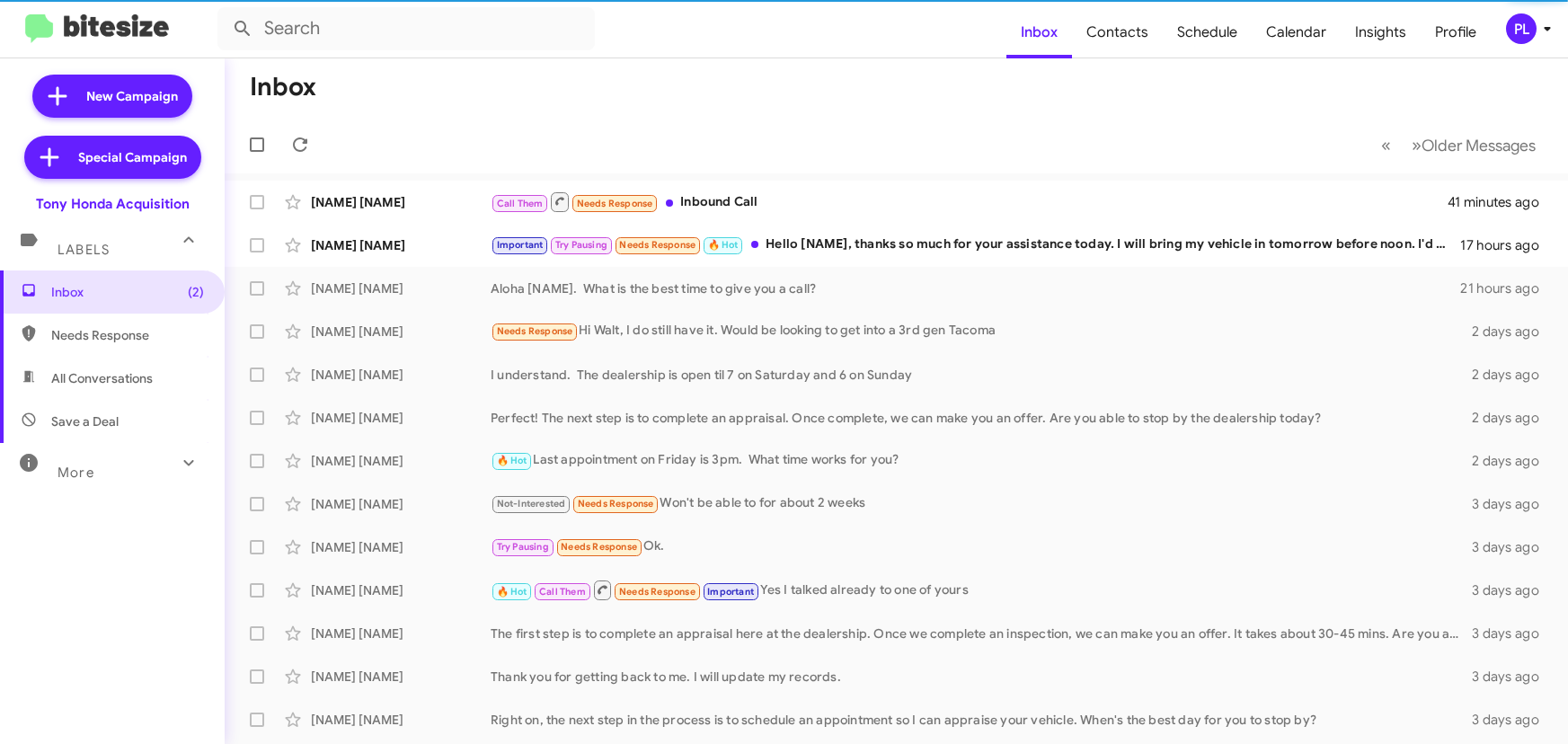 scroll, scrollTop: 0, scrollLeft: 0, axis: both 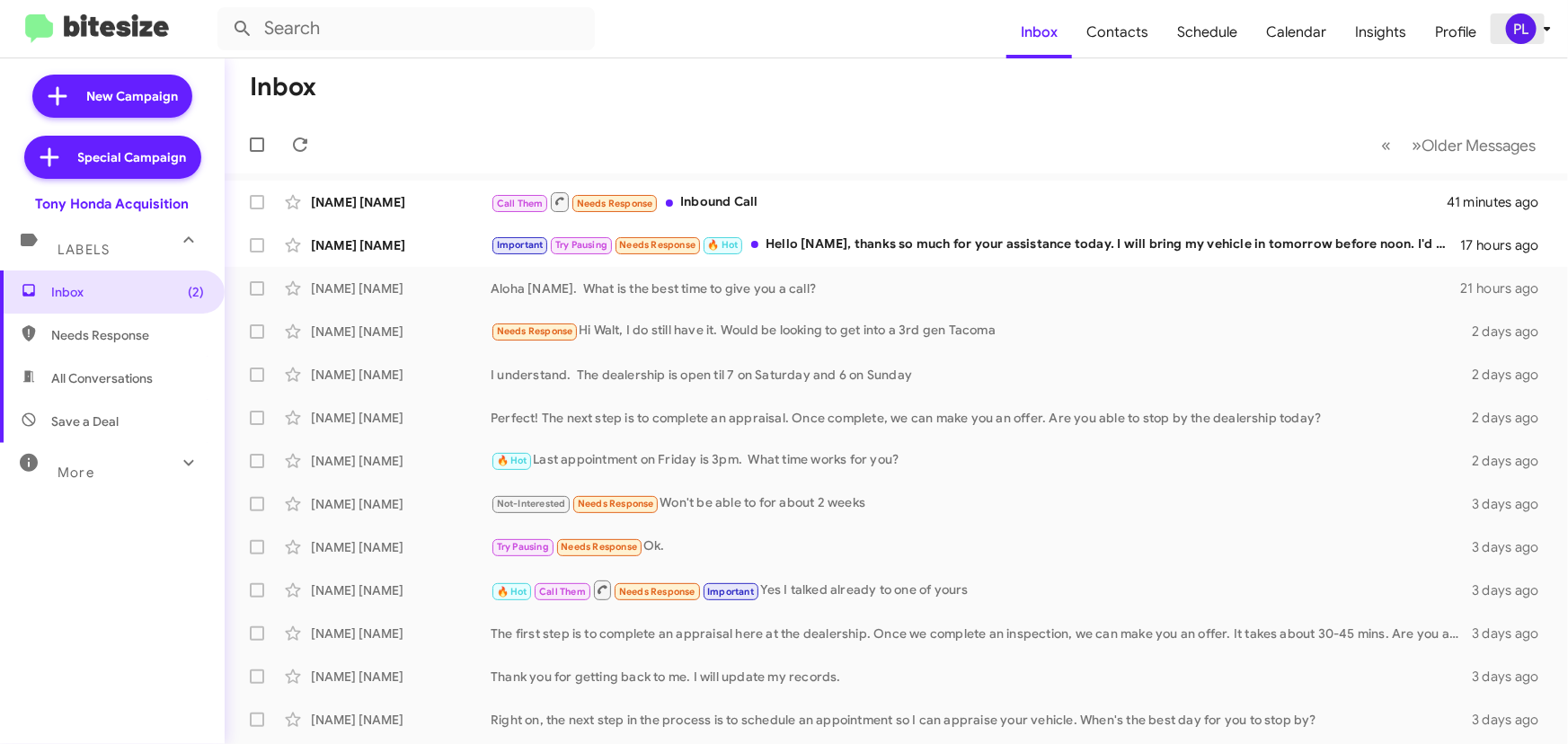 click 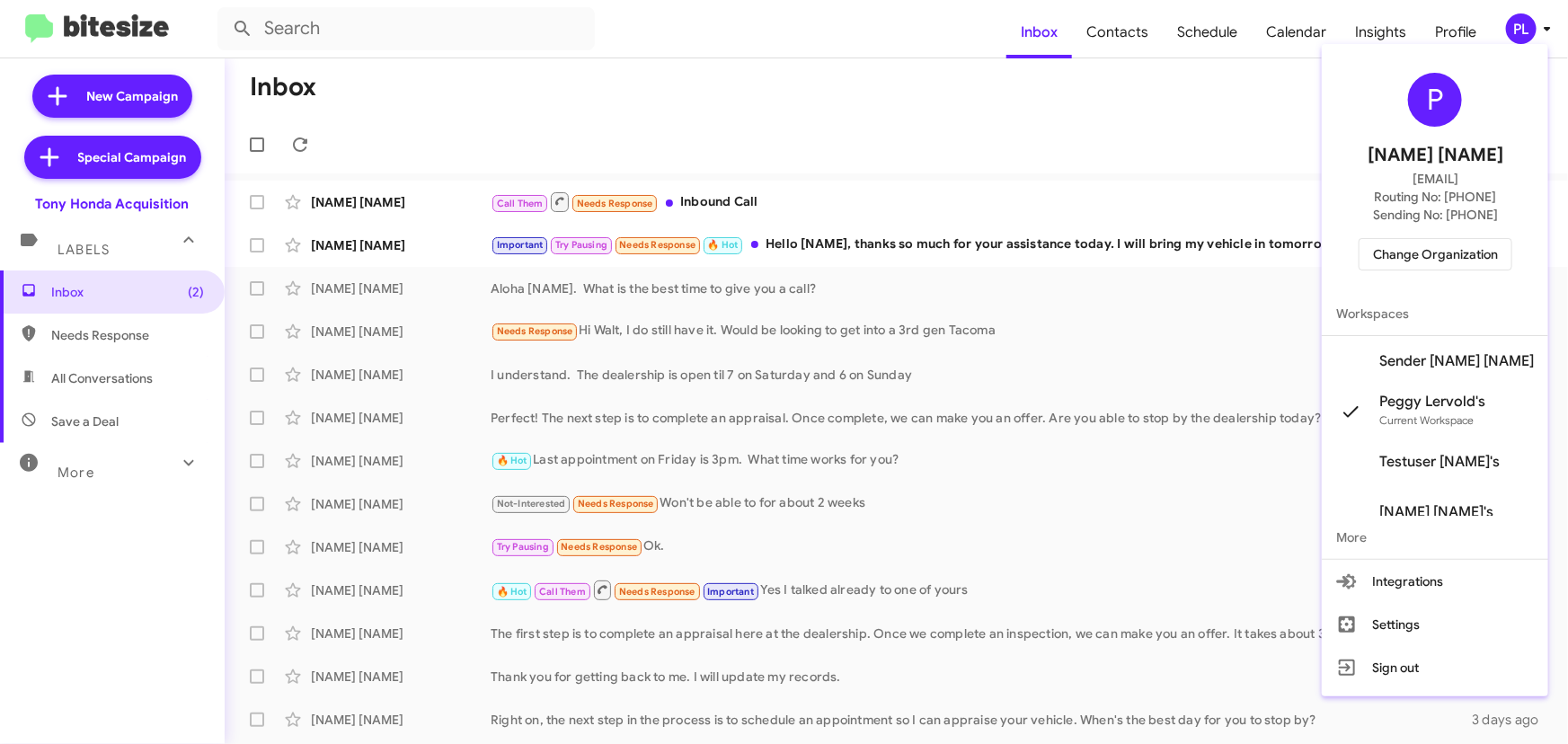 click on "Change Organization" at bounding box center [1435, 254] 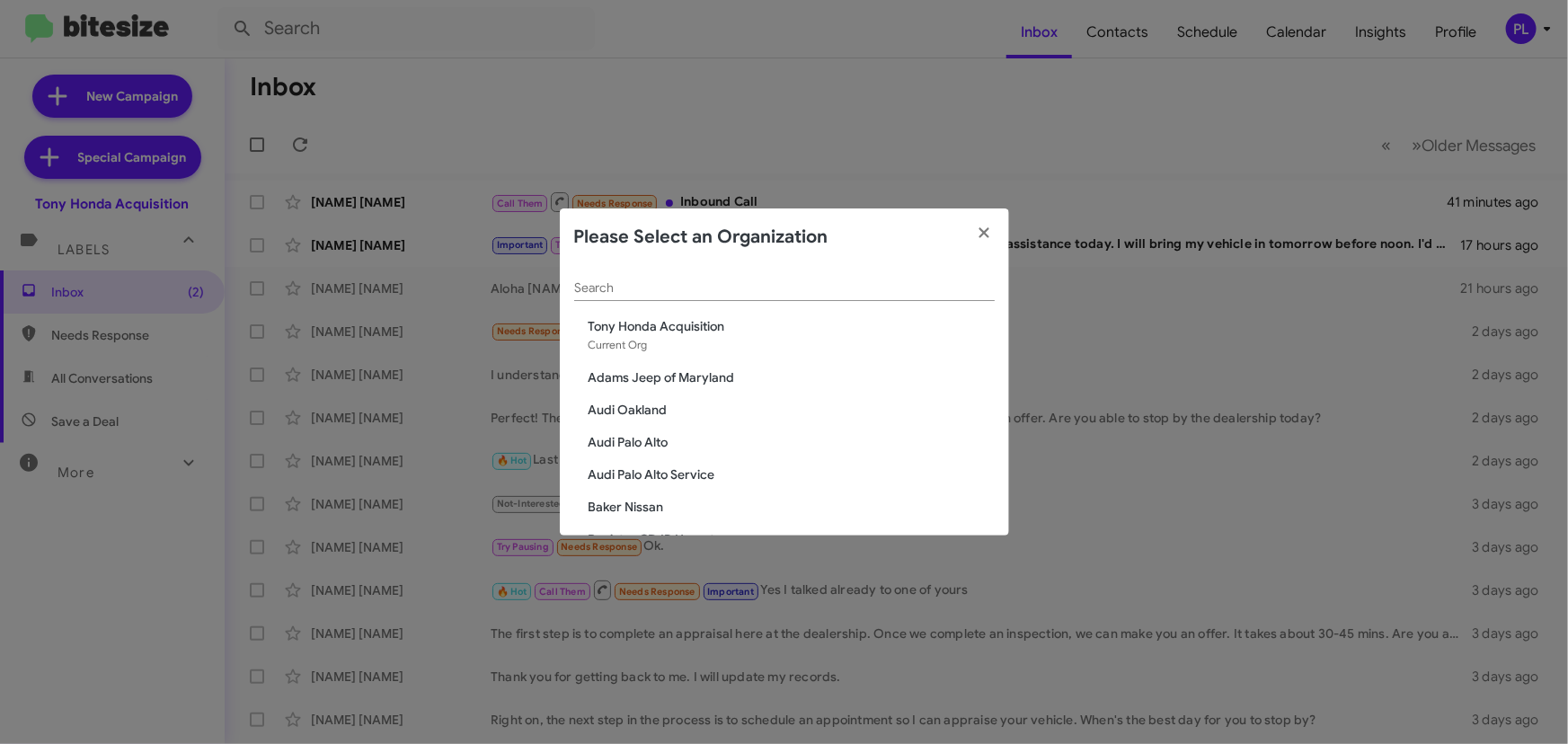 click on "Search" at bounding box center (784, 288) 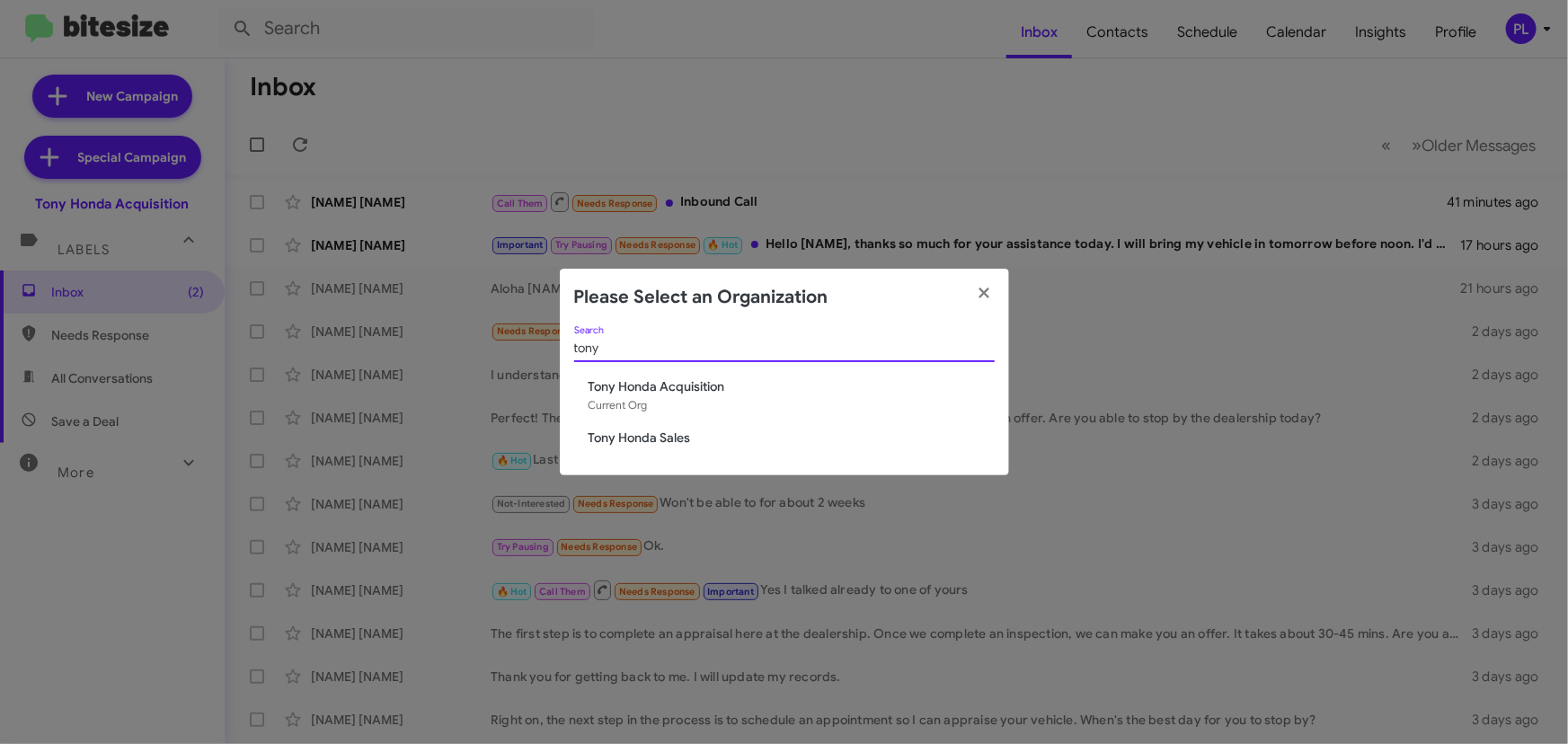type on "tony" 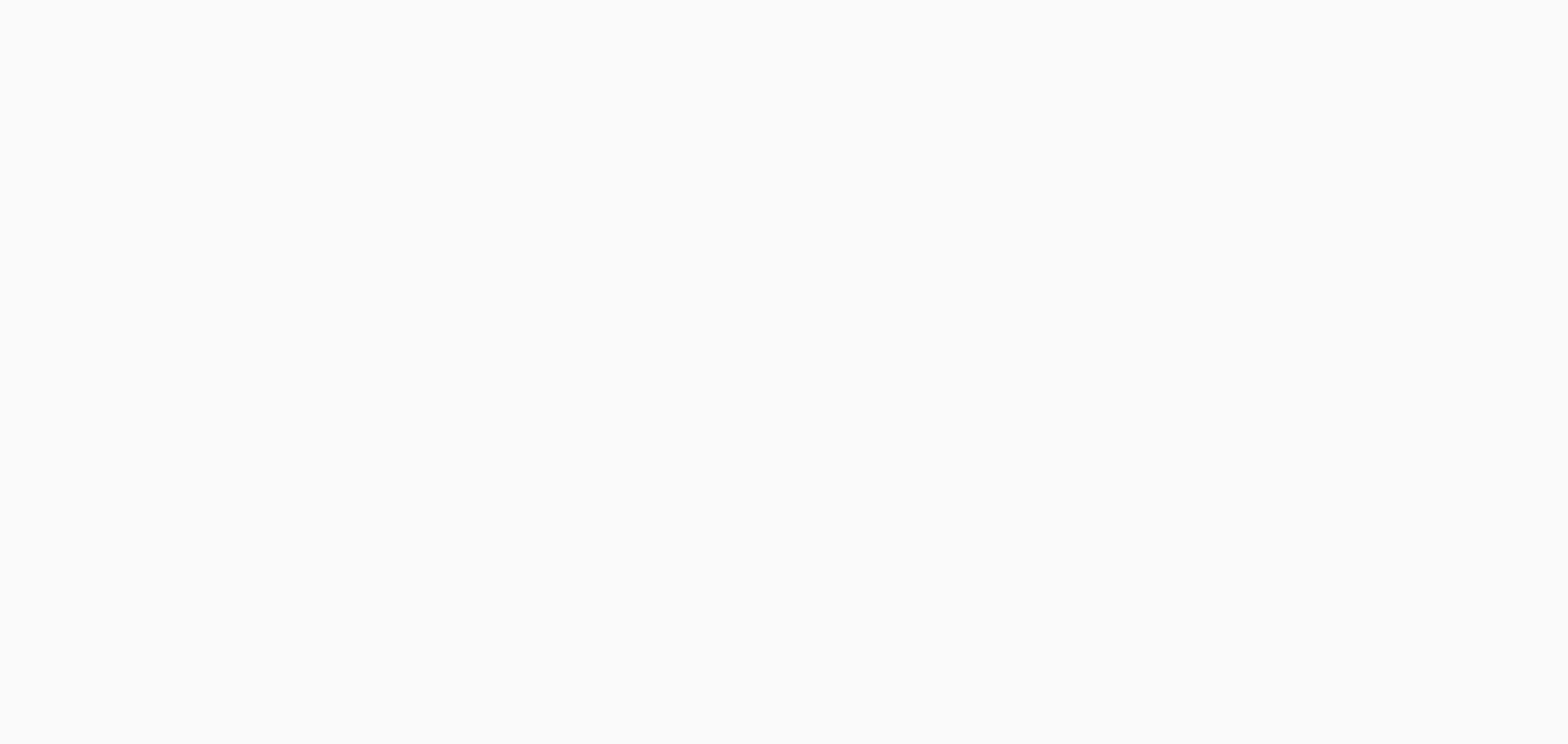 scroll, scrollTop: 0, scrollLeft: 0, axis: both 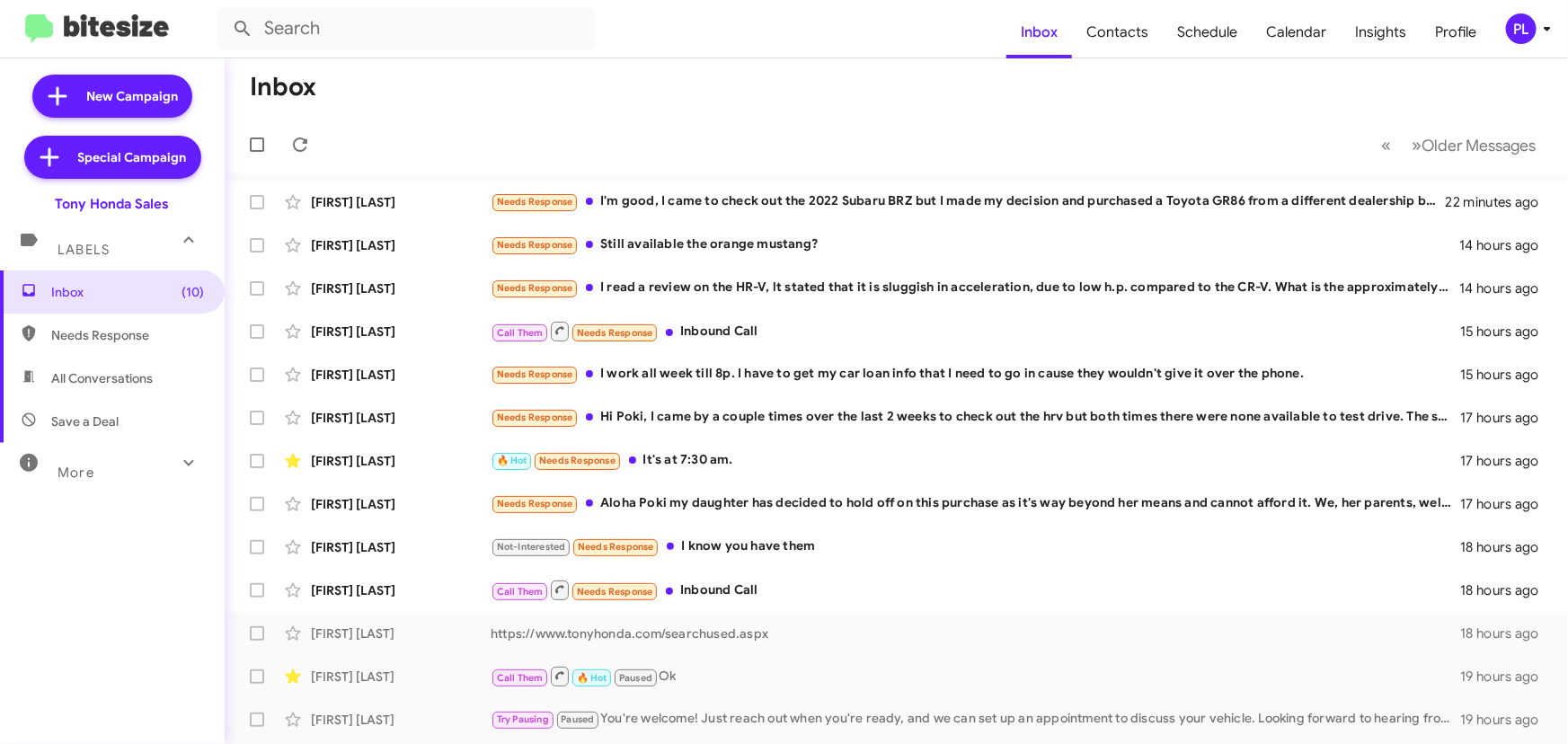 click 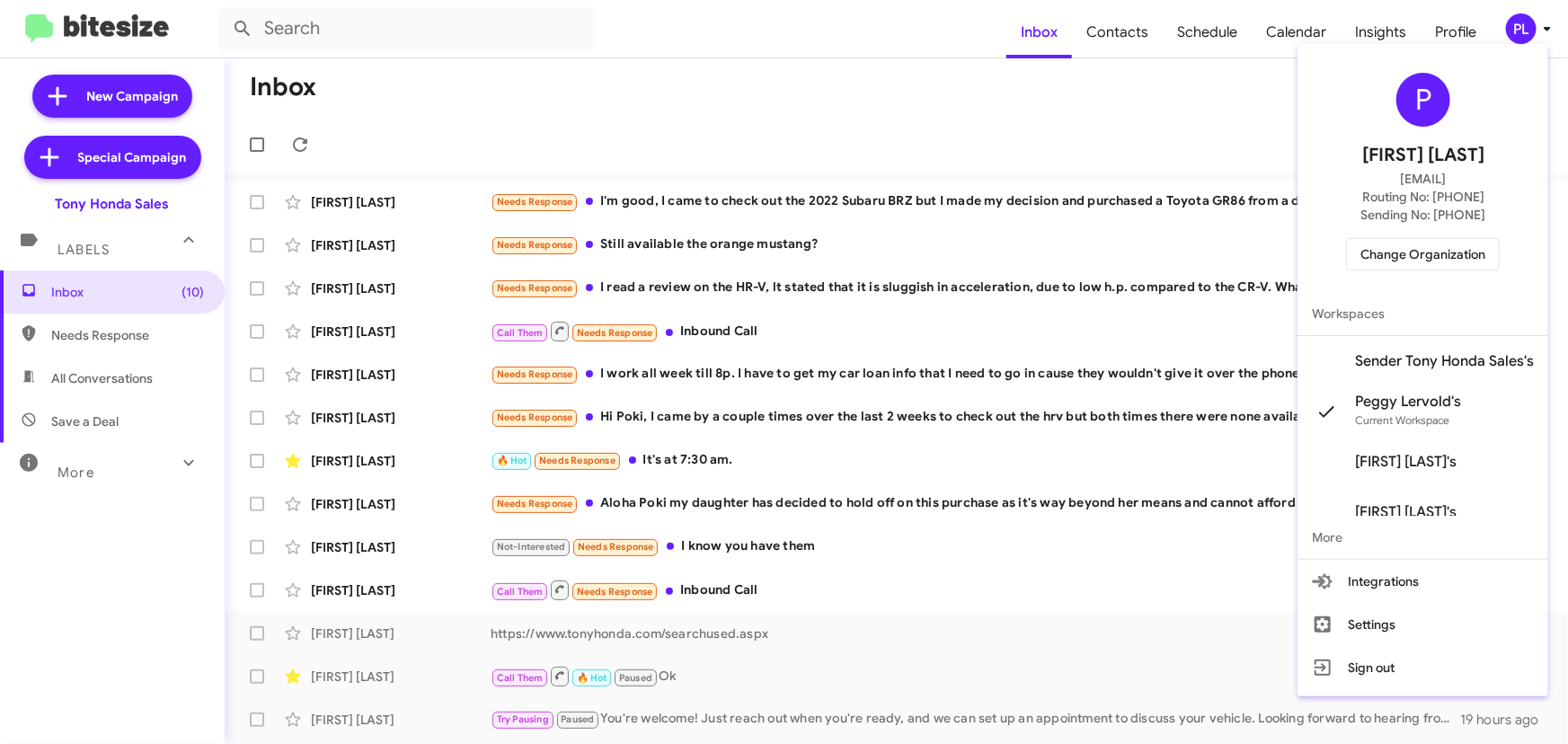 click on "Change Organization" at bounding box center (1422, 254) 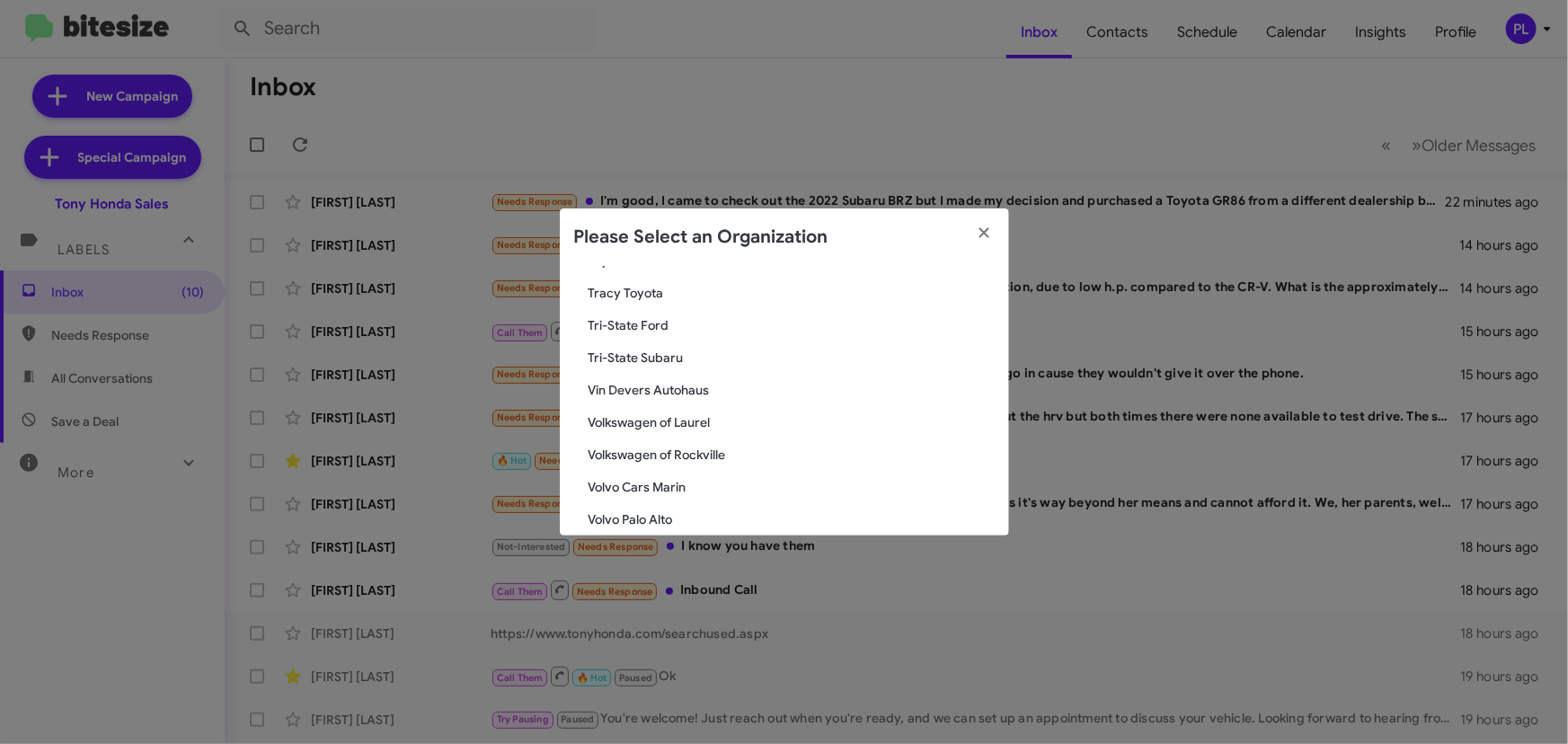 scroll, scrollTop: 3177, scrollLeft: 0, axis: vertical 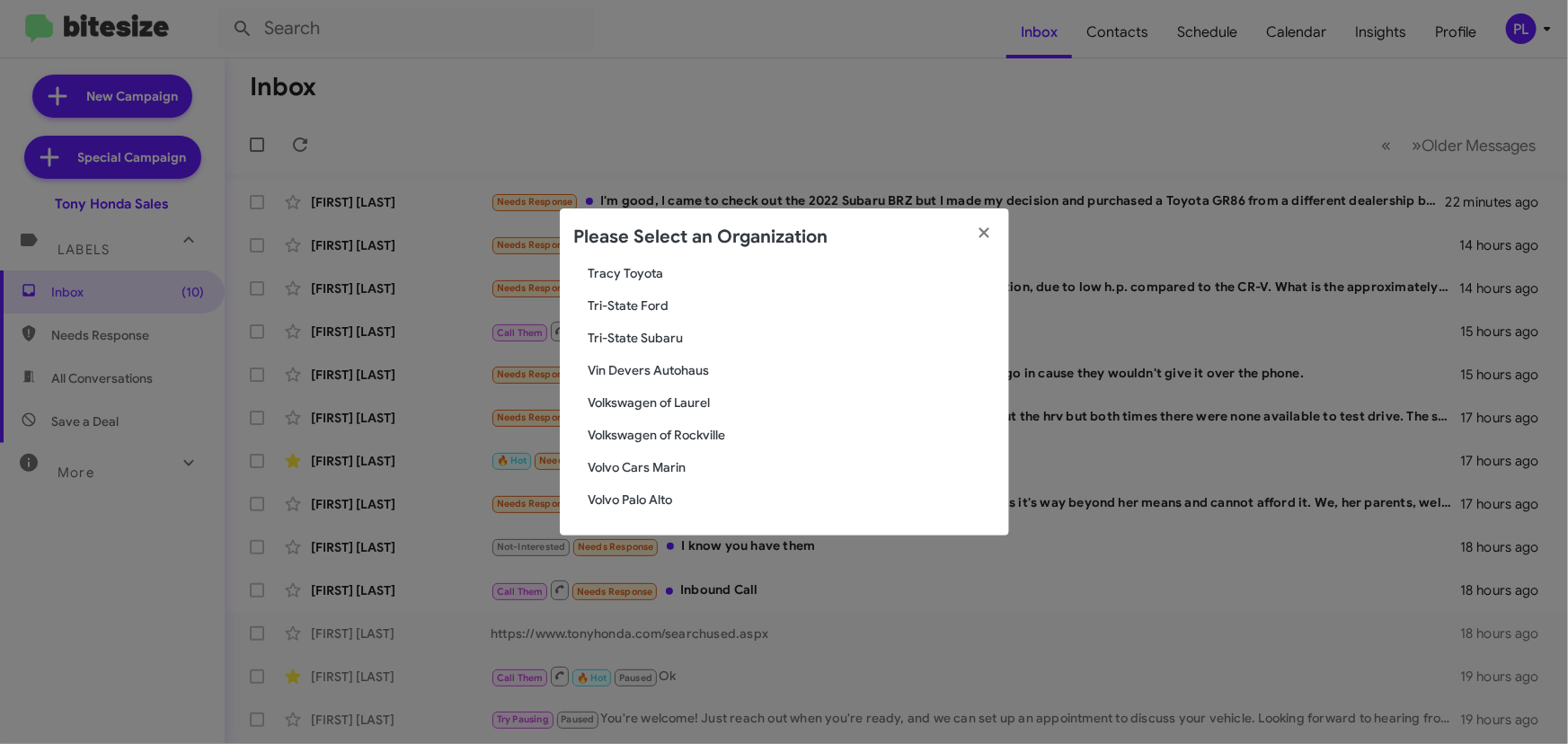 click on "Vin Devers Autohaus" 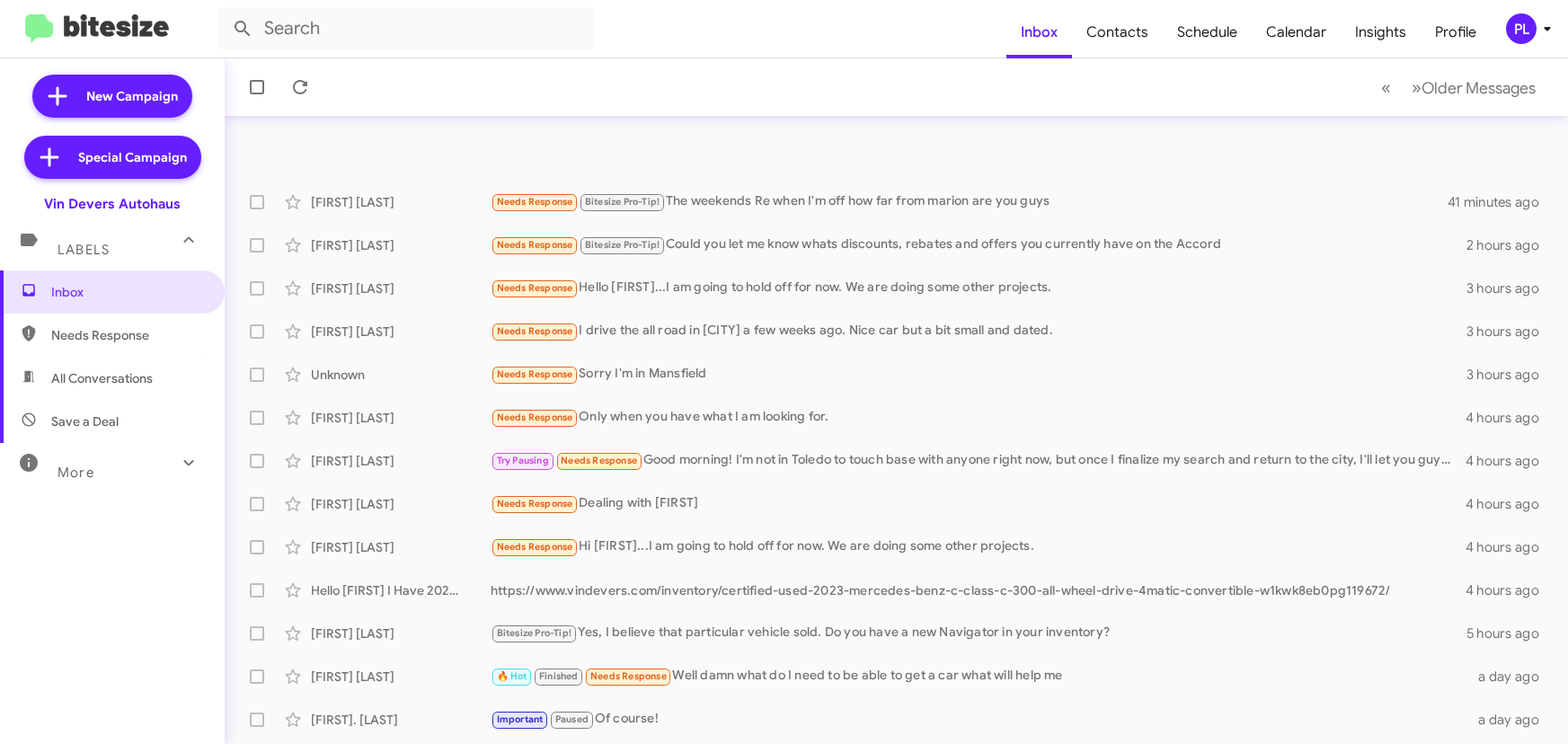 scroll, scrollTop: 0, scrollLeft: 0, axis: both 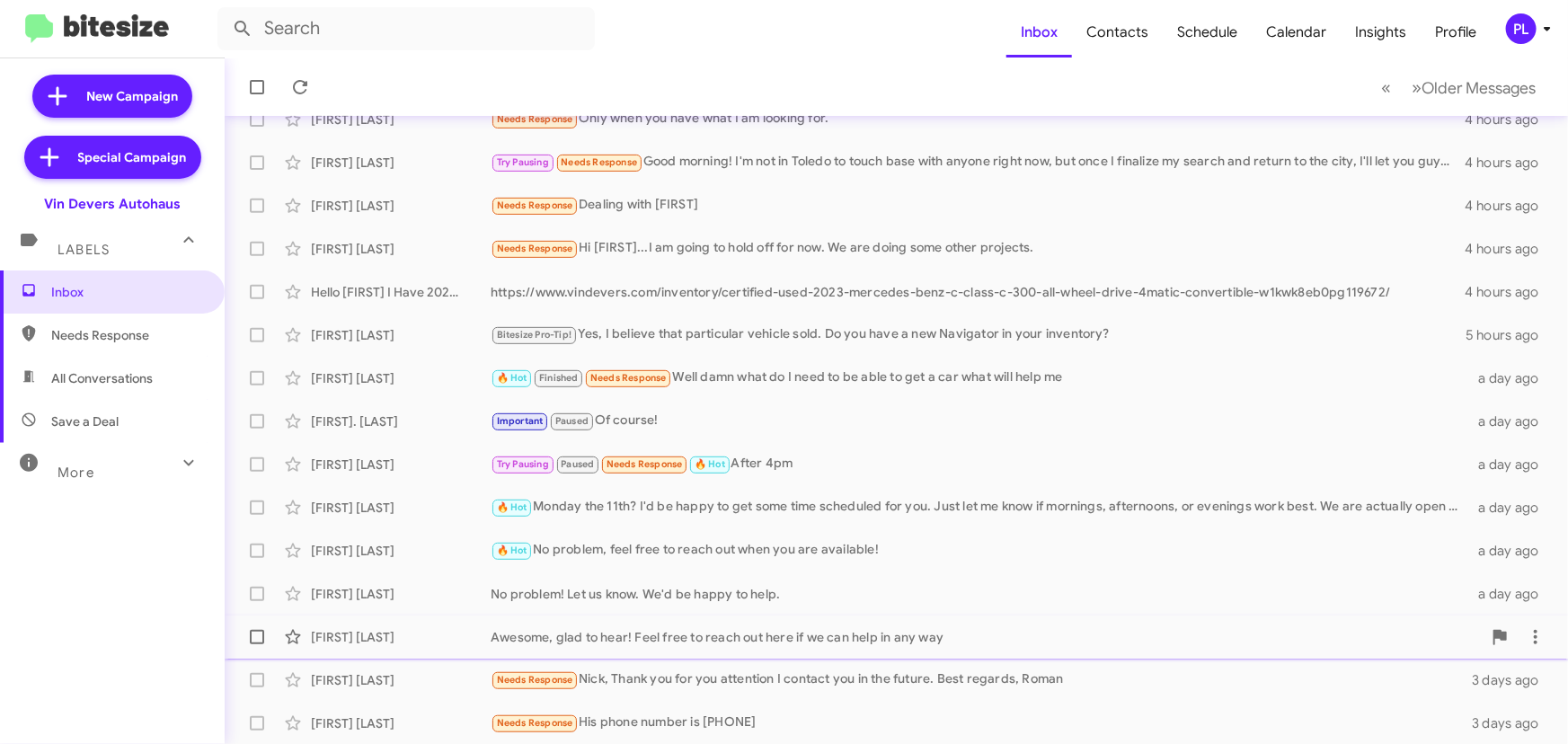 click on "Awesome, glad to hear! Feel free to reach out here if we can help in any way" 